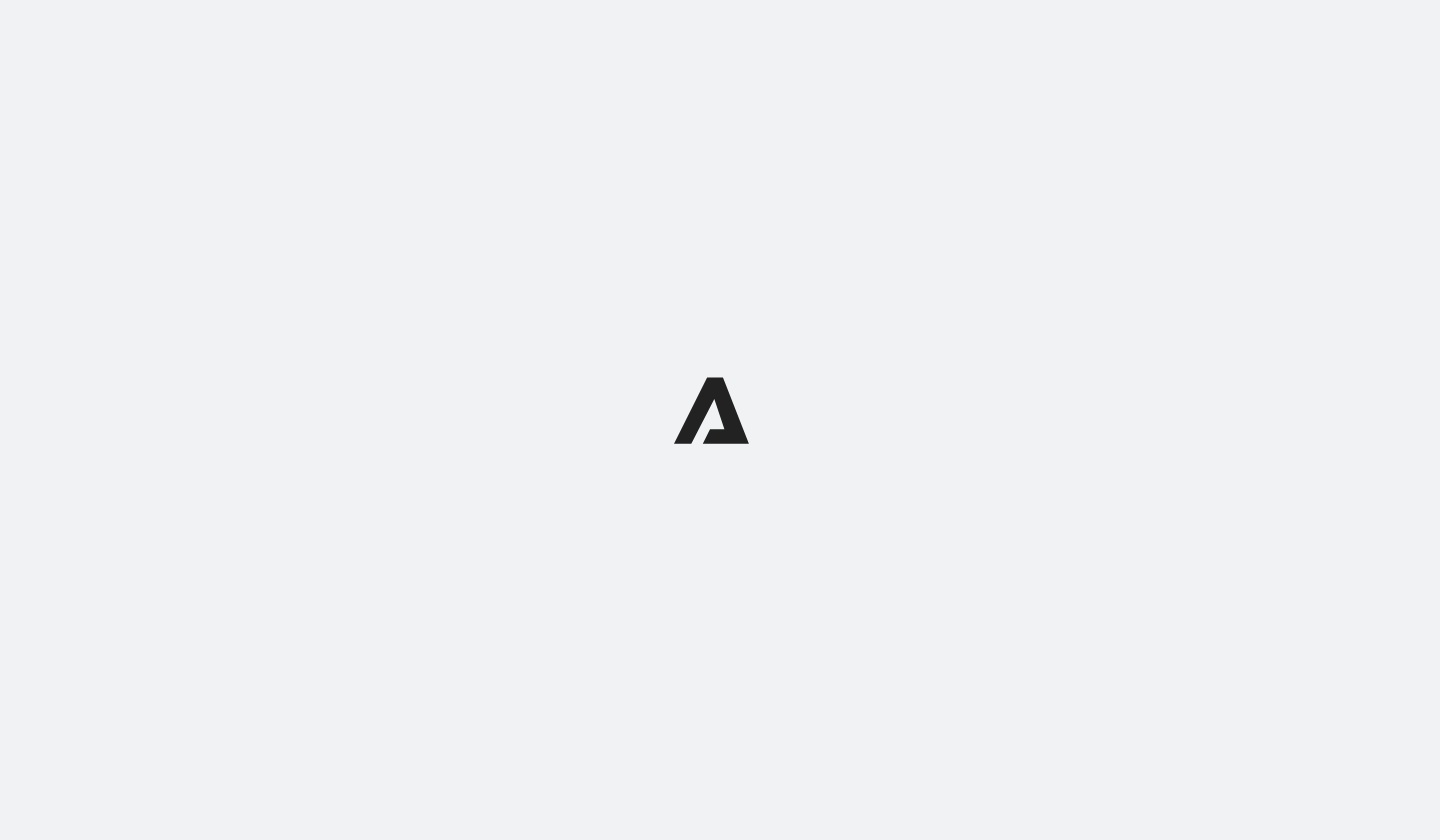 scroll, scrollTop: 0, scrollLeft: 0, axis: both 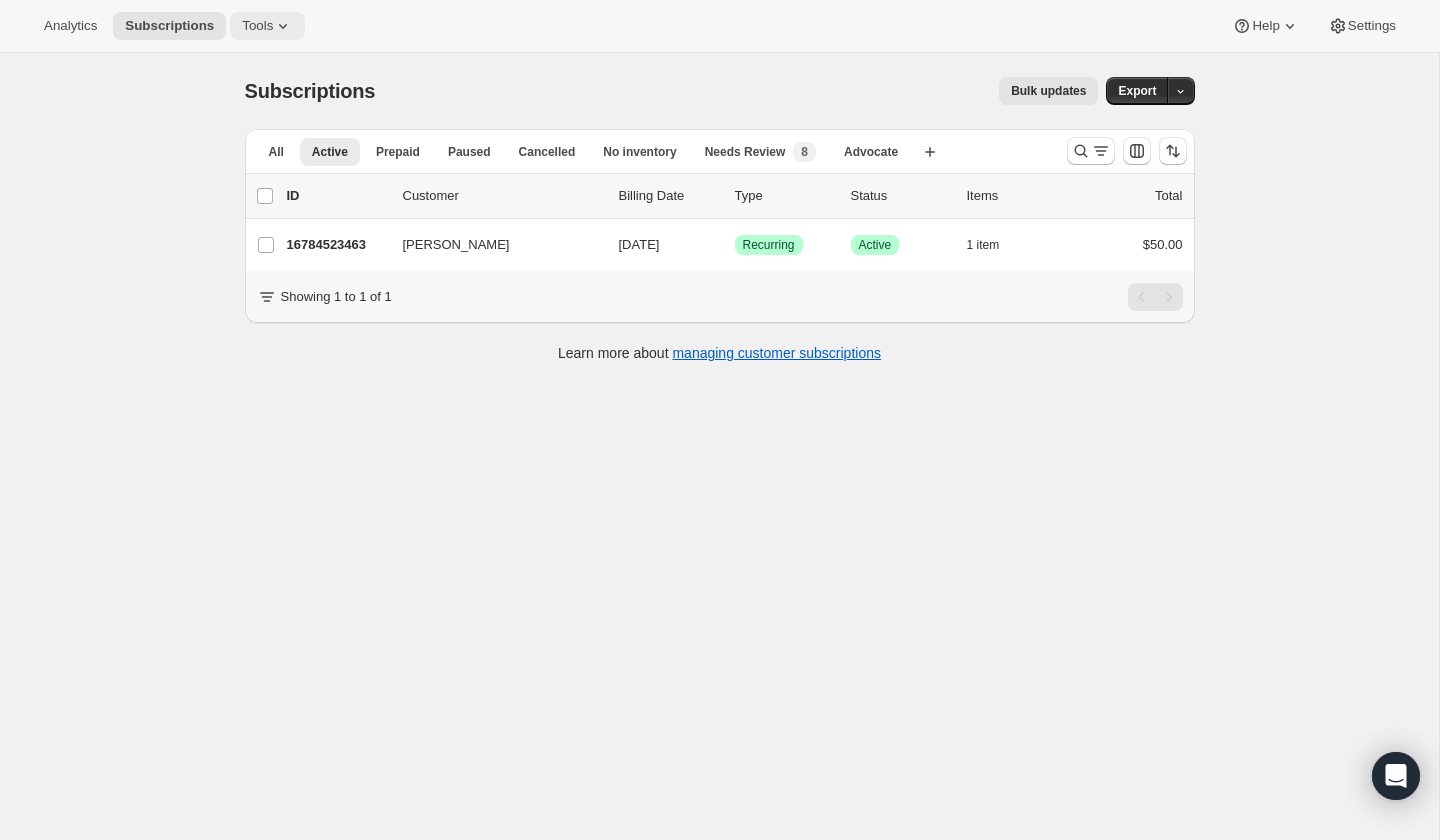 click on "Tools" at bounding box center [257, 26] 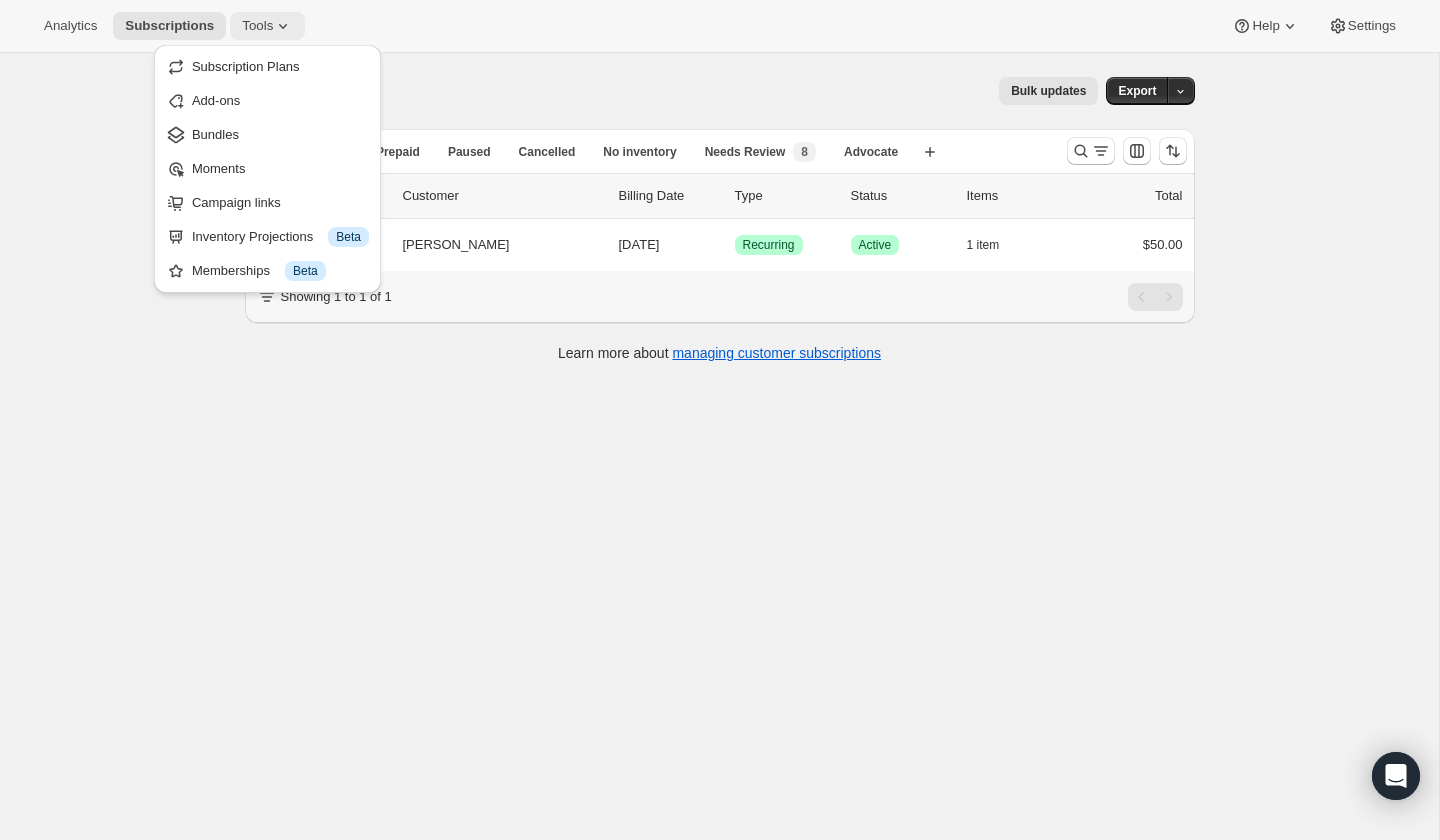click on "Tools" at bounding box center [257, 26] 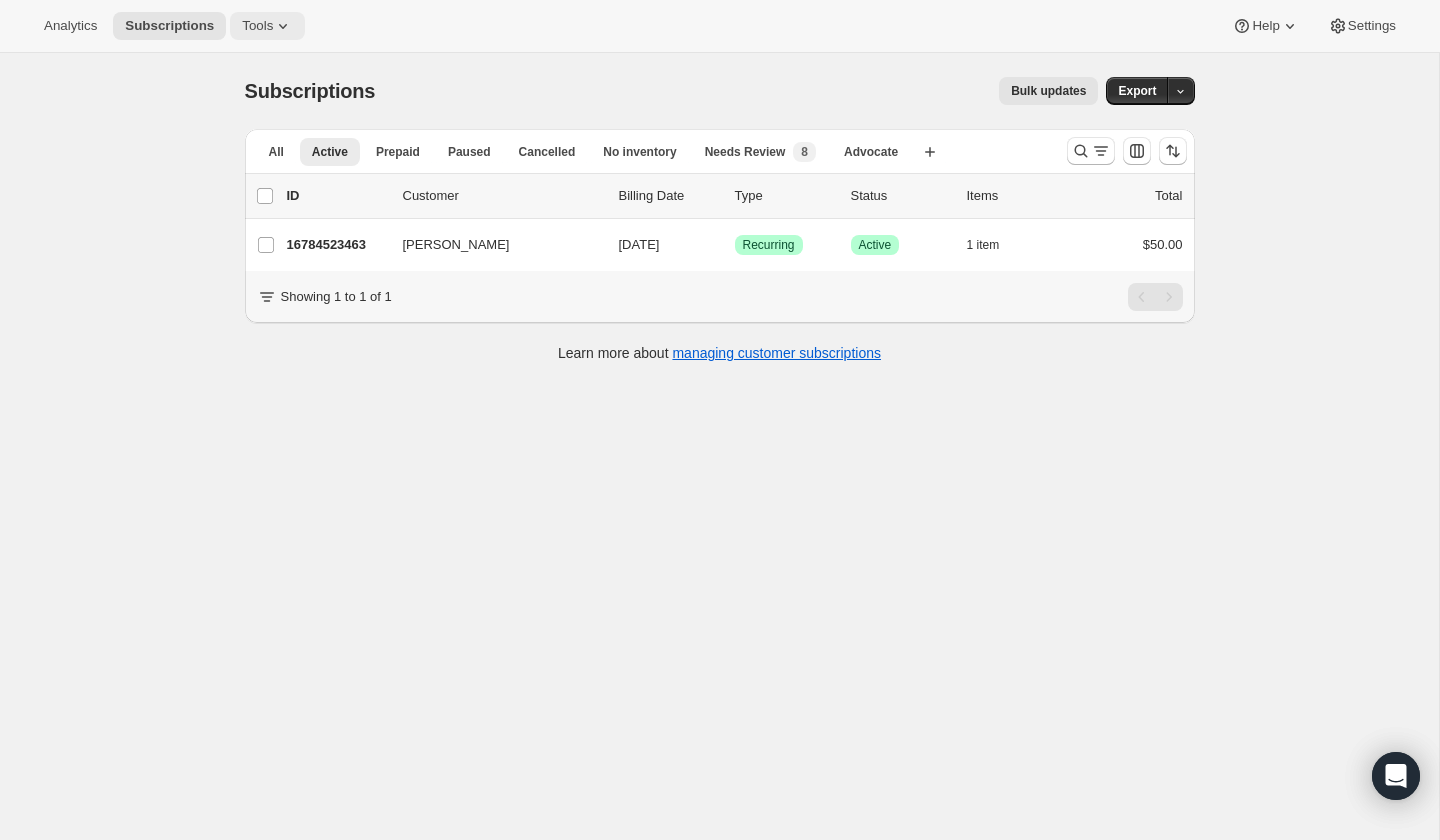 click on "Tools" at bounding box center (257, 26) 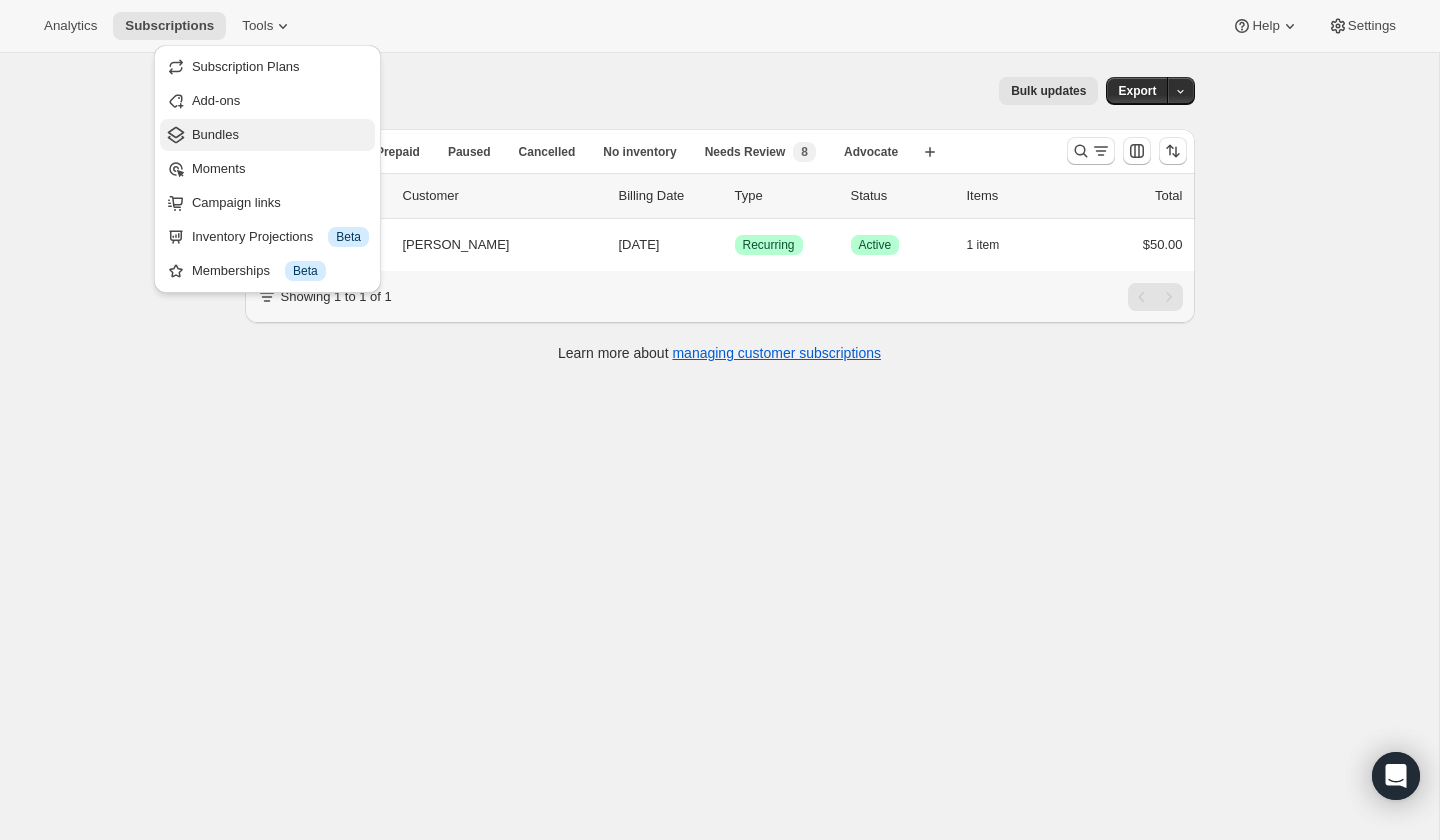 click on "Bundles" at bounding box center (215, 134) 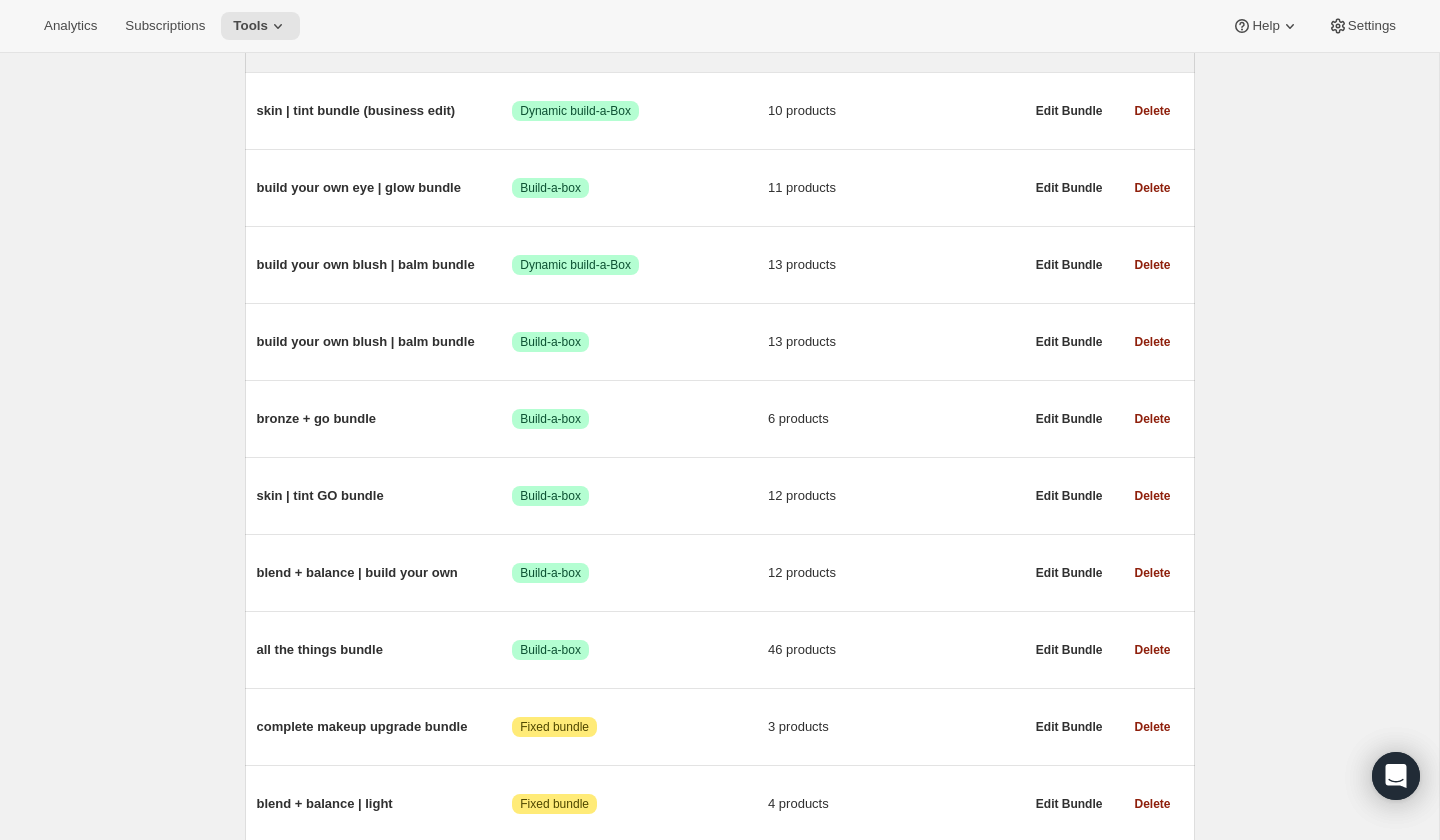 scroll, scrollTop: 423, scrollLeft: 0, axis: vertical 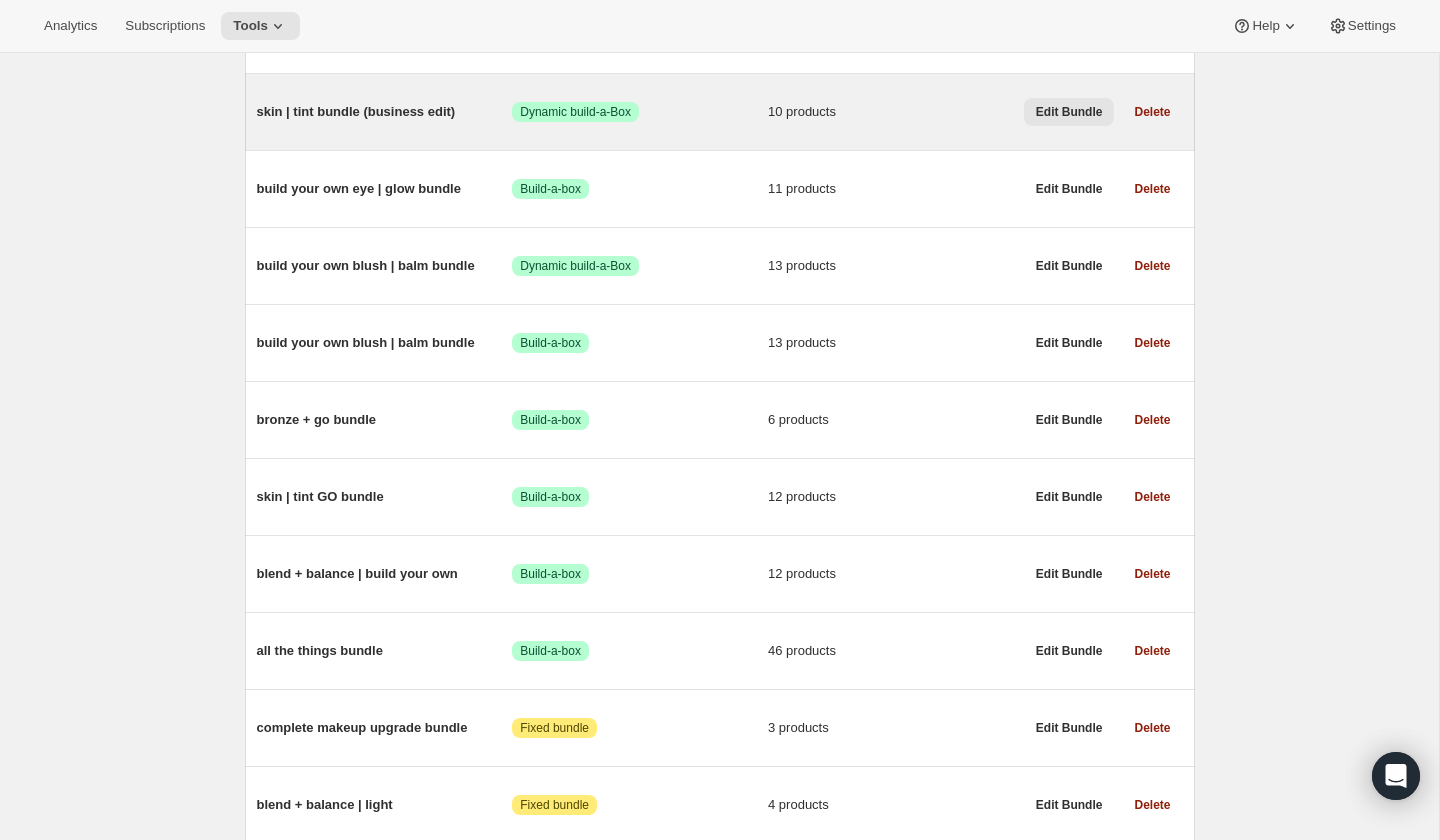 click on "Edit Bundle" at bounding box center (1069, 112) 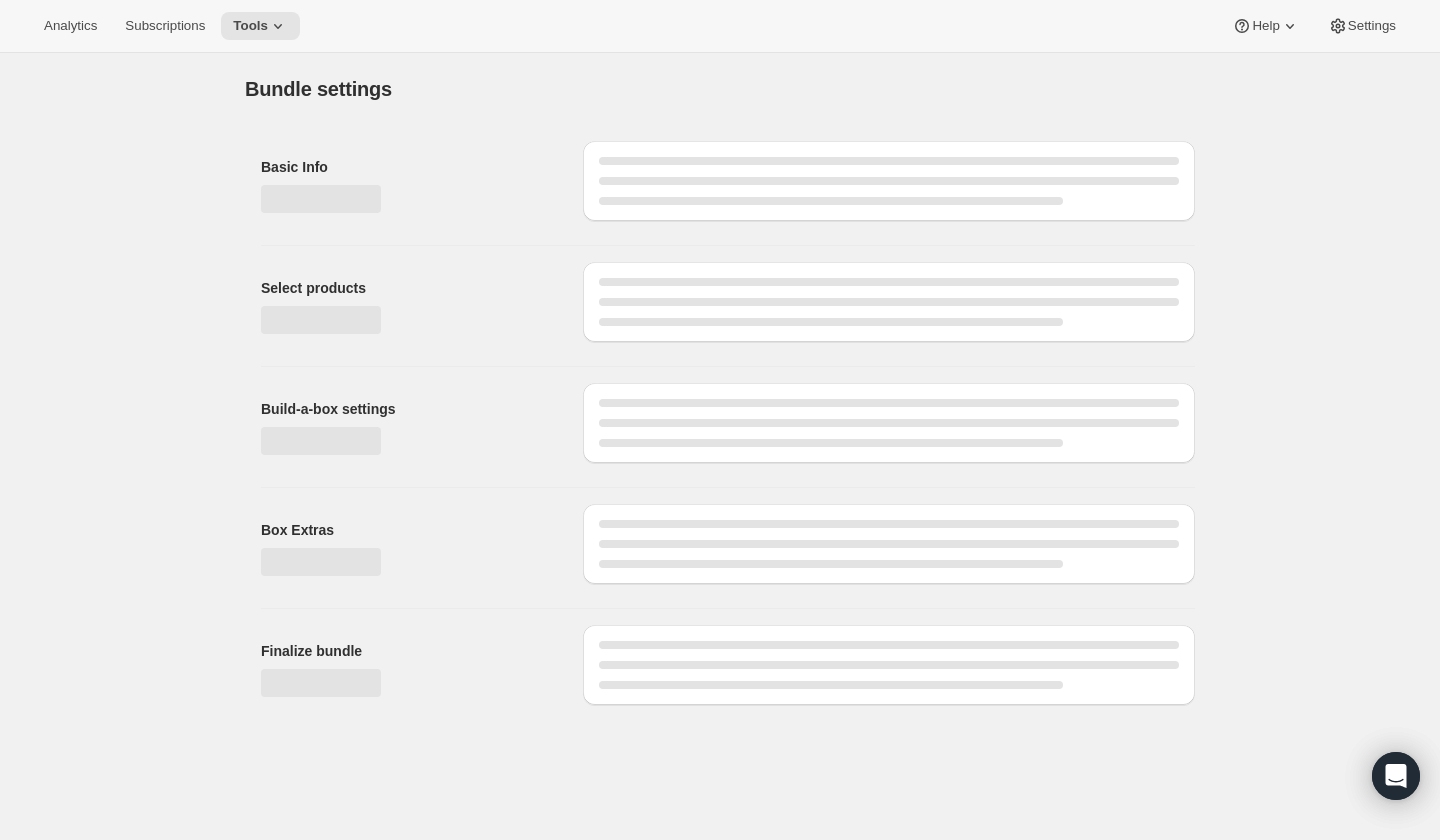 scroll, scrollTop: 0, scrollLeft: 0, axis: both 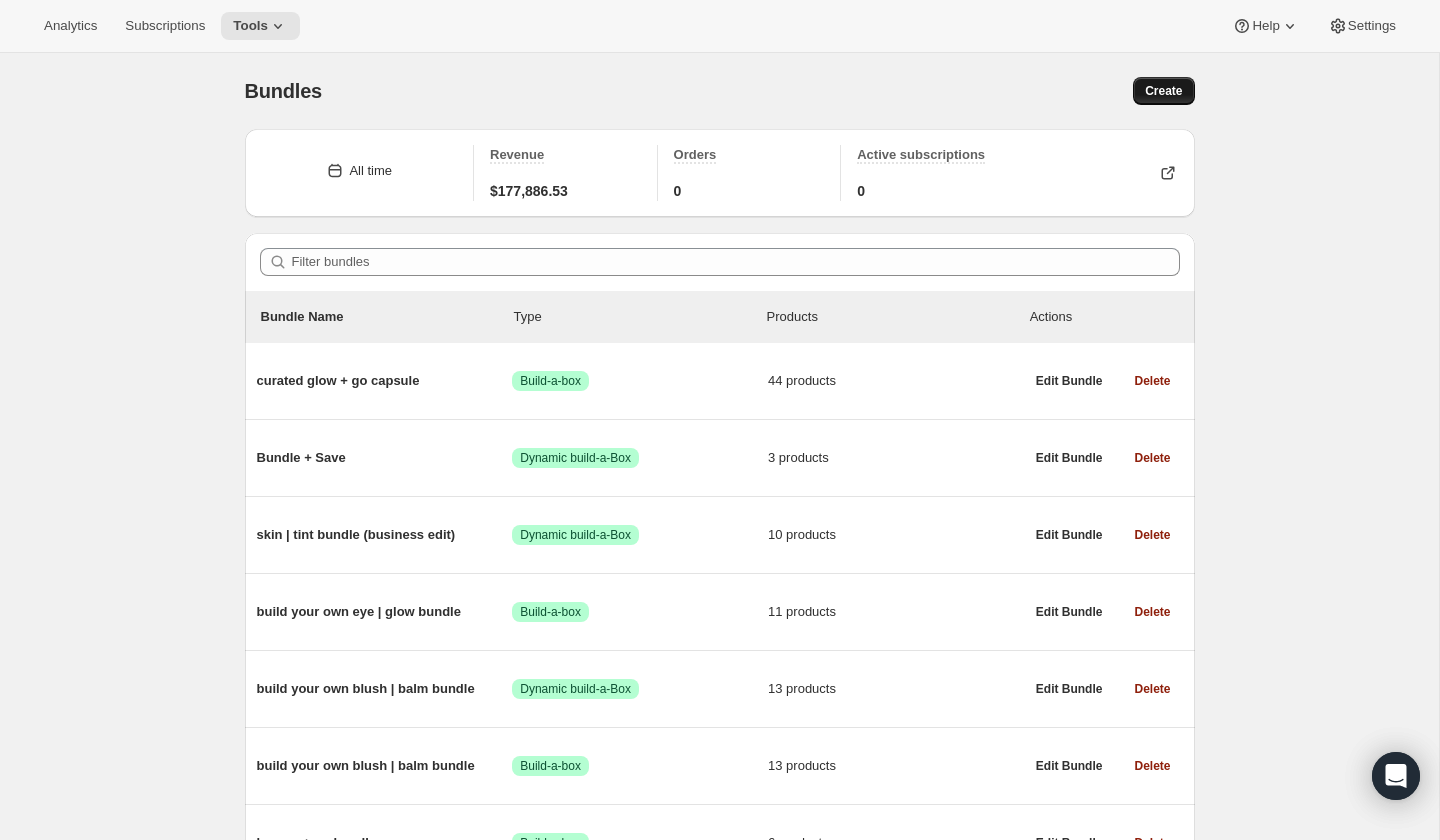 click on "Create" at bounding box center [1163, 91] 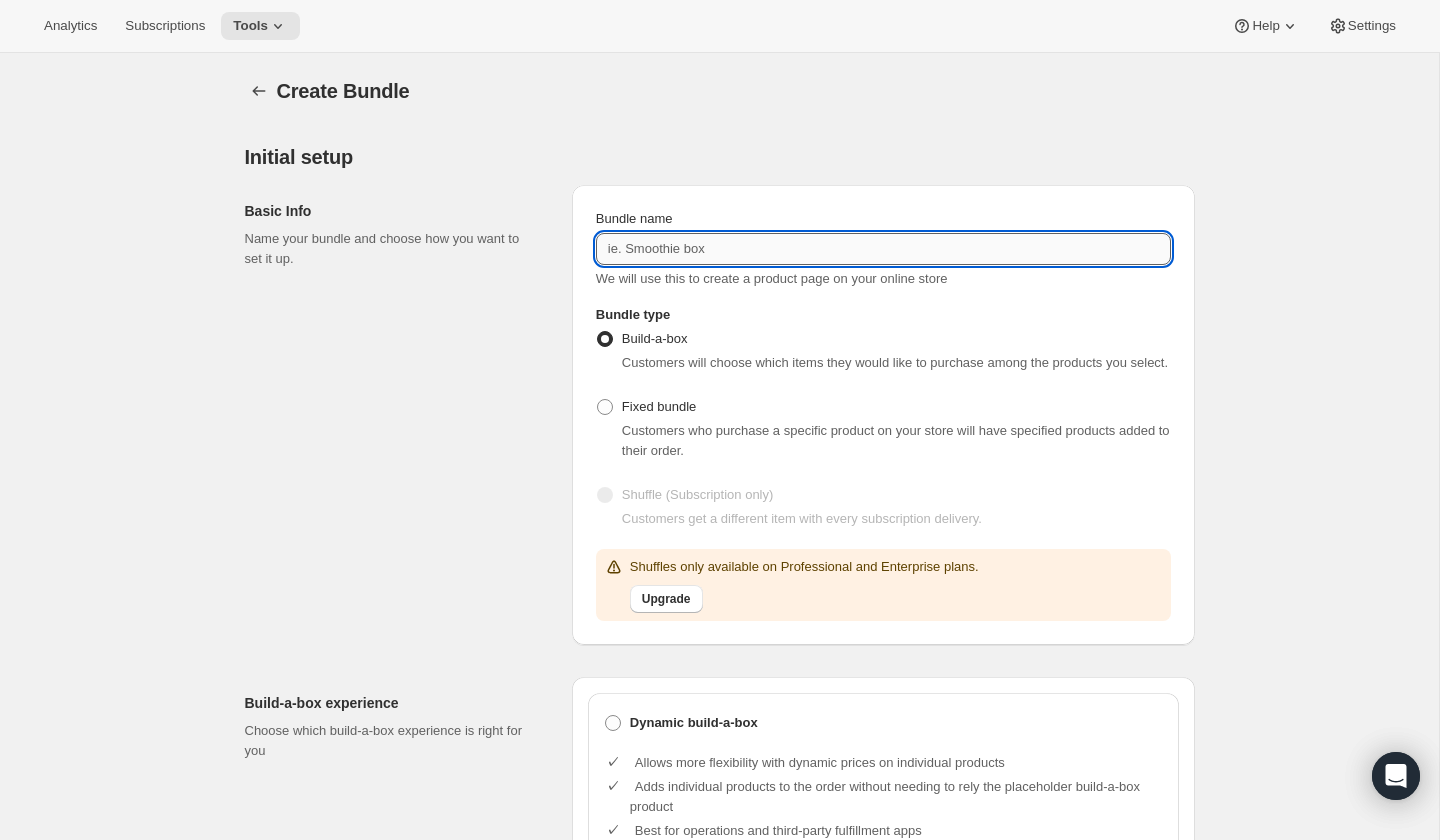 click on "Bundle name" at bounding box center (883, 249) 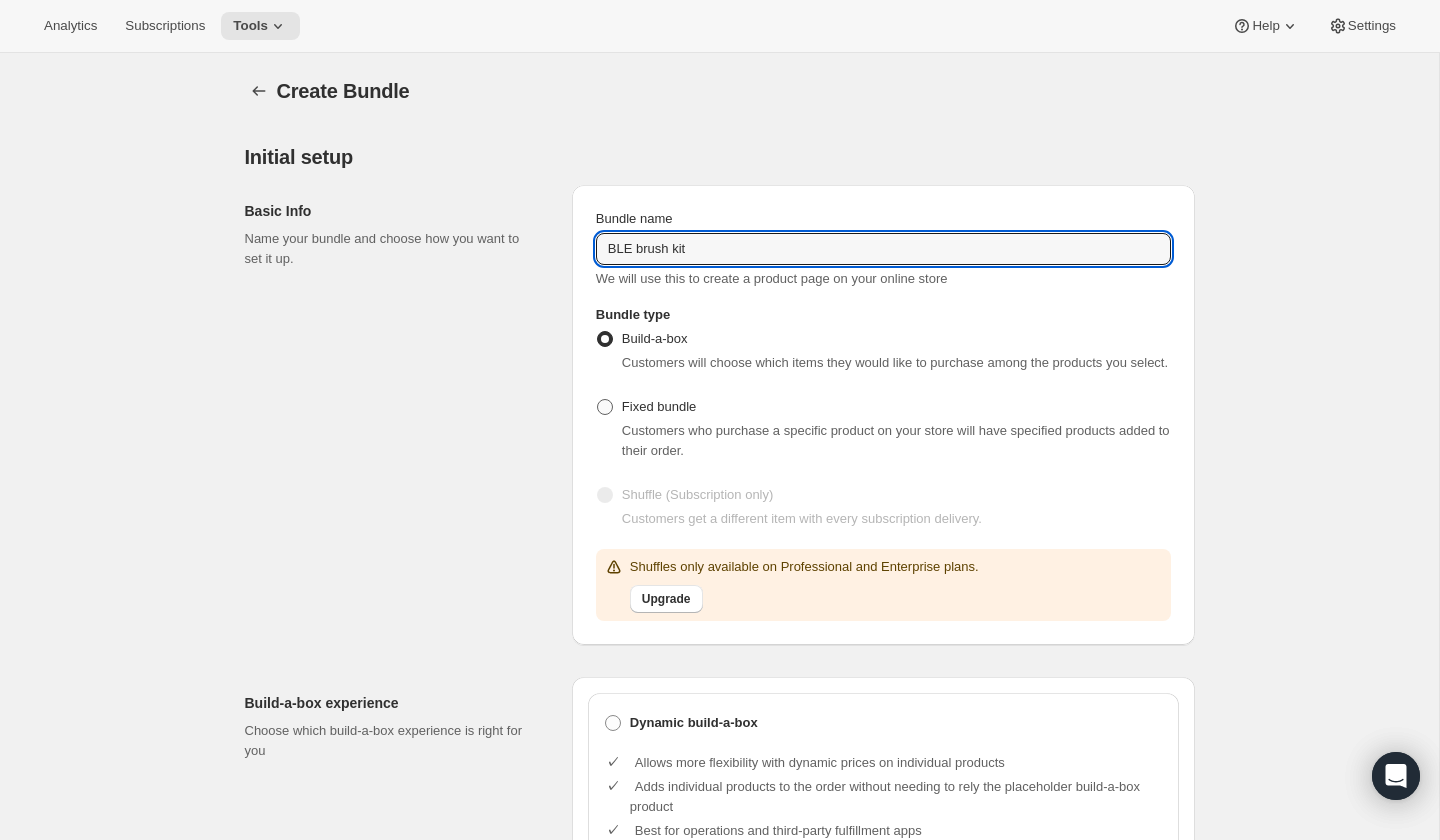type on "BLE brush kit" 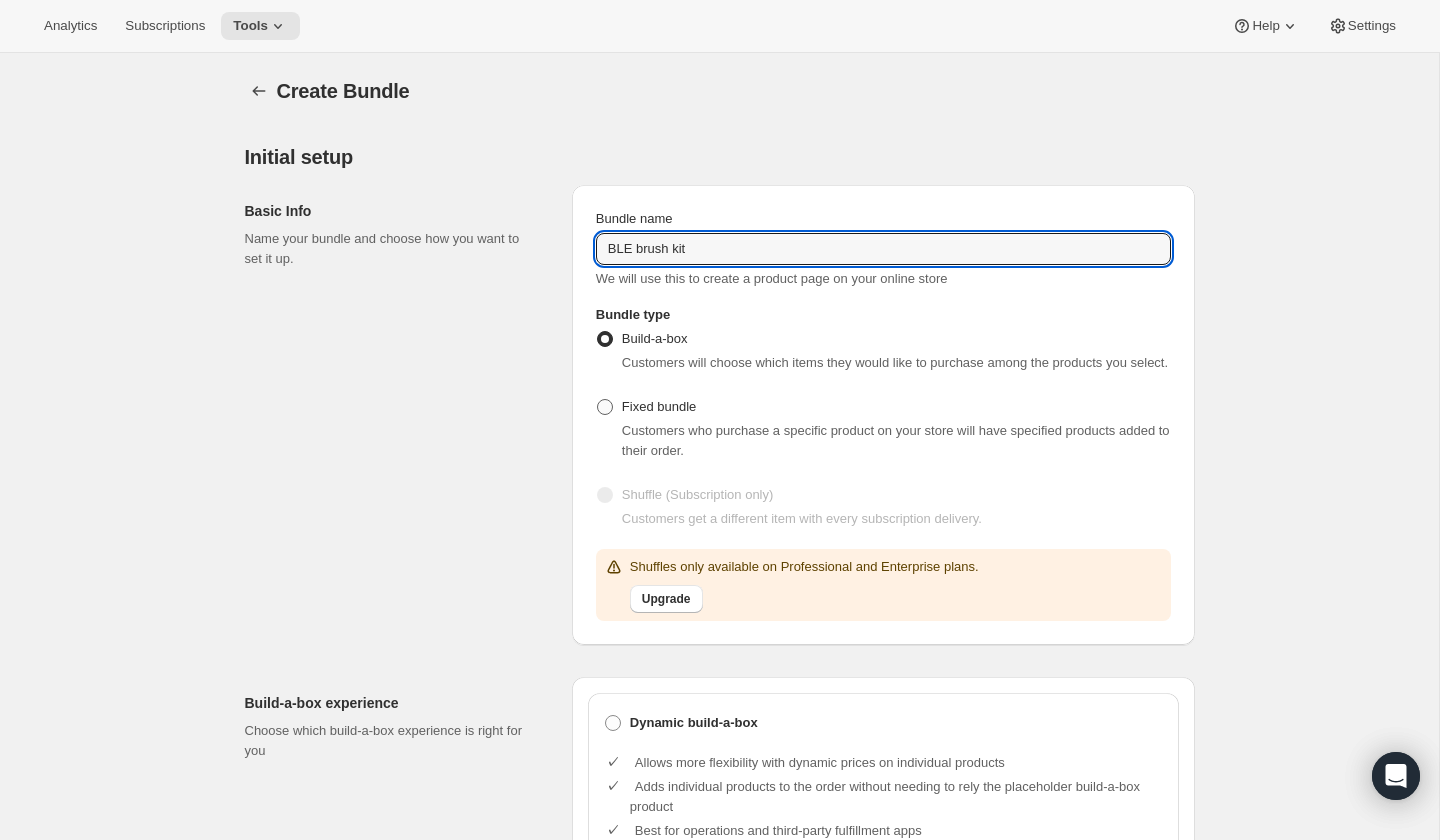 radio on "true" 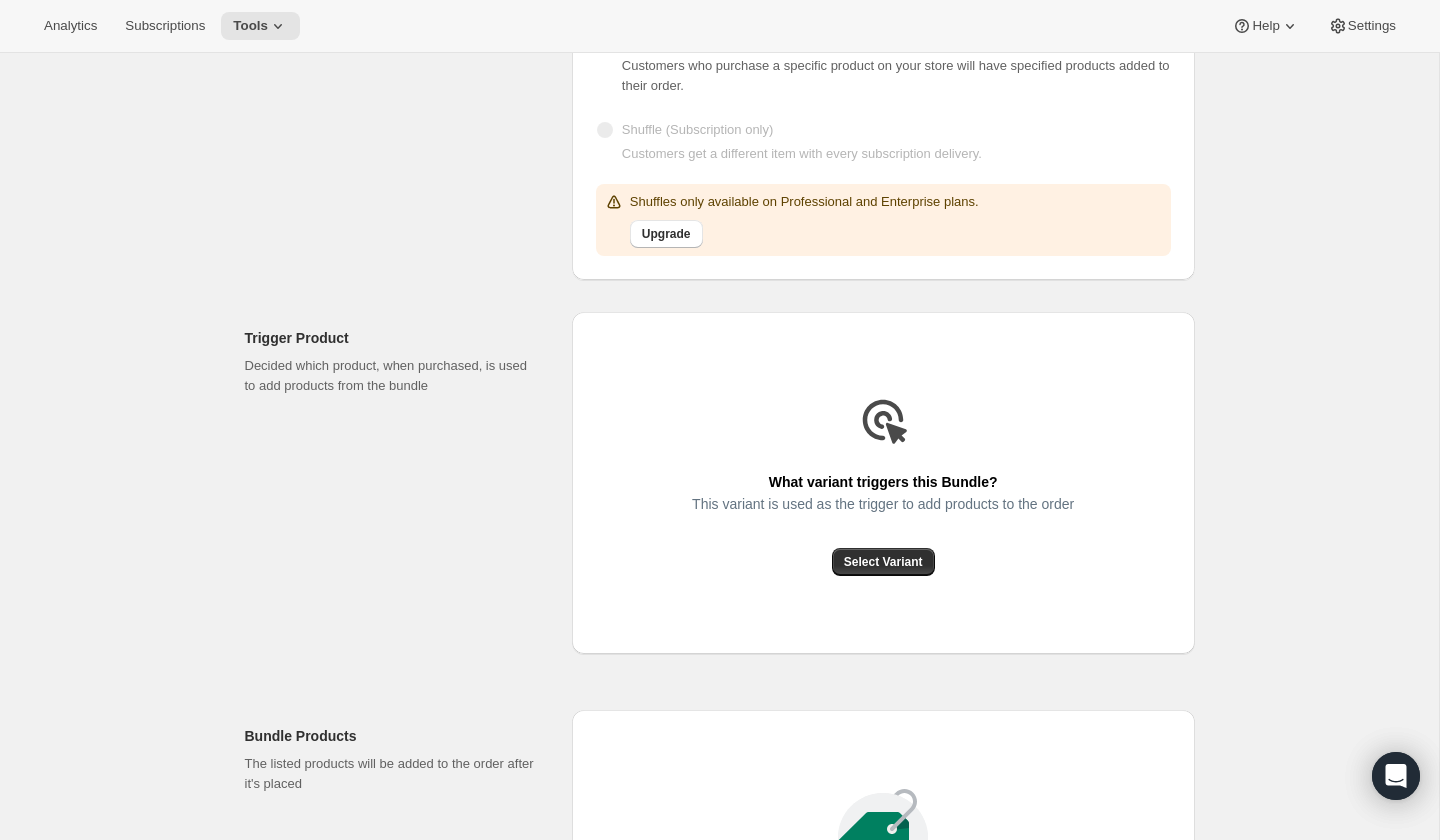 scroll, scrollTop: 341, scrollLeft: 0, axis: vertical 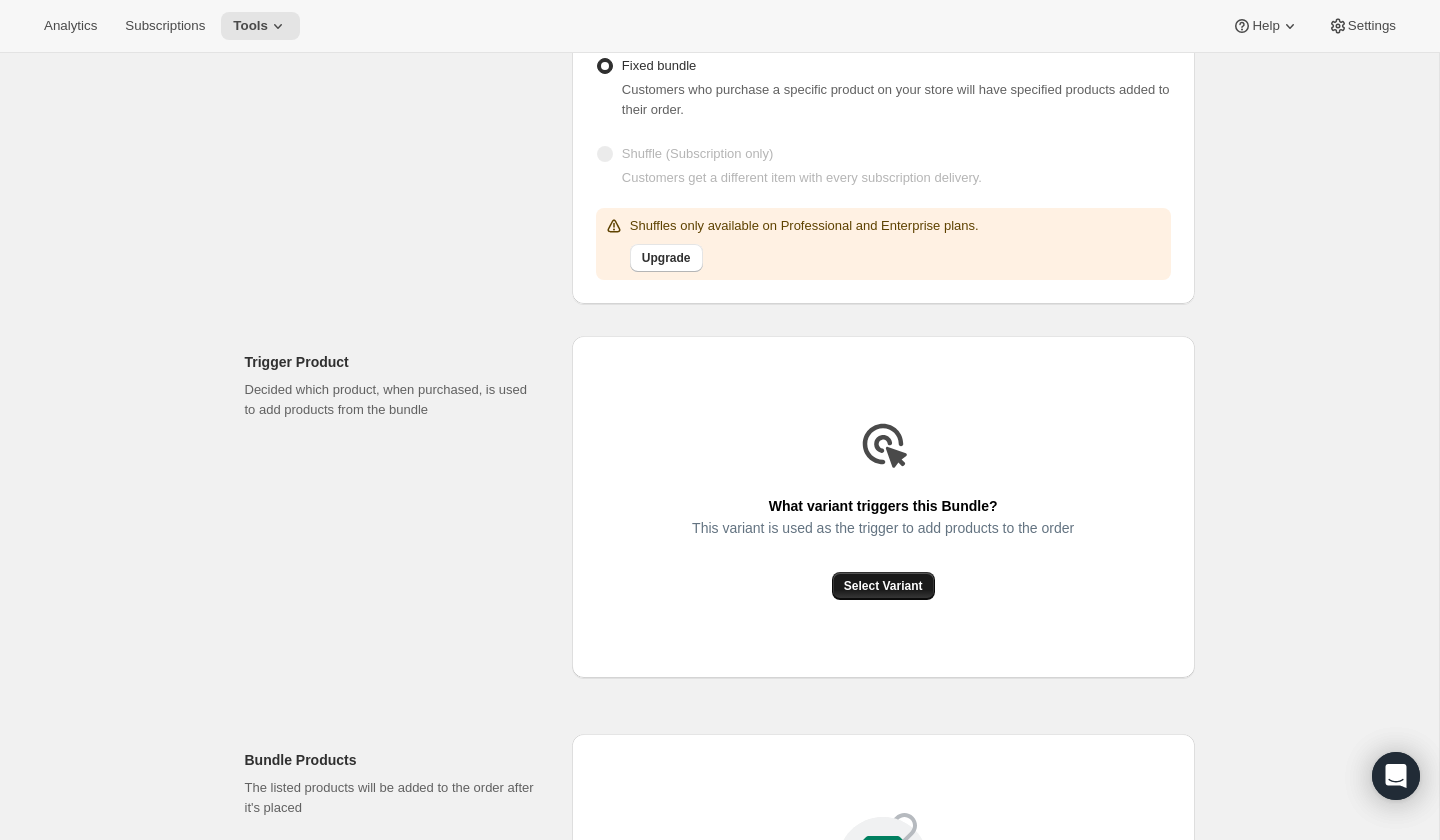 click on "Select Variant" at bounding box center (883, 586) 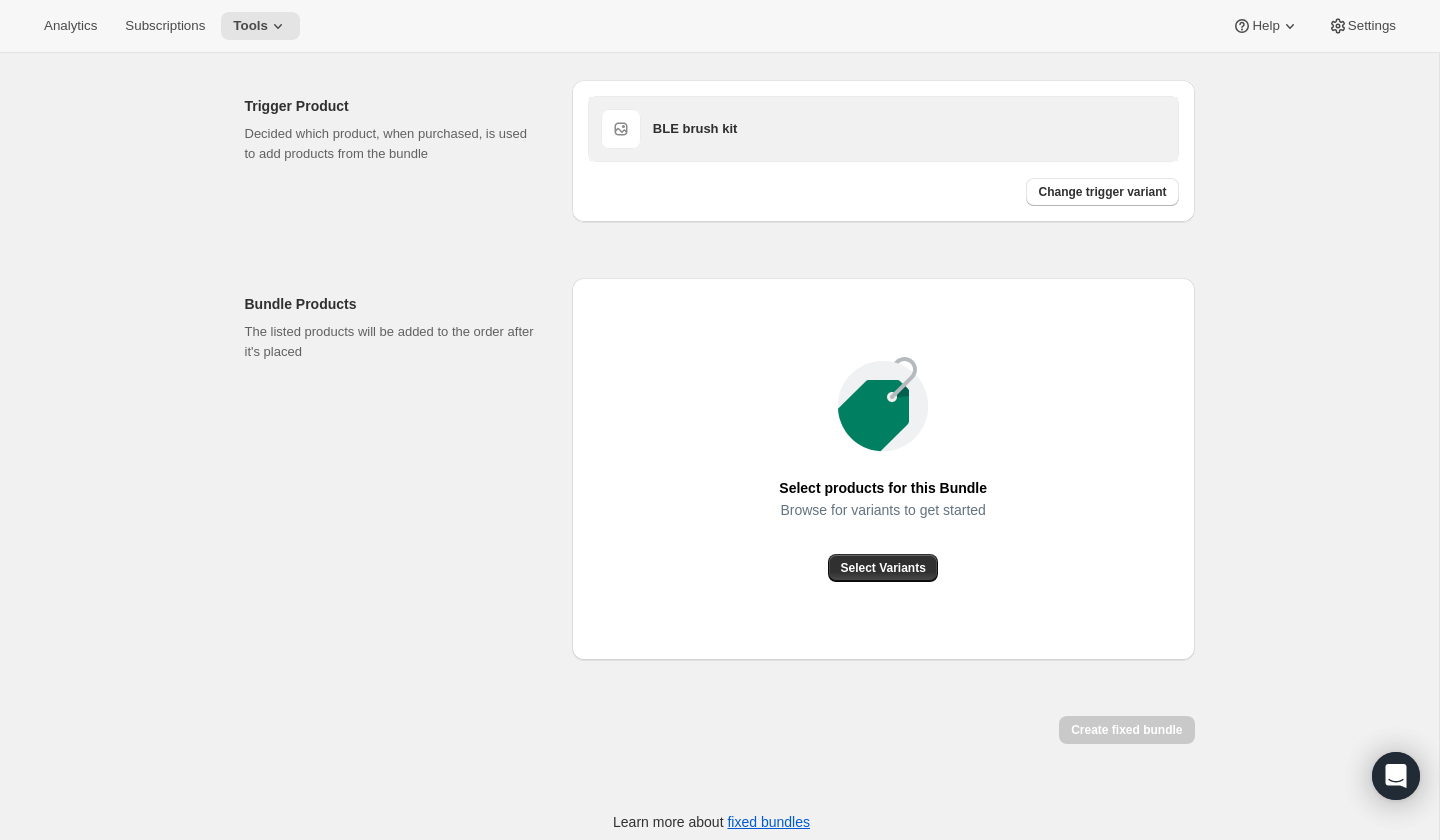 scroll, scrollTop: 627, scrollLeft: 0, axis: vertical 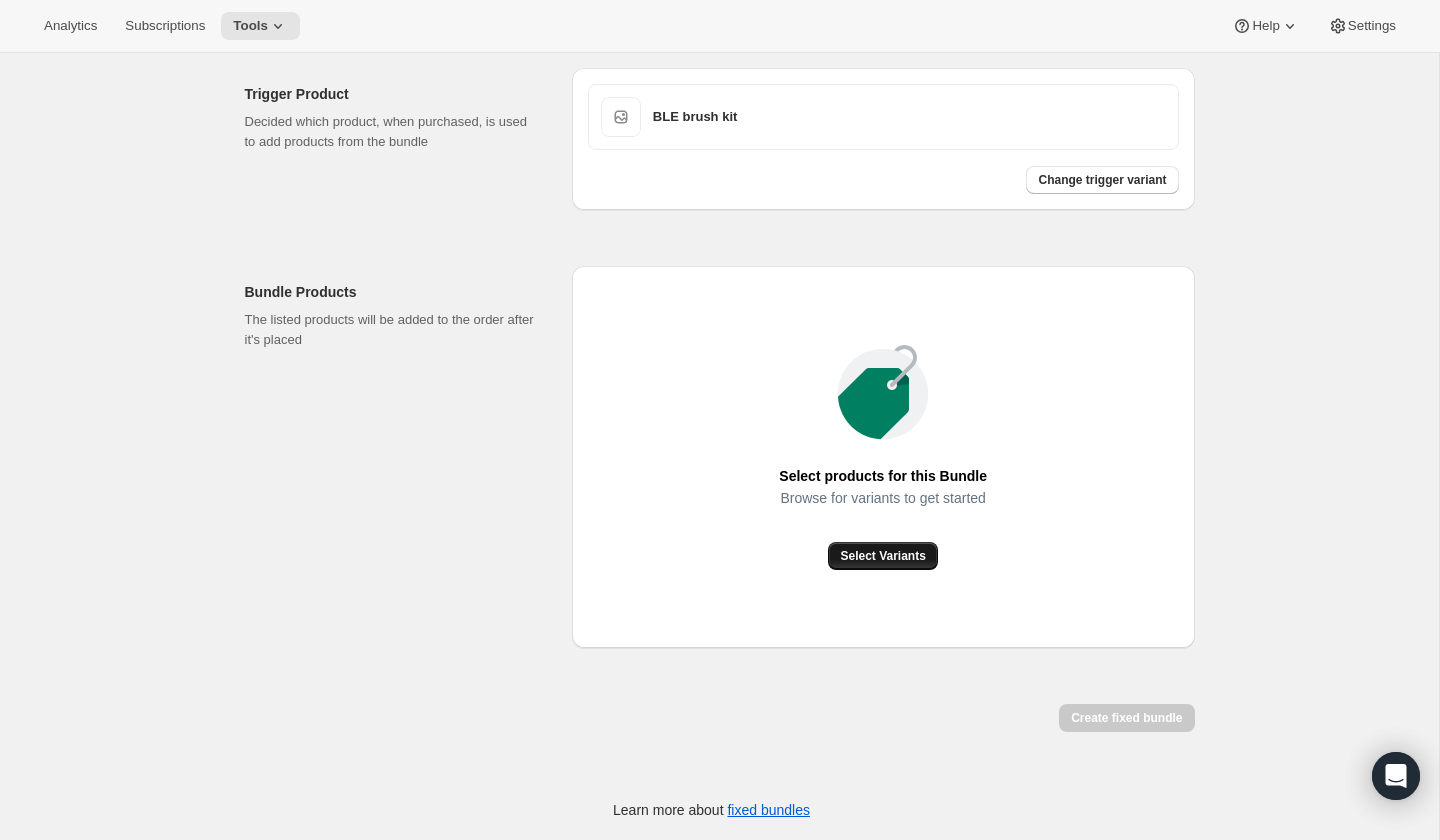 click on "Select Variants" at bounding box center [882, 556] 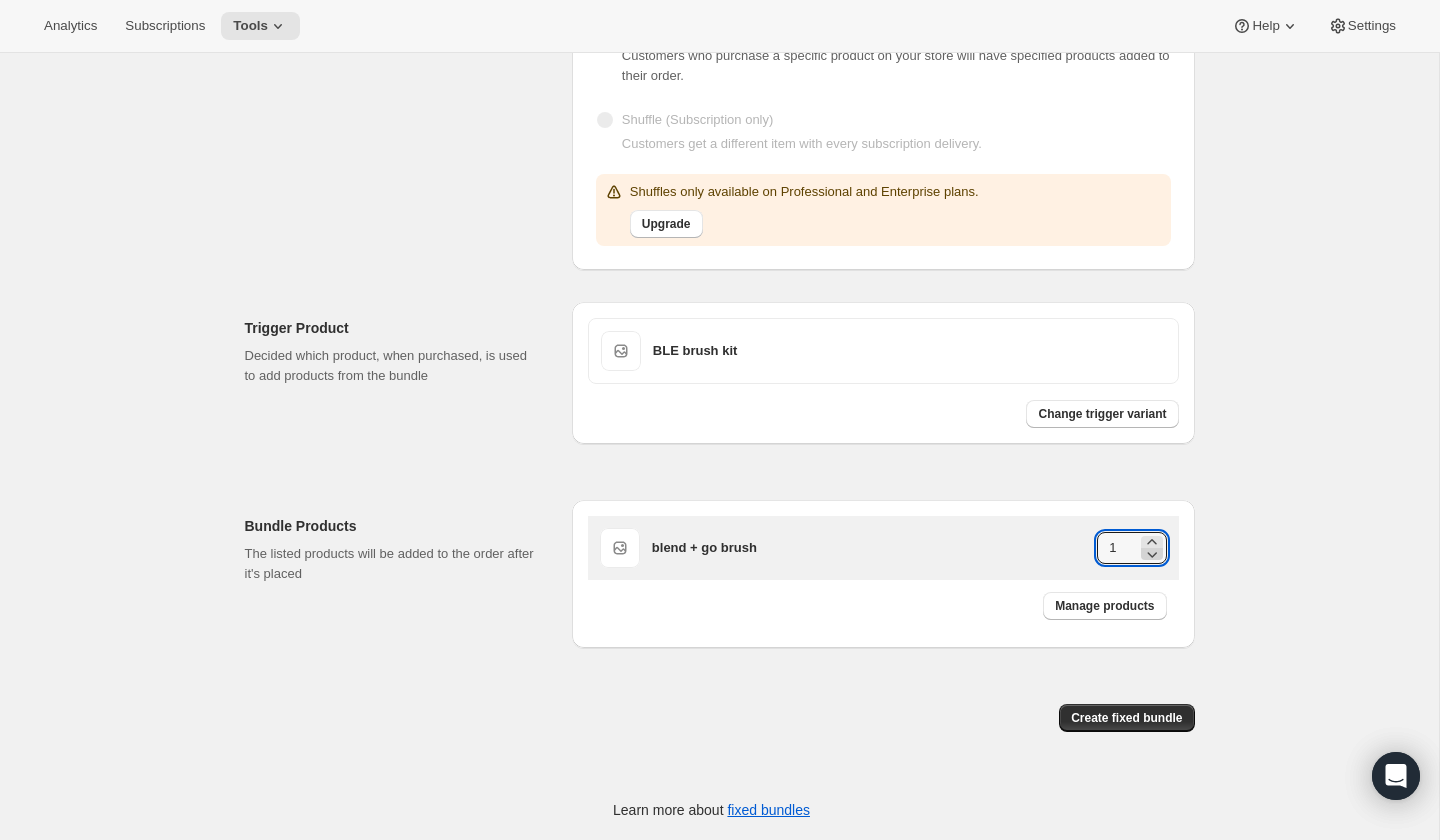 click 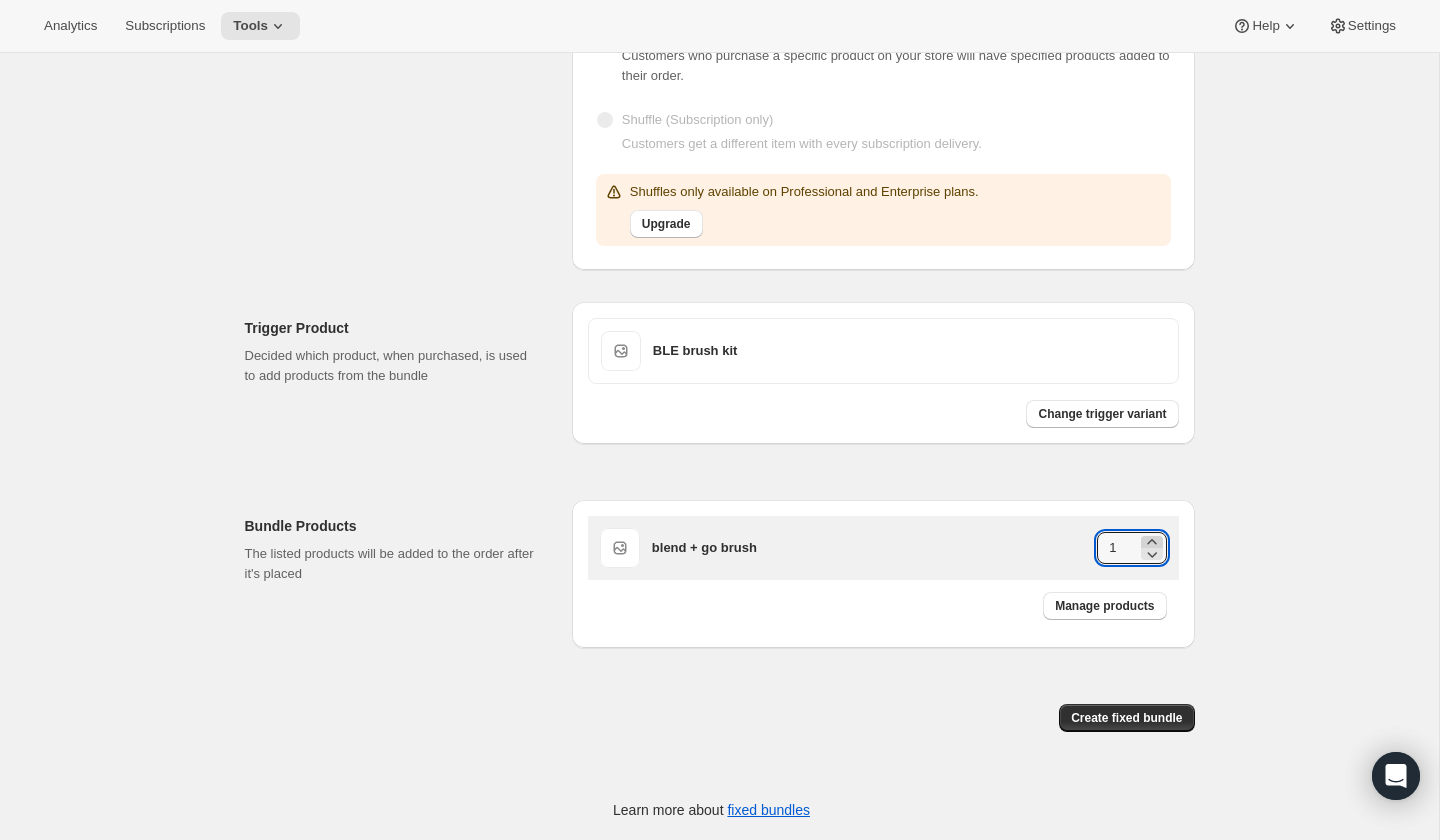 click 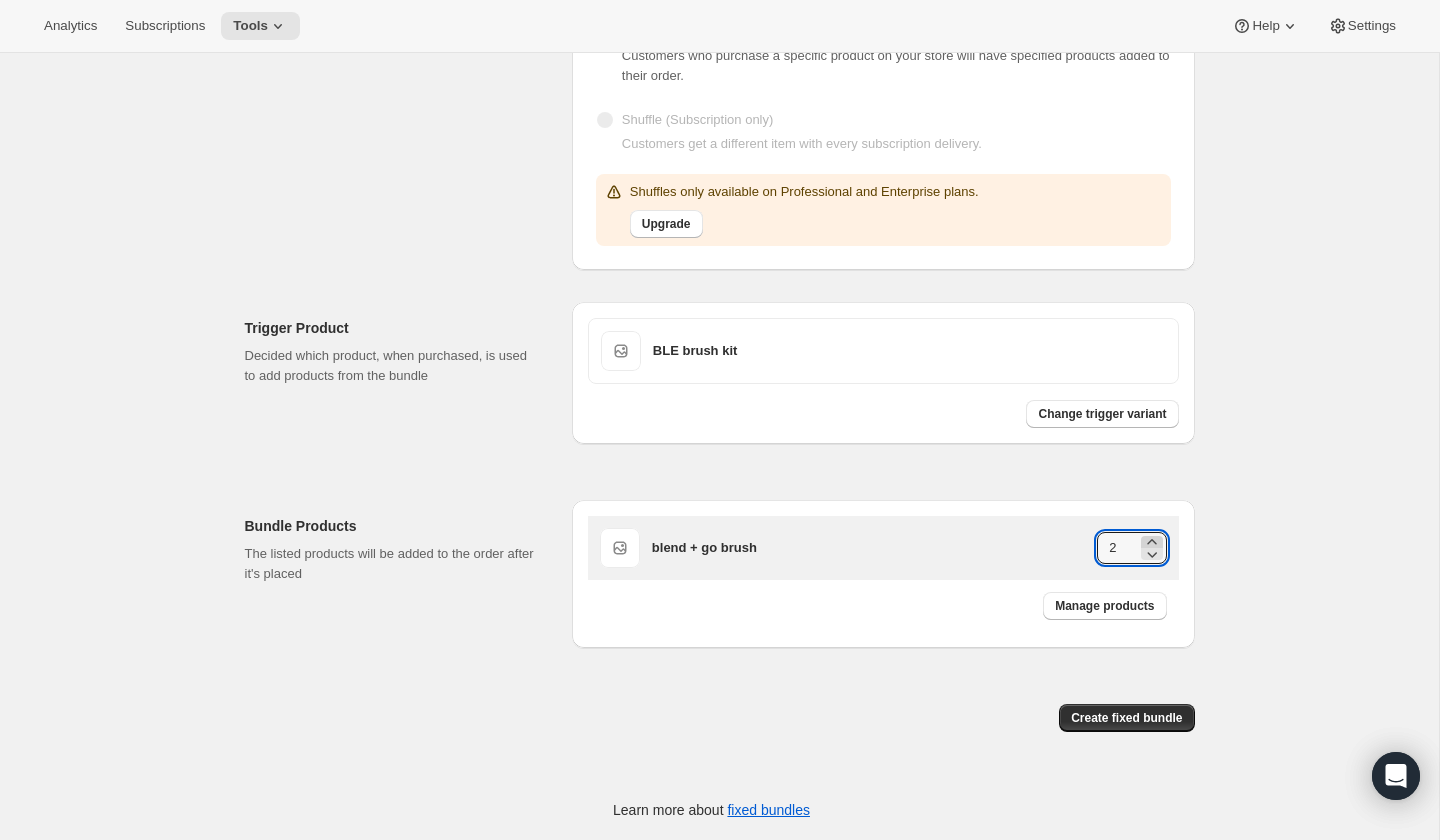 click 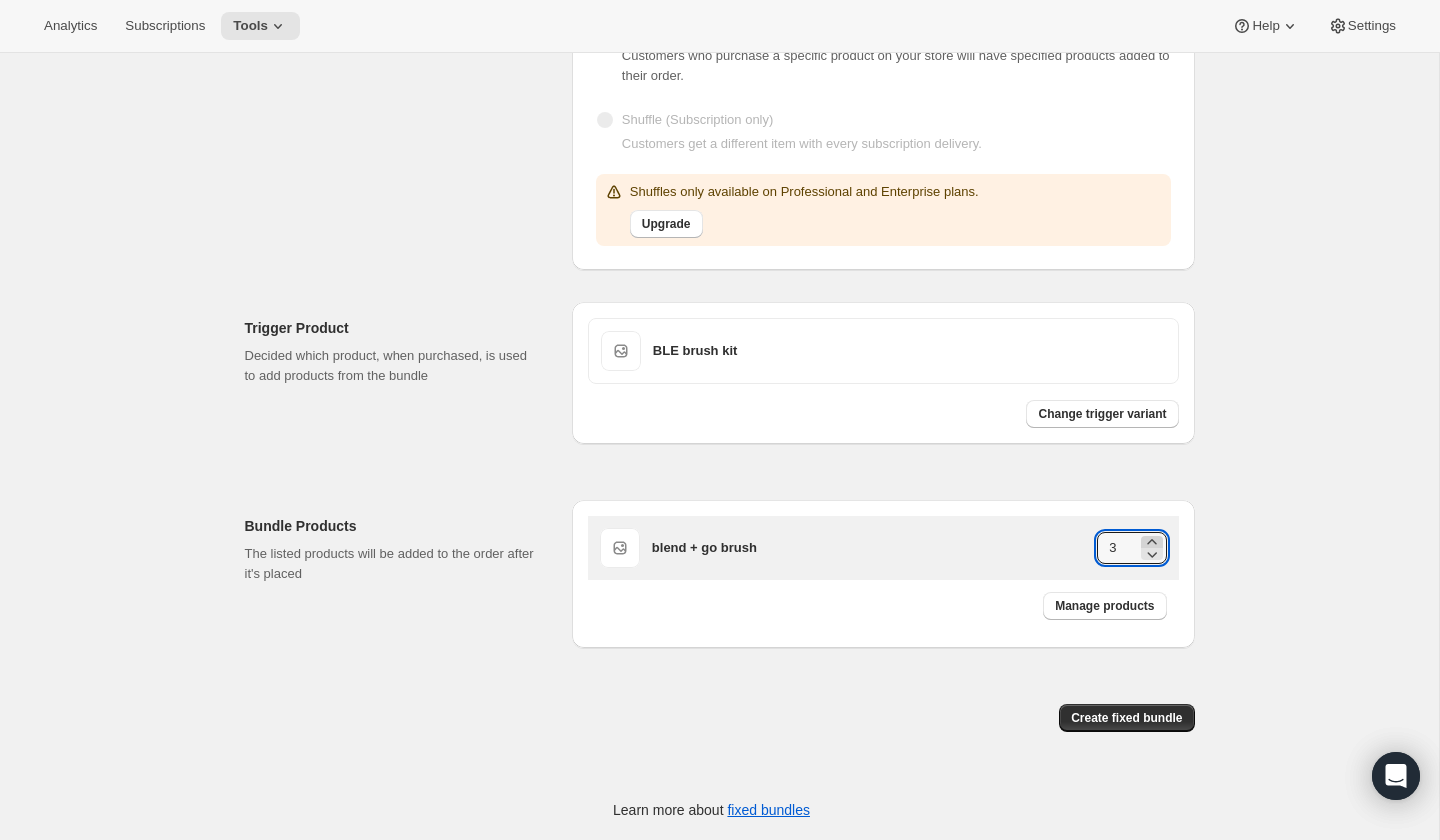 click 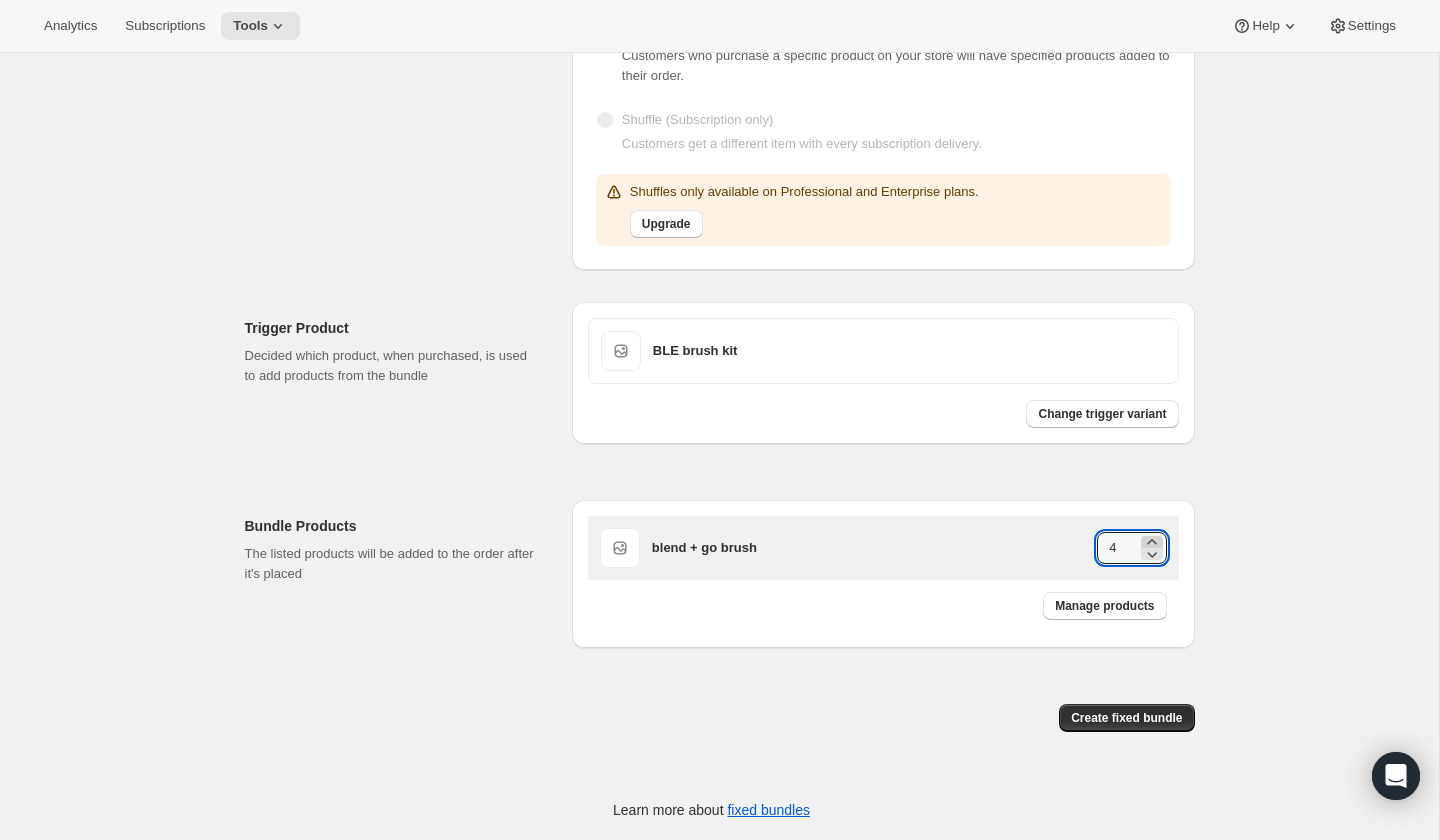 click 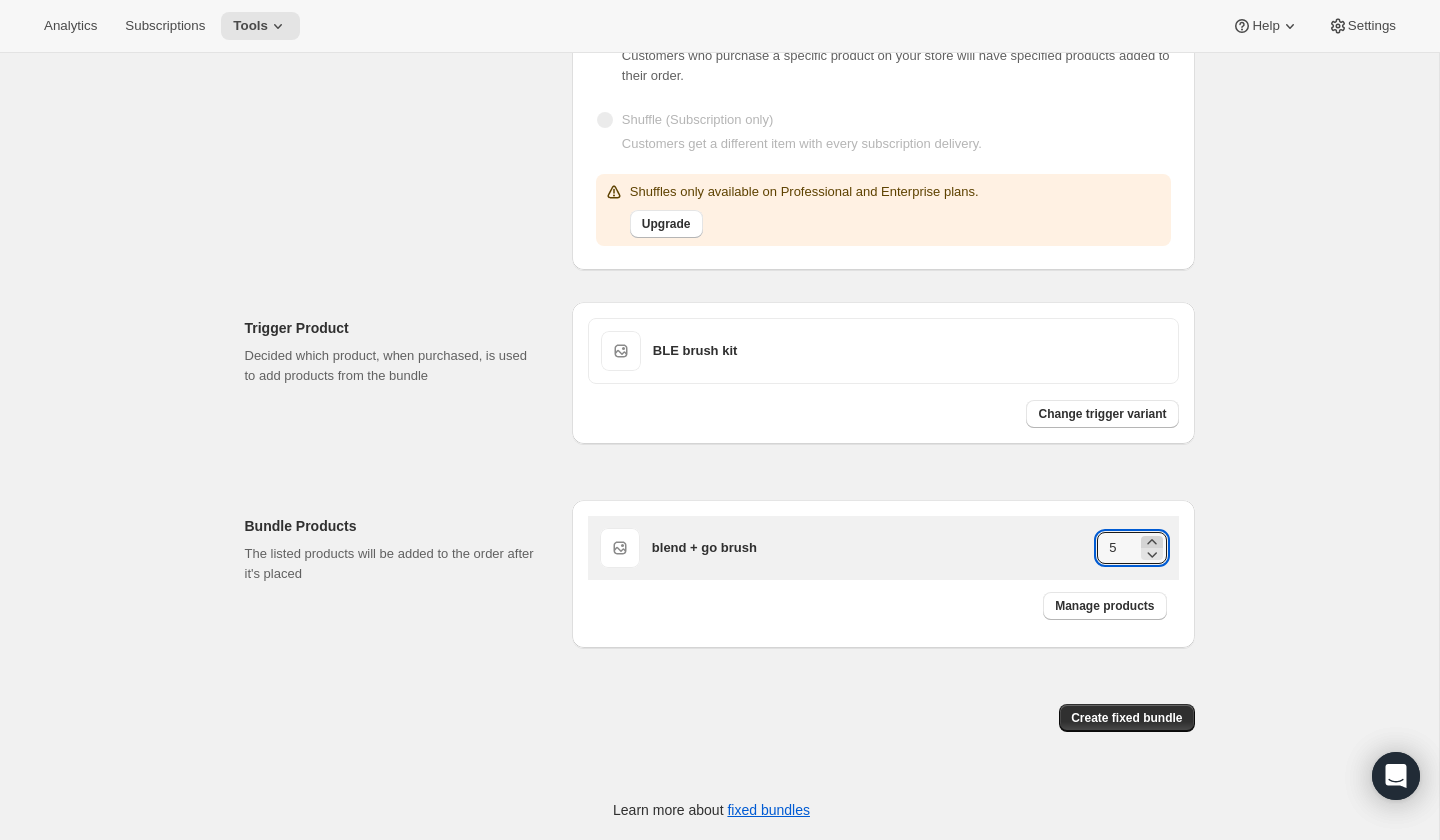 click 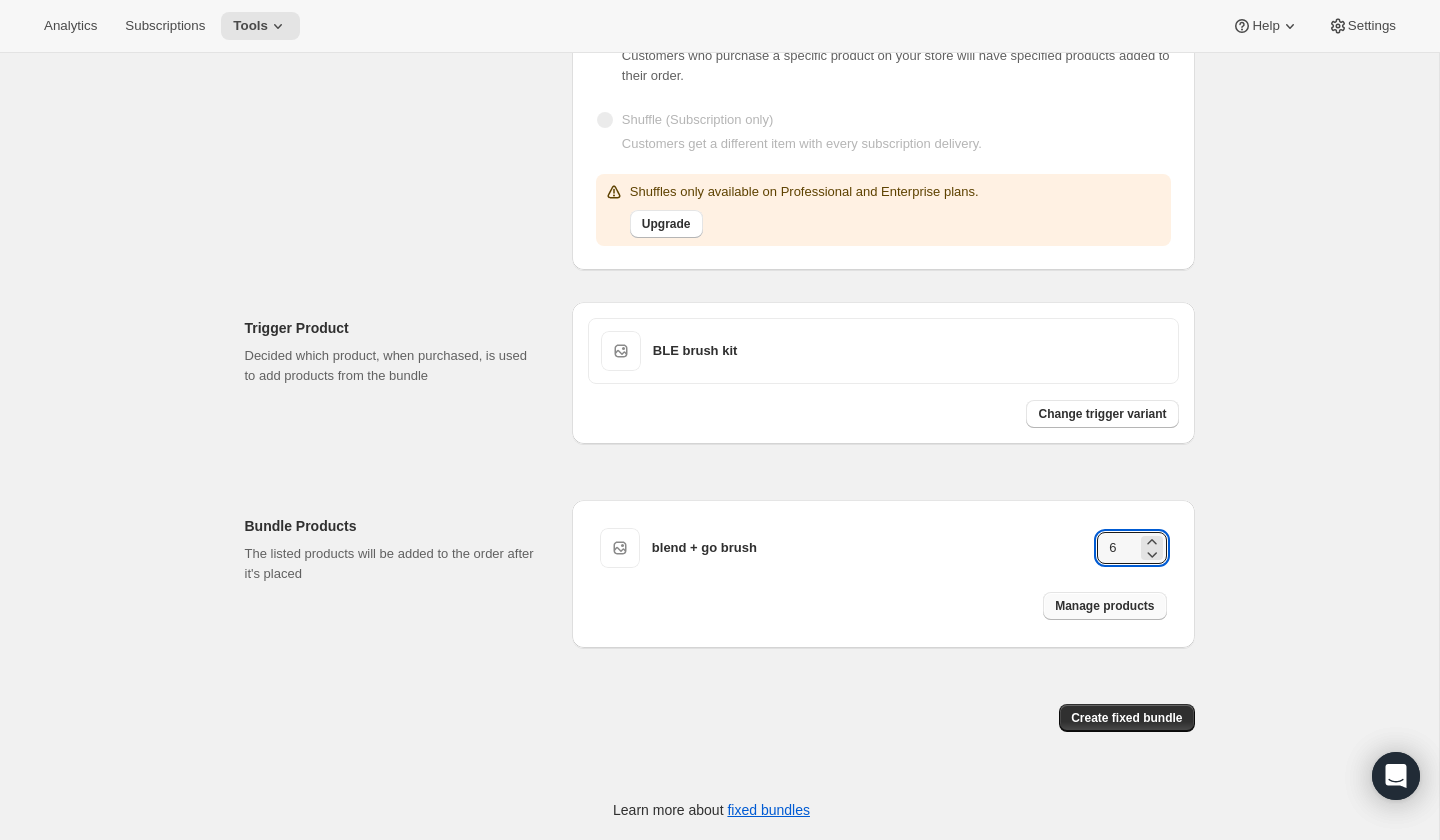 click on "Manage products" at bounding box center [1104, 606] 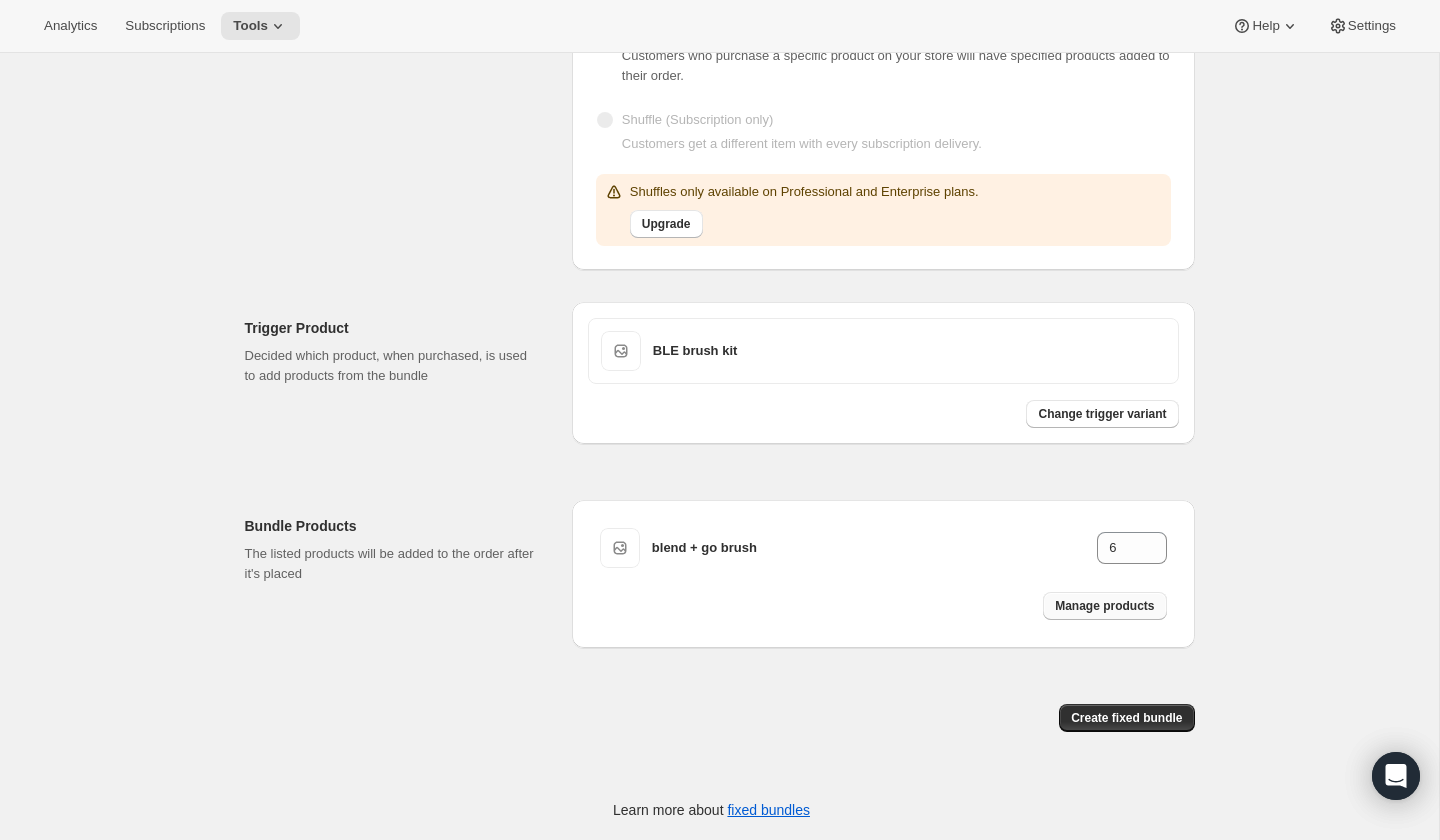 type on "1" 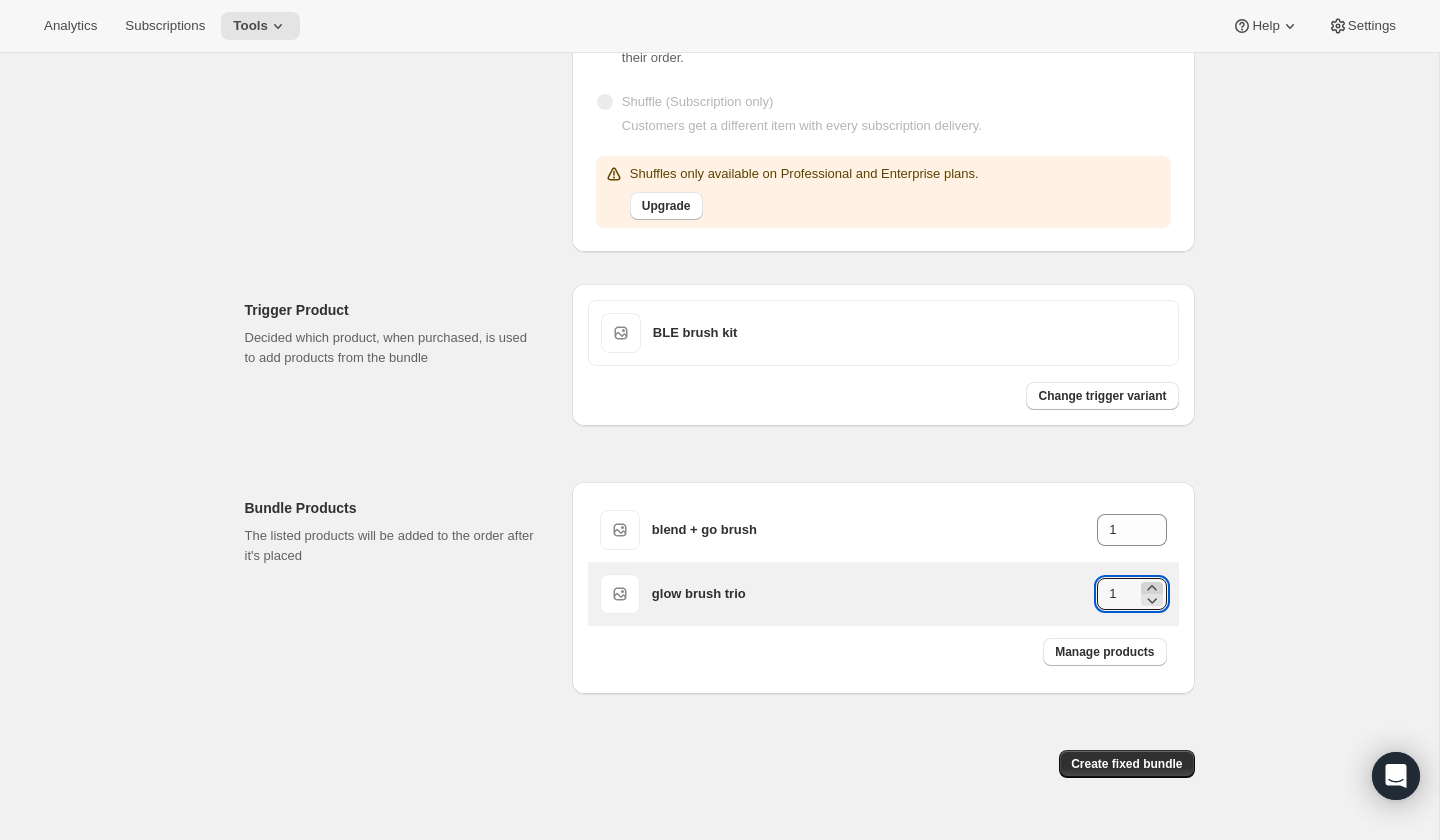 click 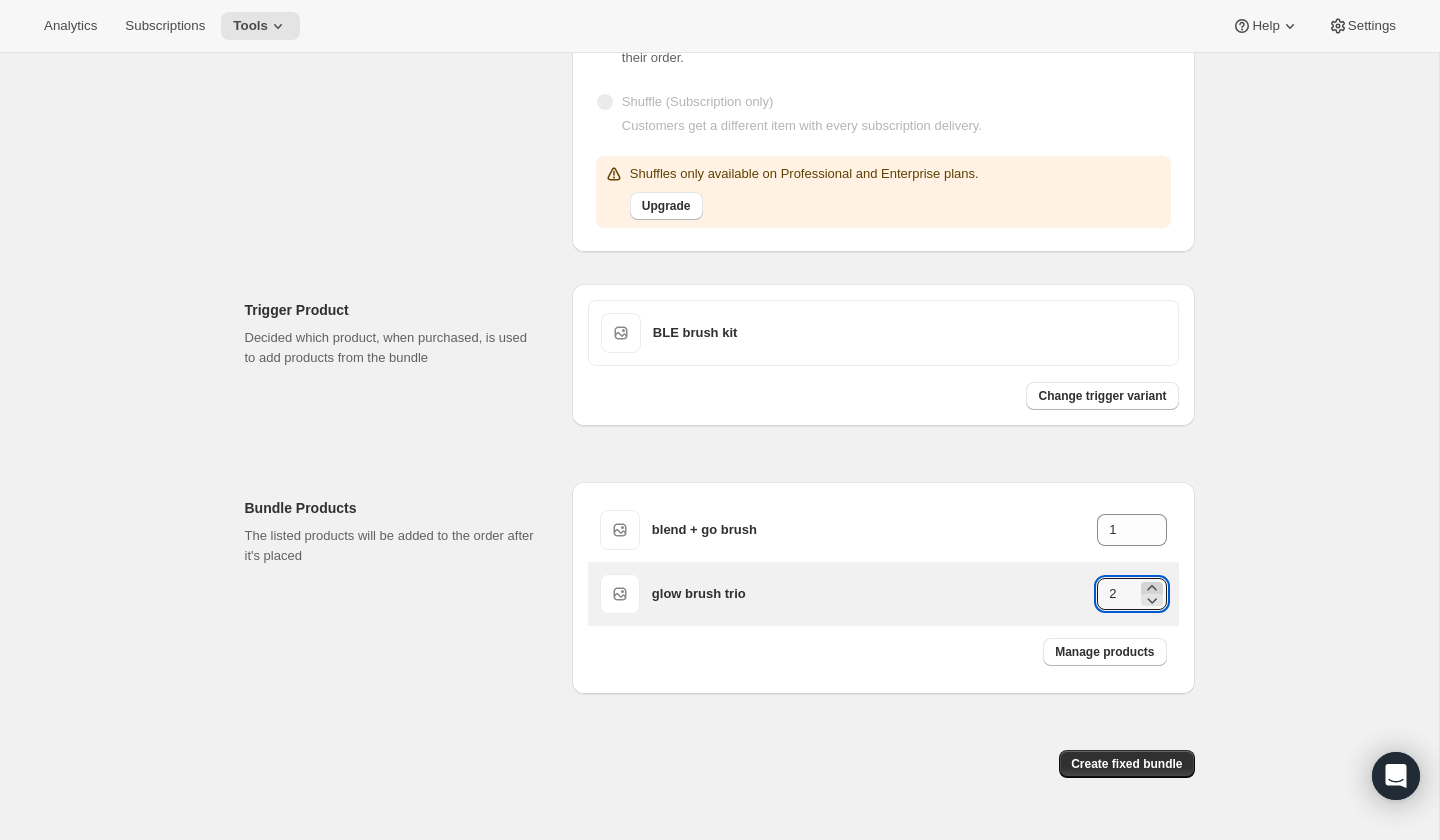 click 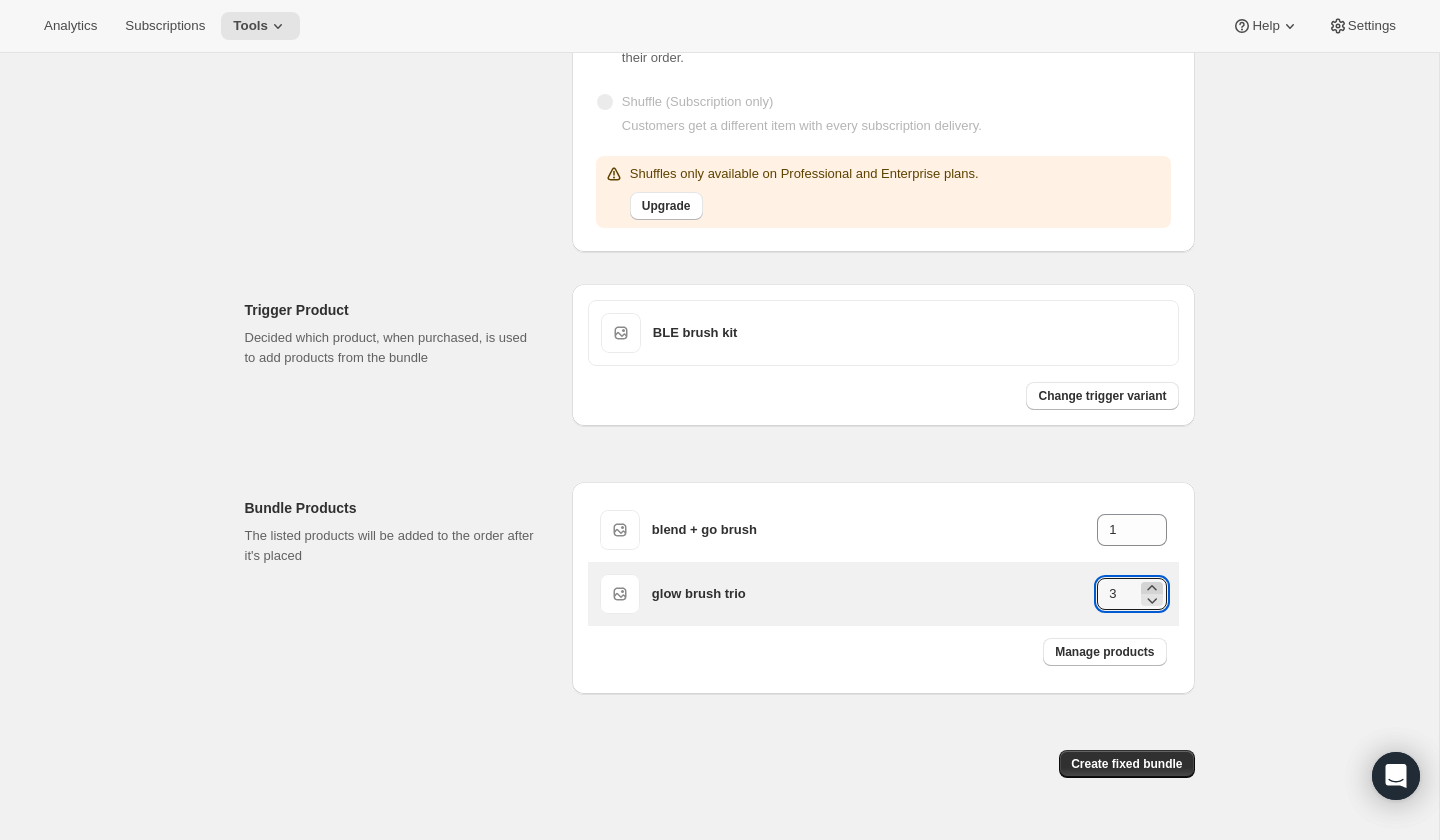 click 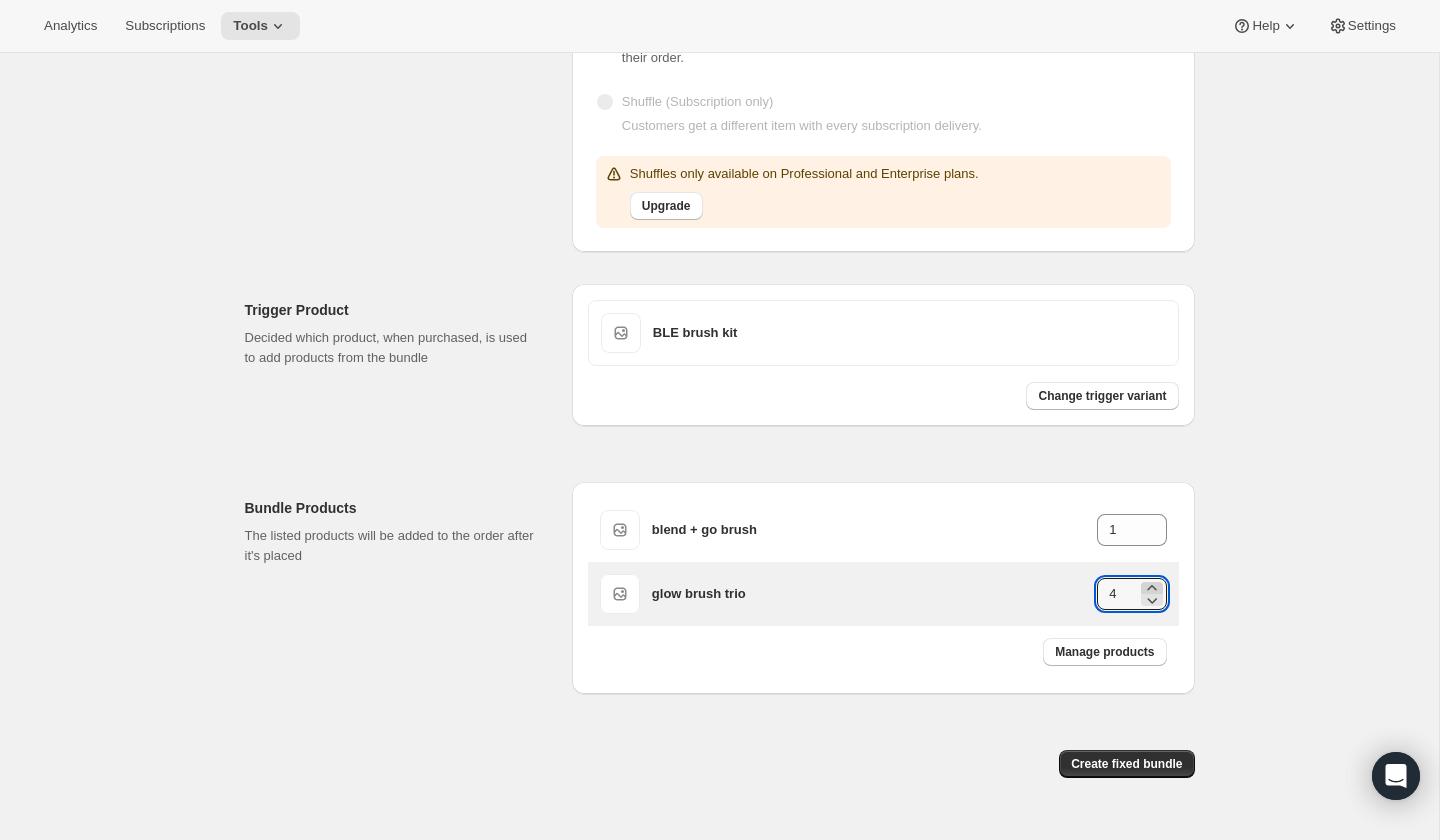 click 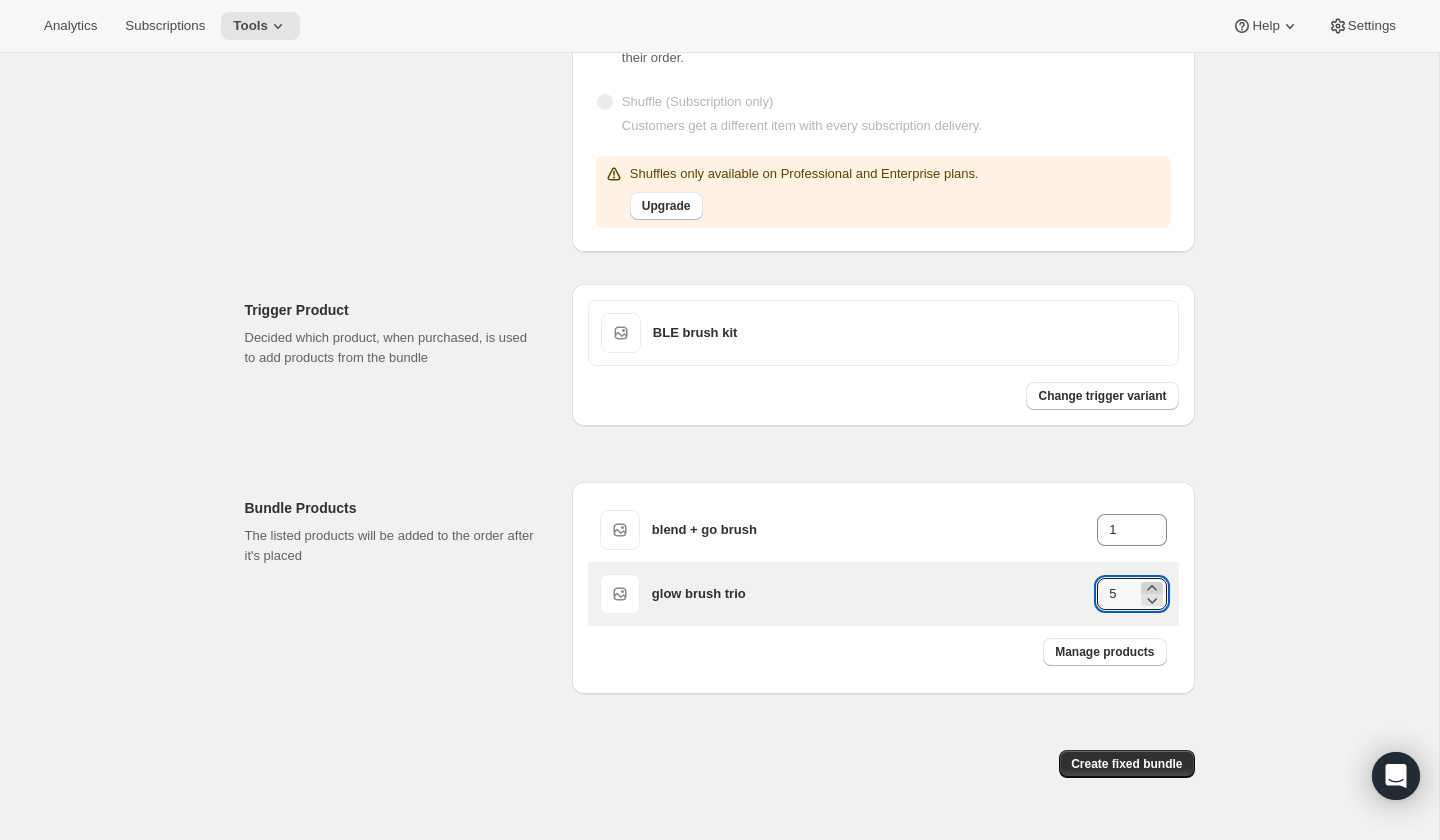 click 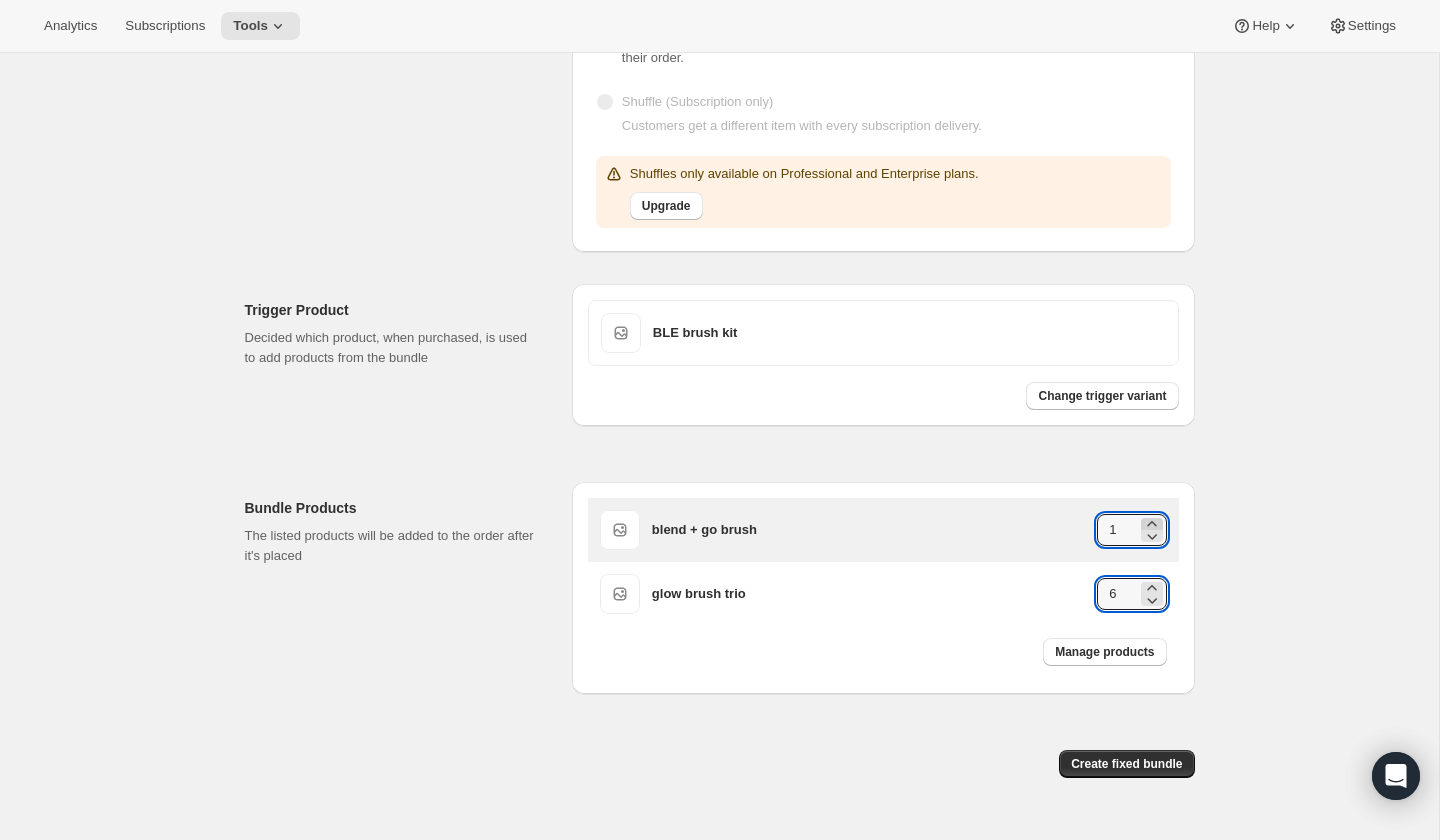 click 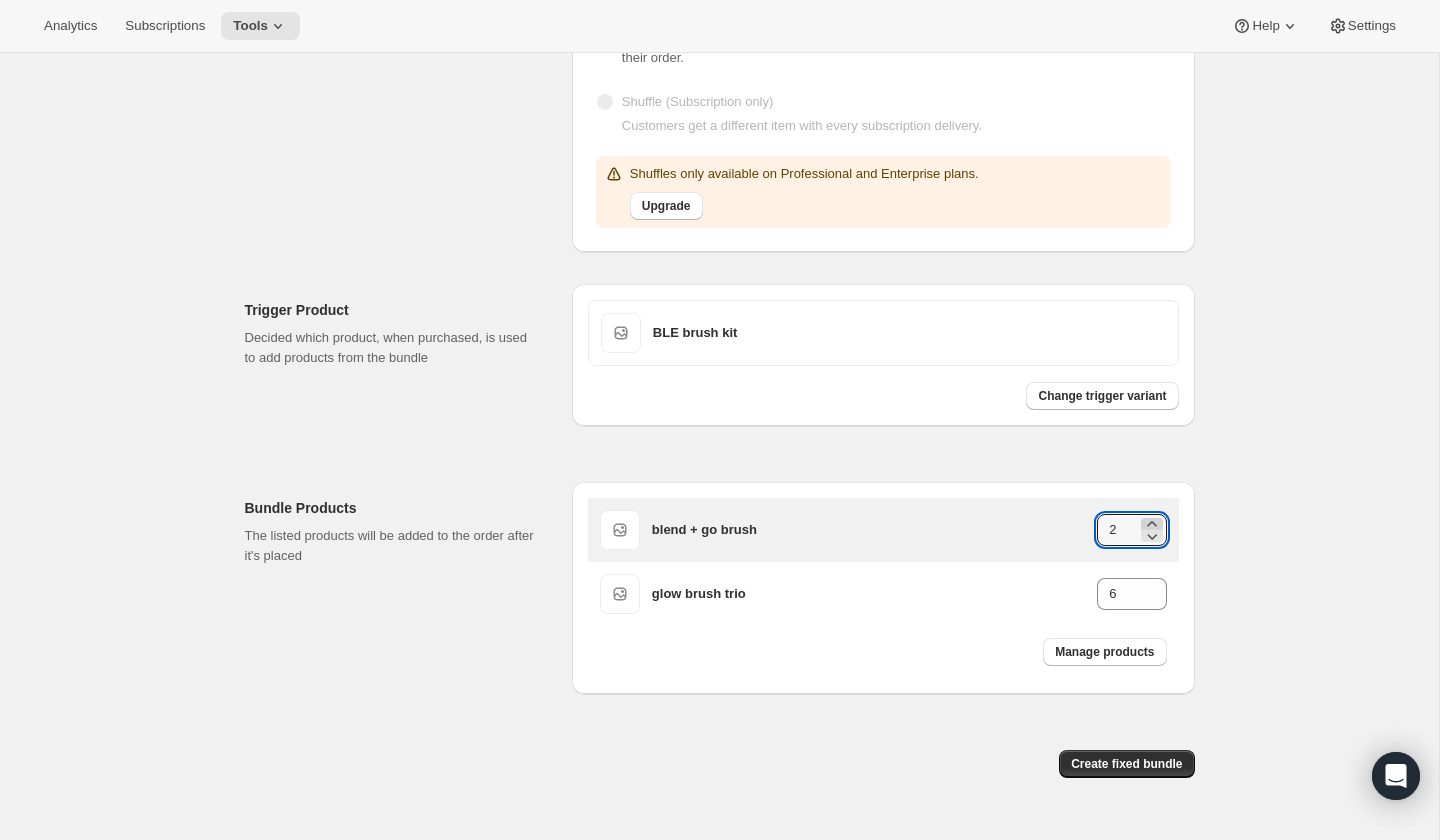 click 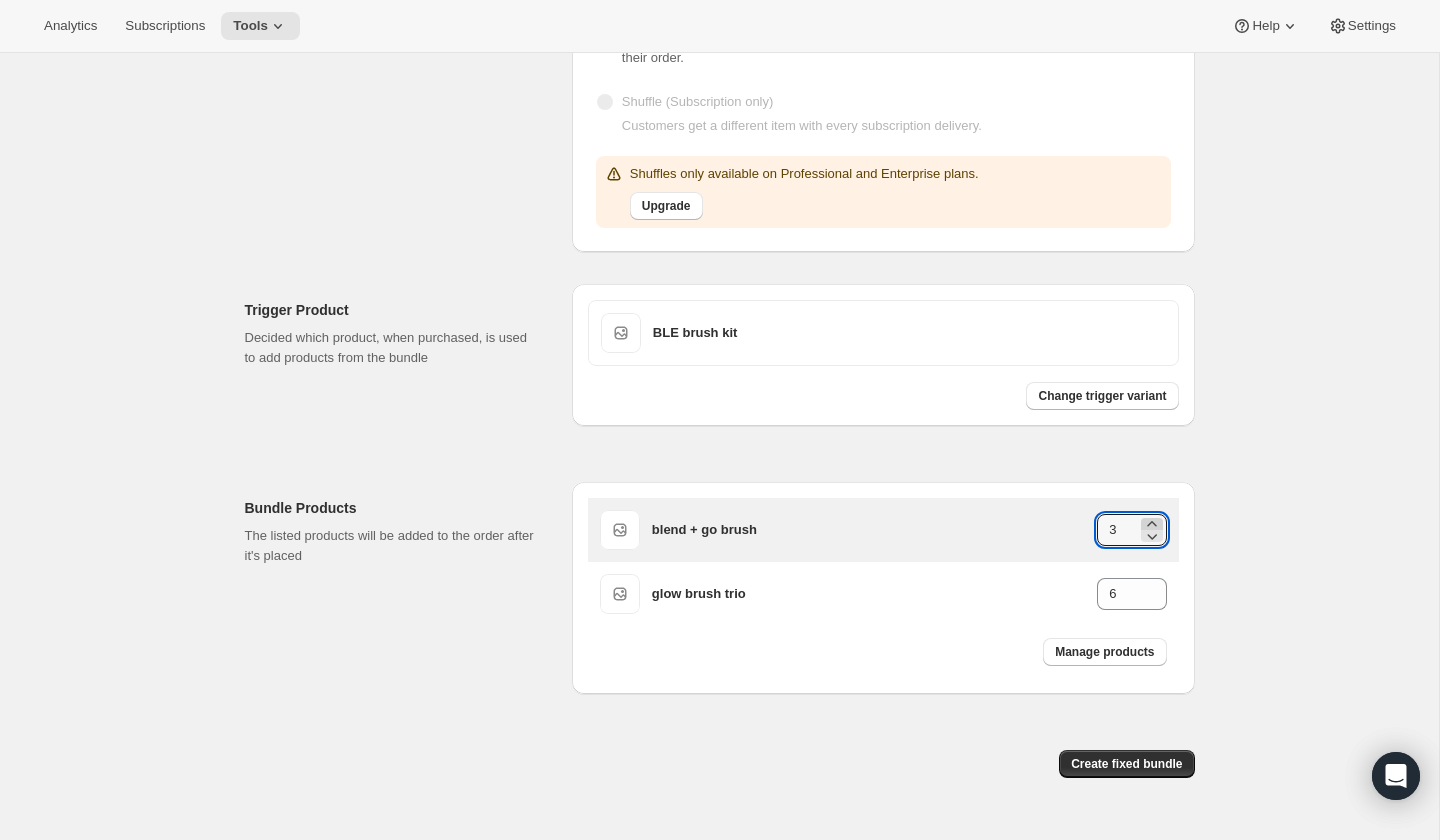 click 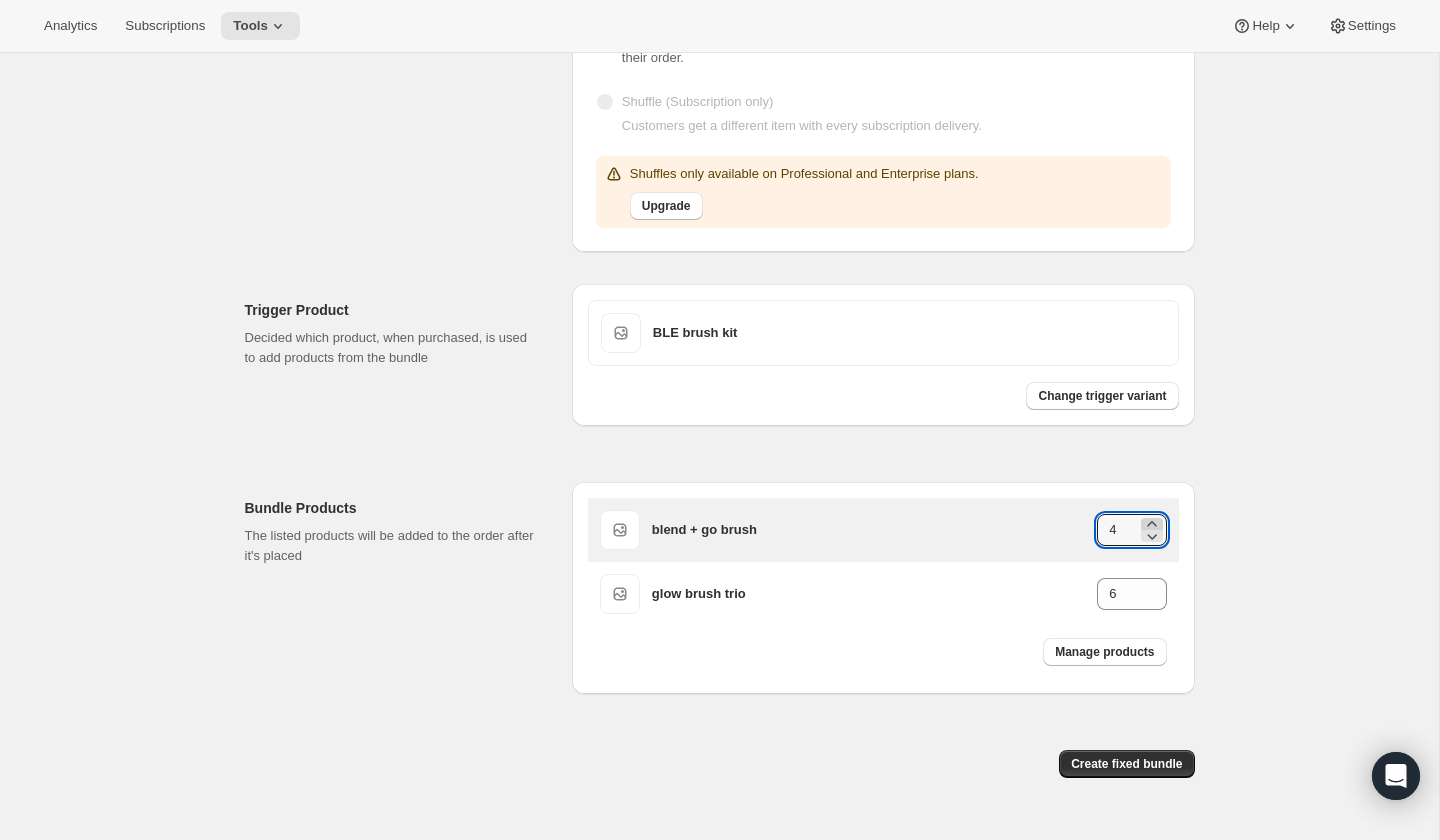 click 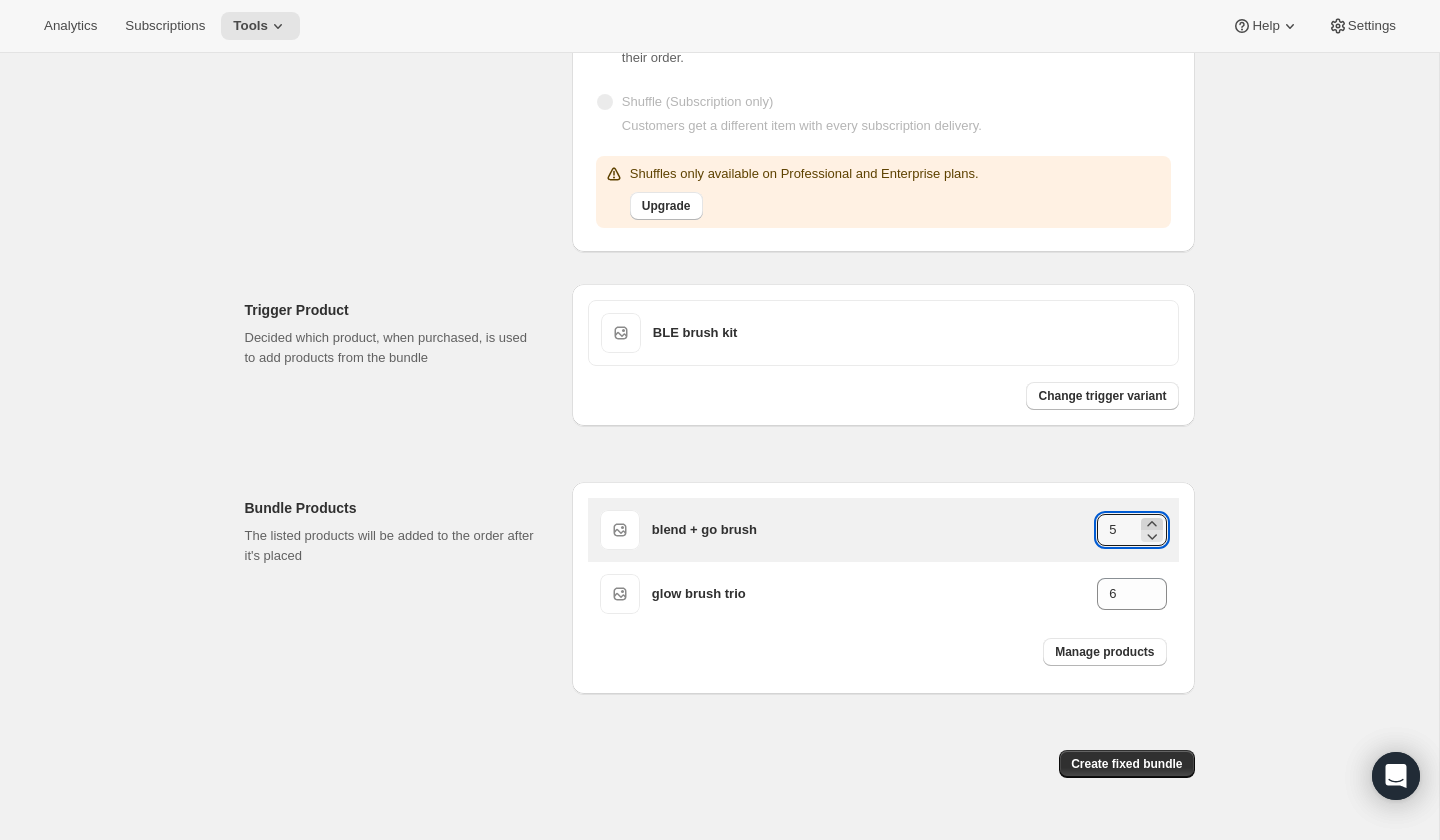 click 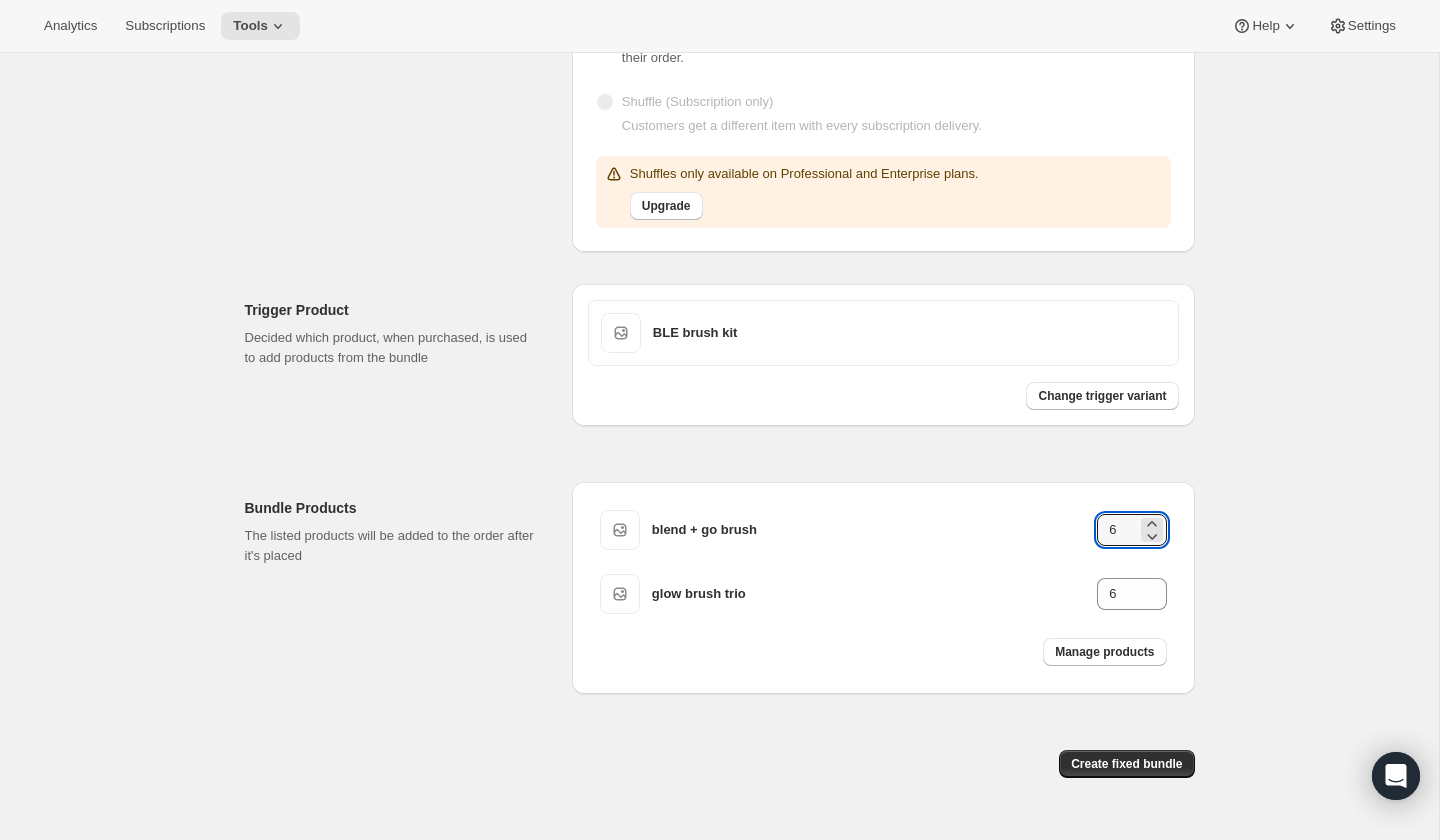 click on "blend + go brush 6 glow brush trio 6 Manage products" at bounding box center (883, 588) 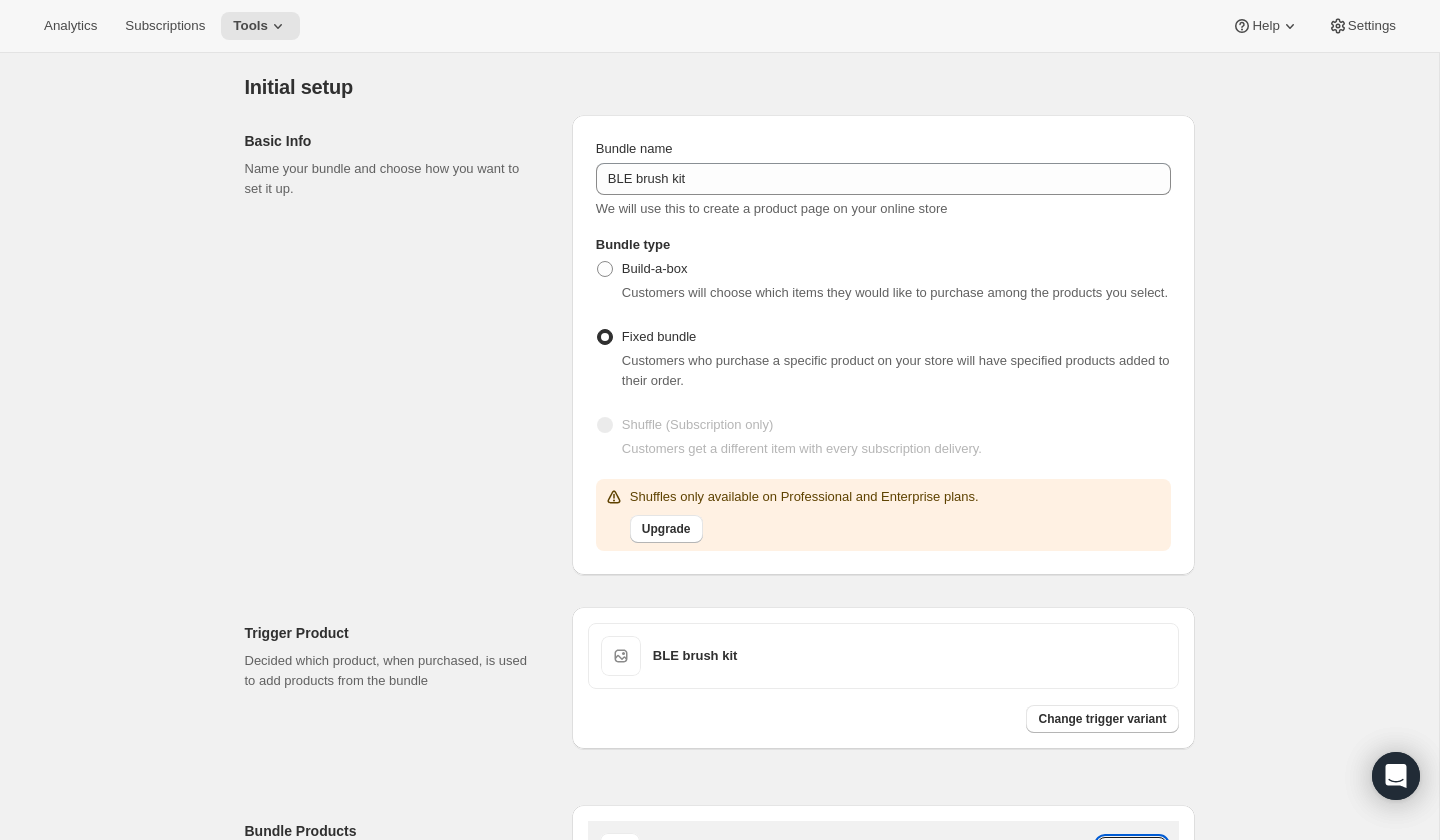 scroll, scrollTop: 67, scrollLeft: 0, axis: vertical 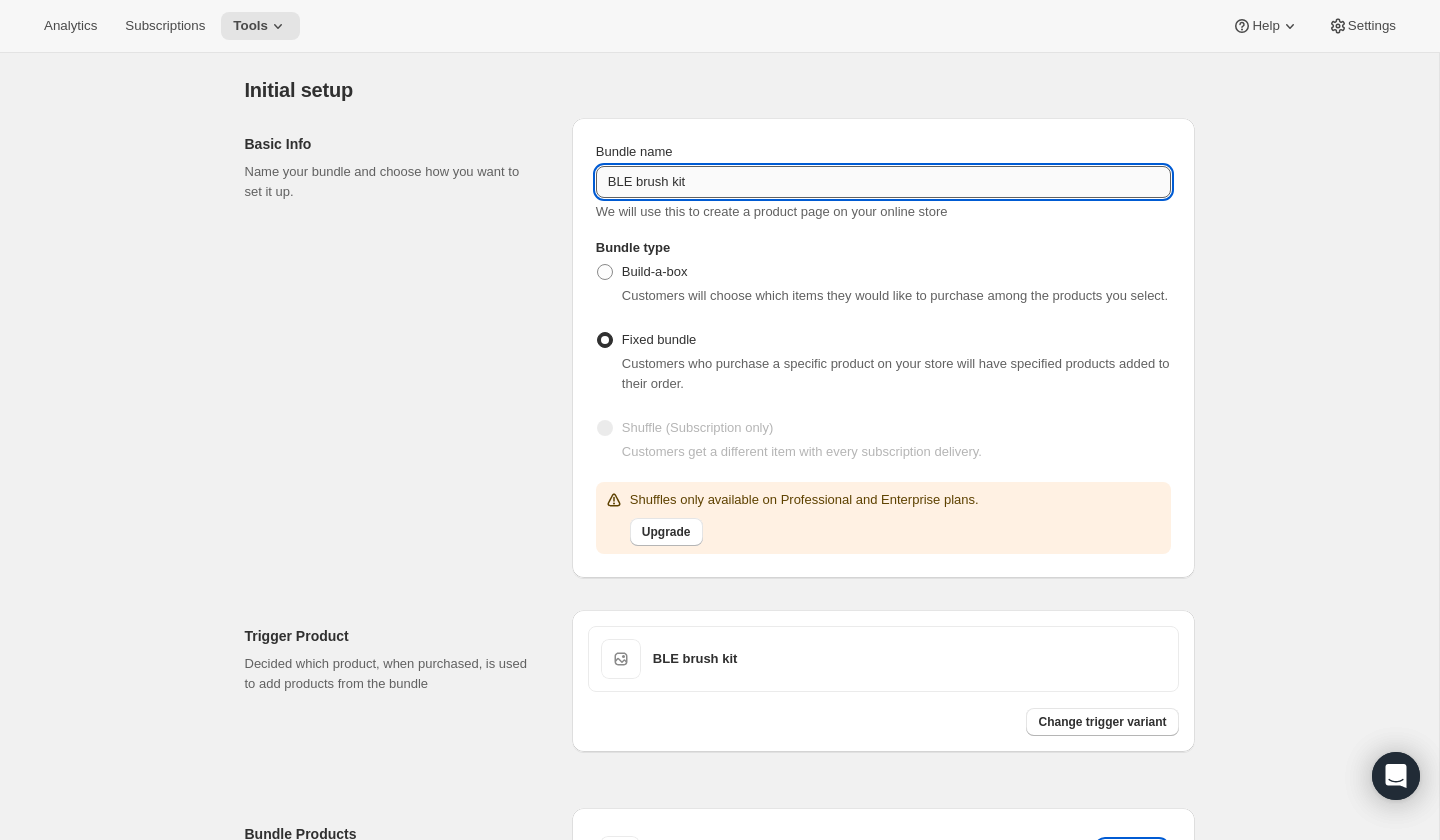 click on "BLE brush kit" at bounding box center [883, 182] 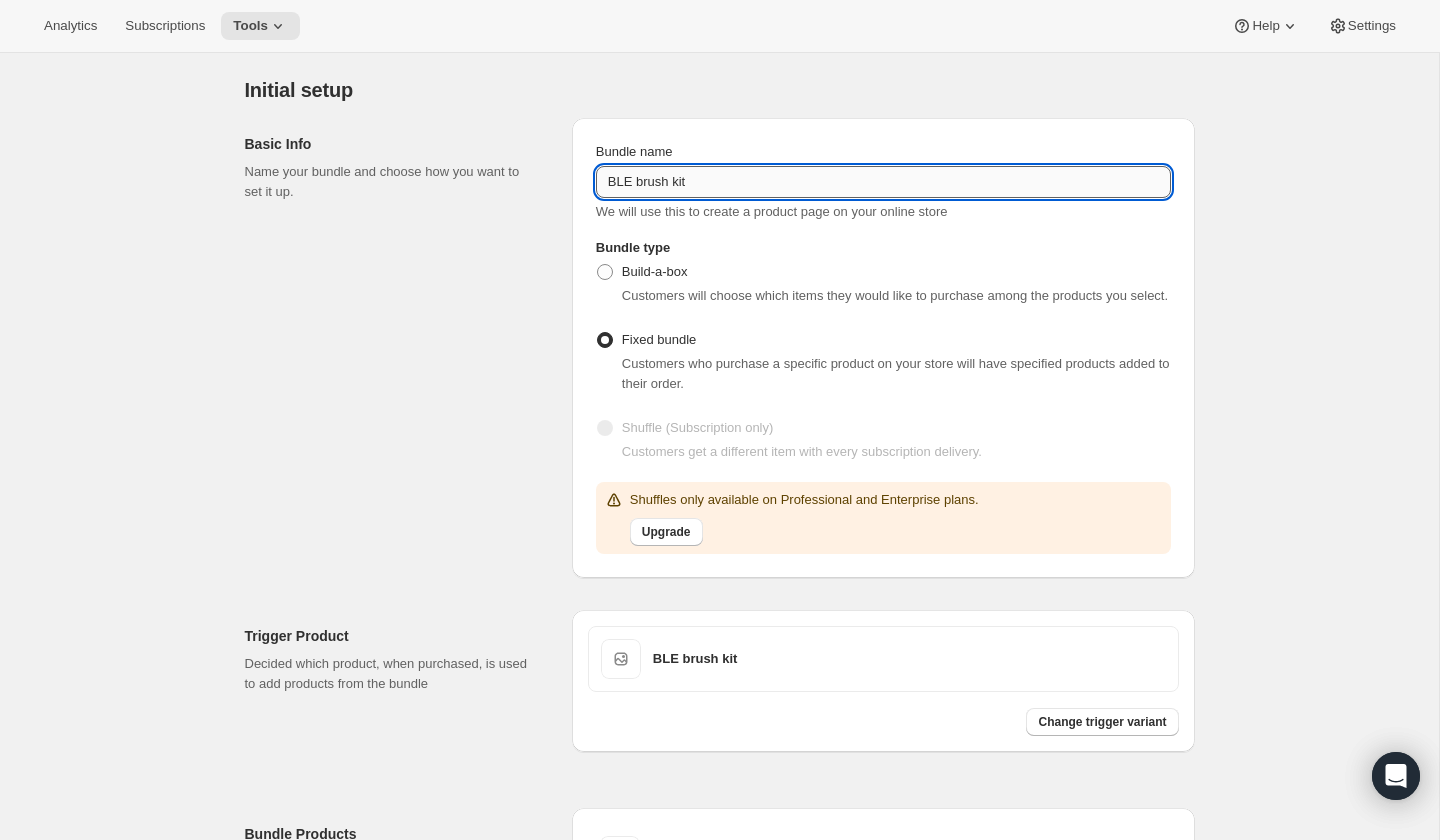 click on "BLE brush kit" at bounding box center (883, 182) 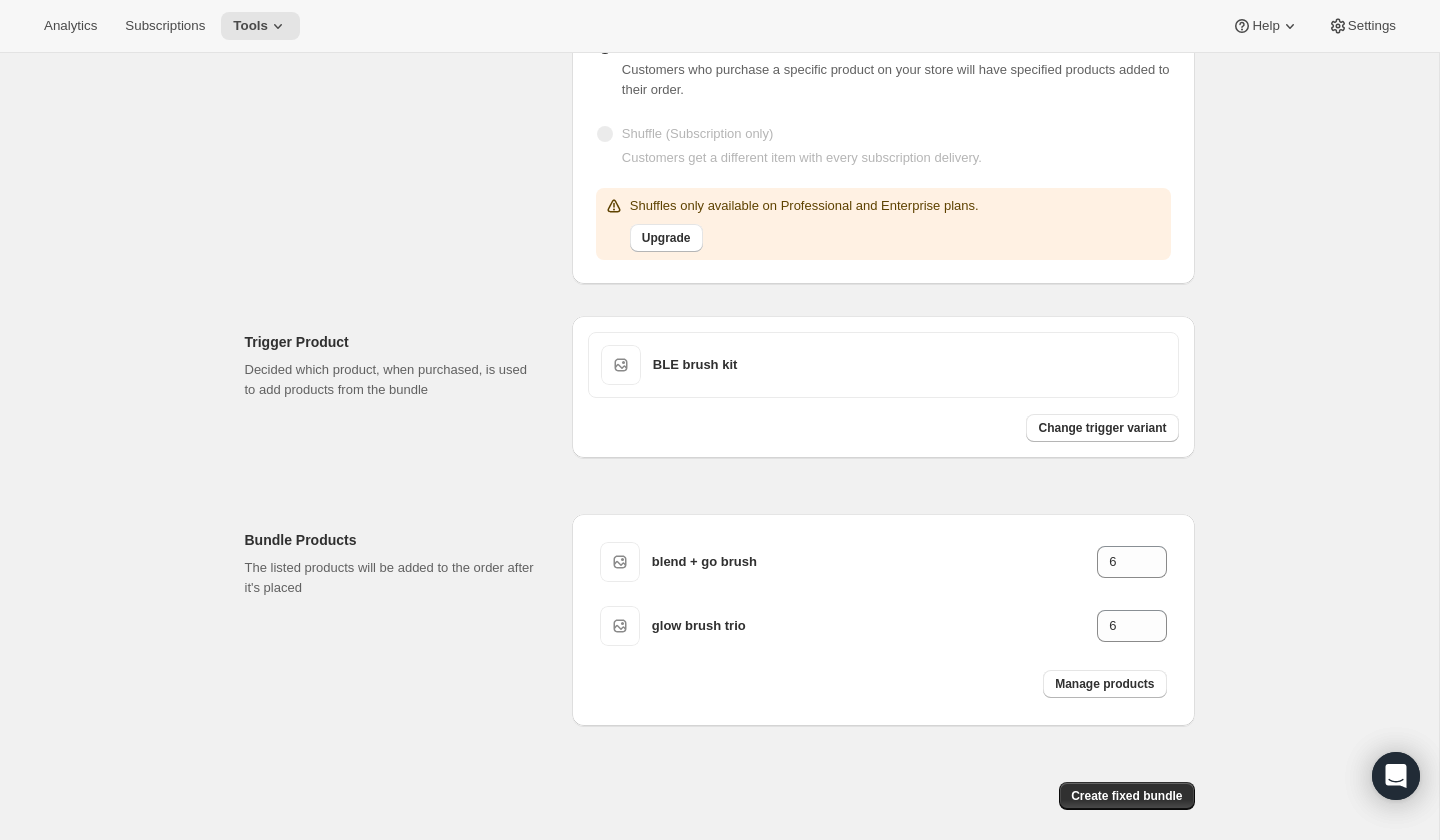 scroll, scrollTop: 457, scrollLeft: 0, axis: vertical 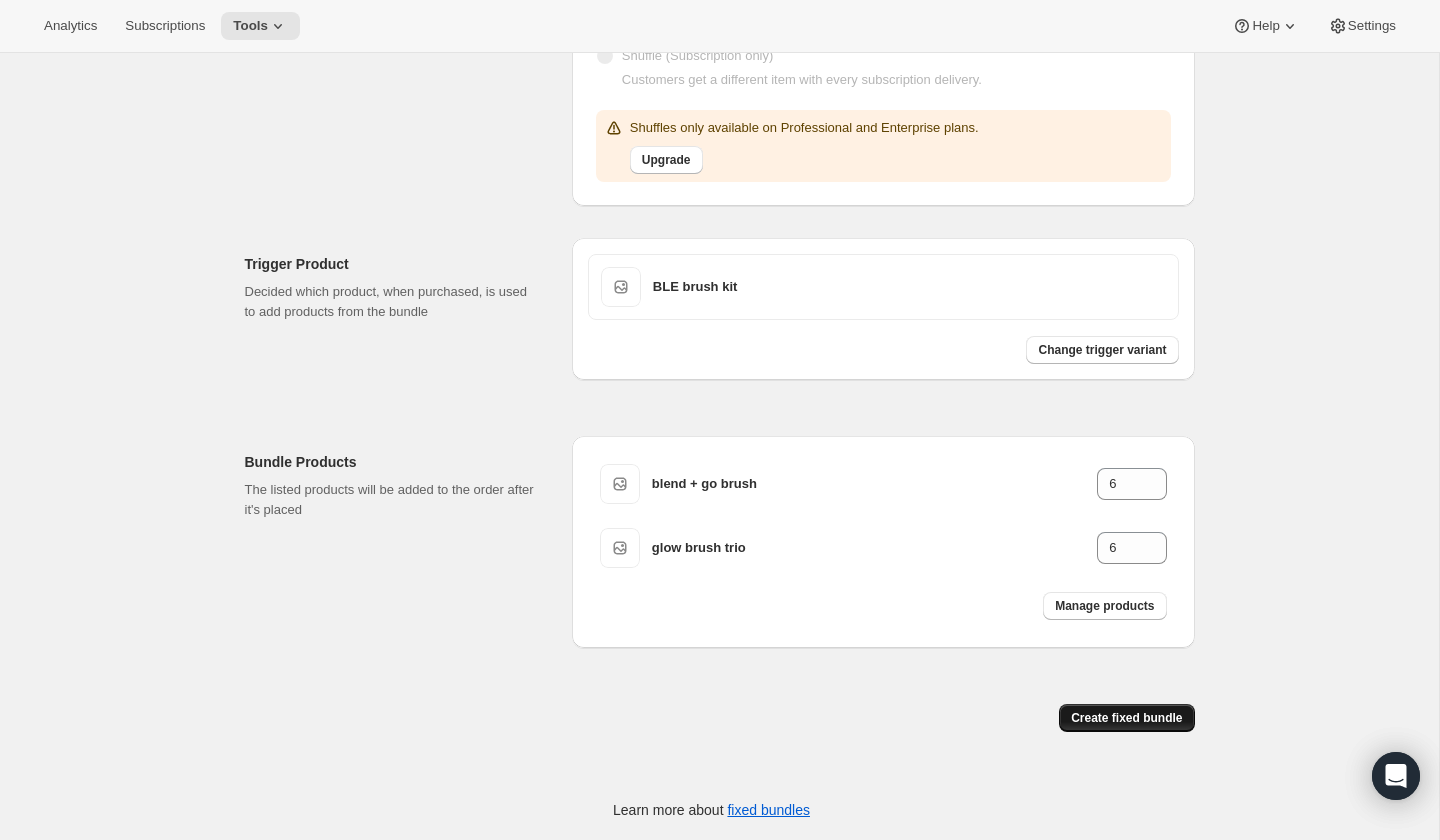 click on "Create fixed bundle" at bounding box center (1126, 718) 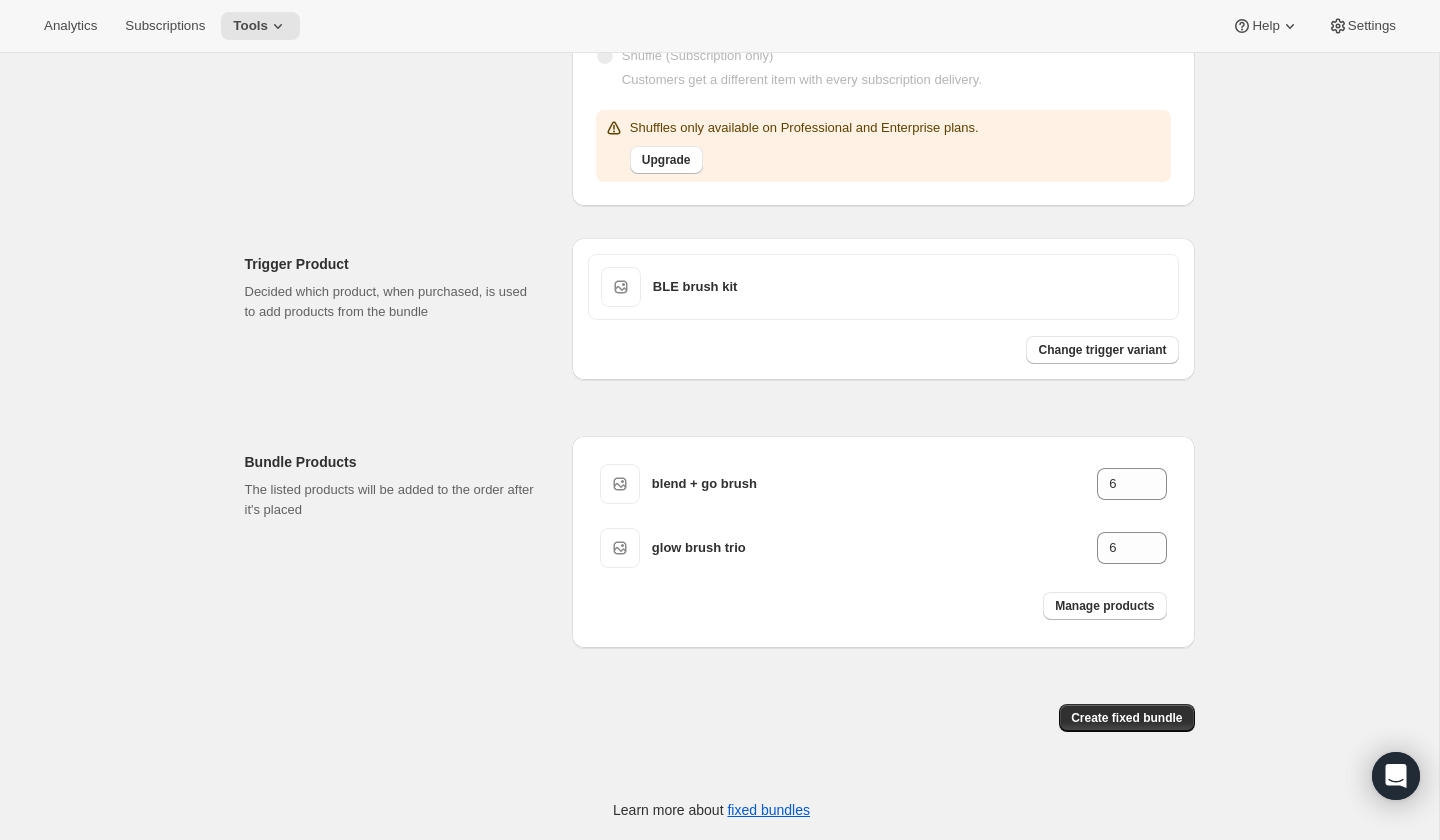 scroll, scrollTop: 457, scrollLeft: 0, axis: vertical 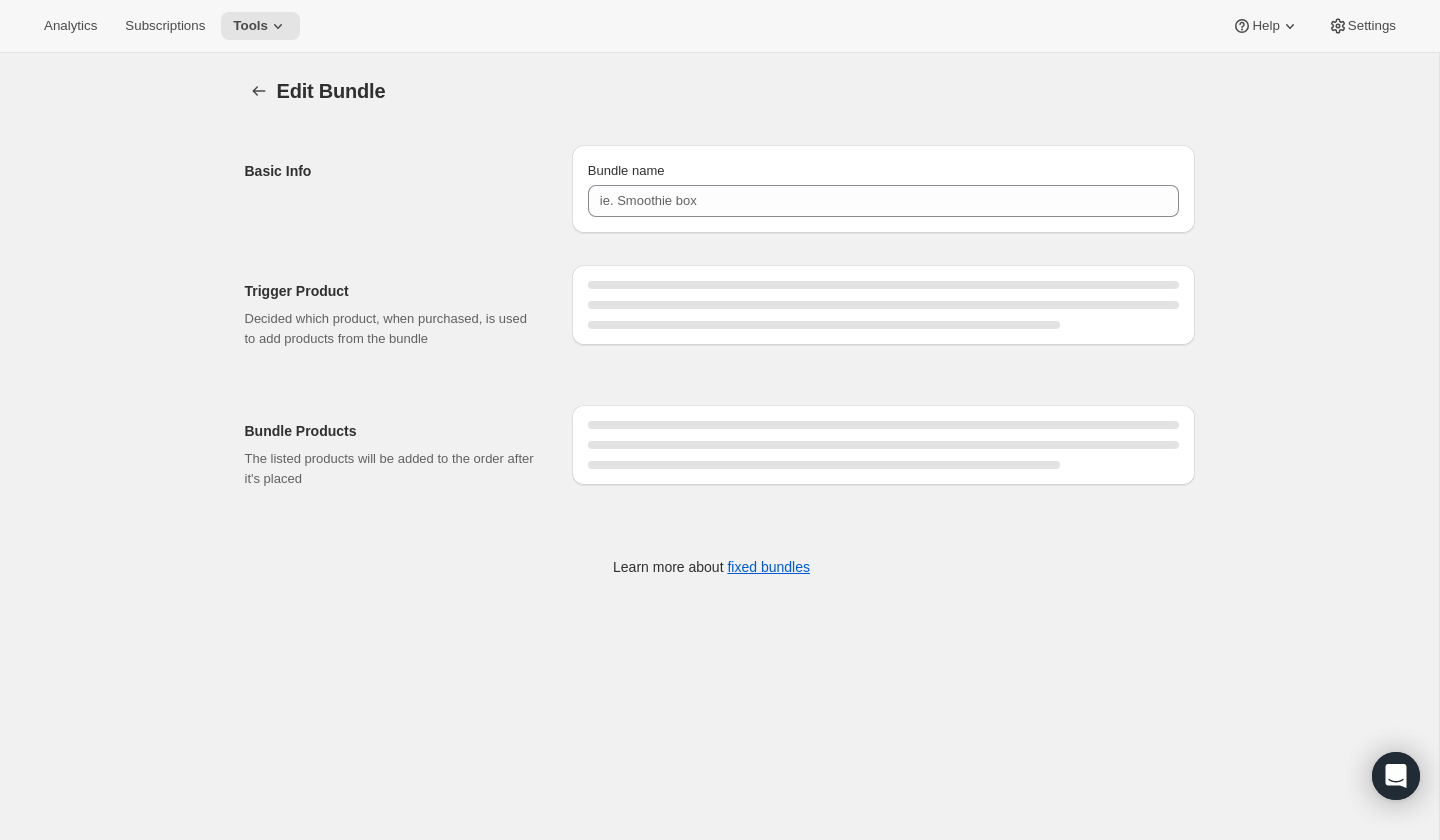 type on "BLE brush kit" 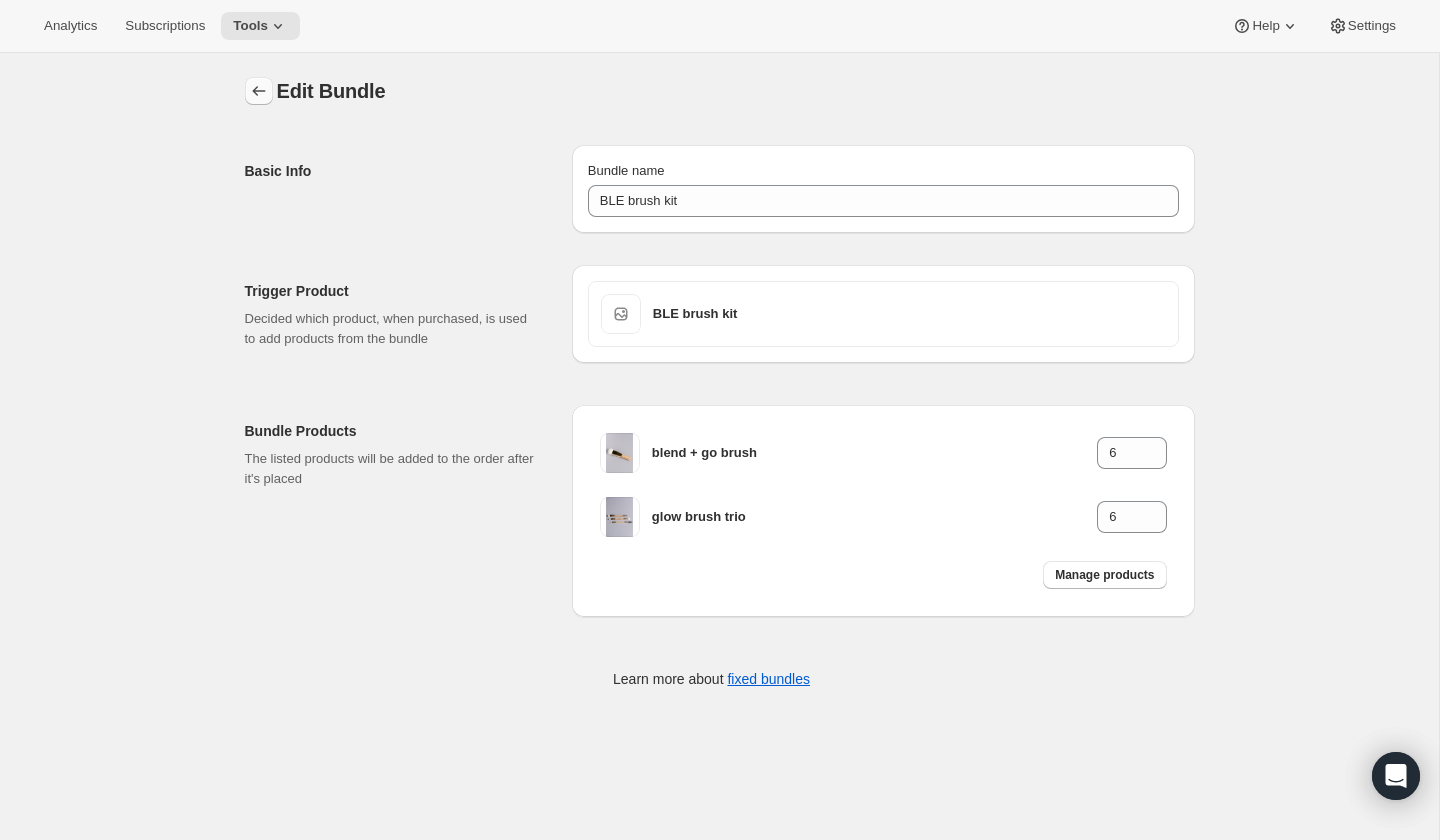 click 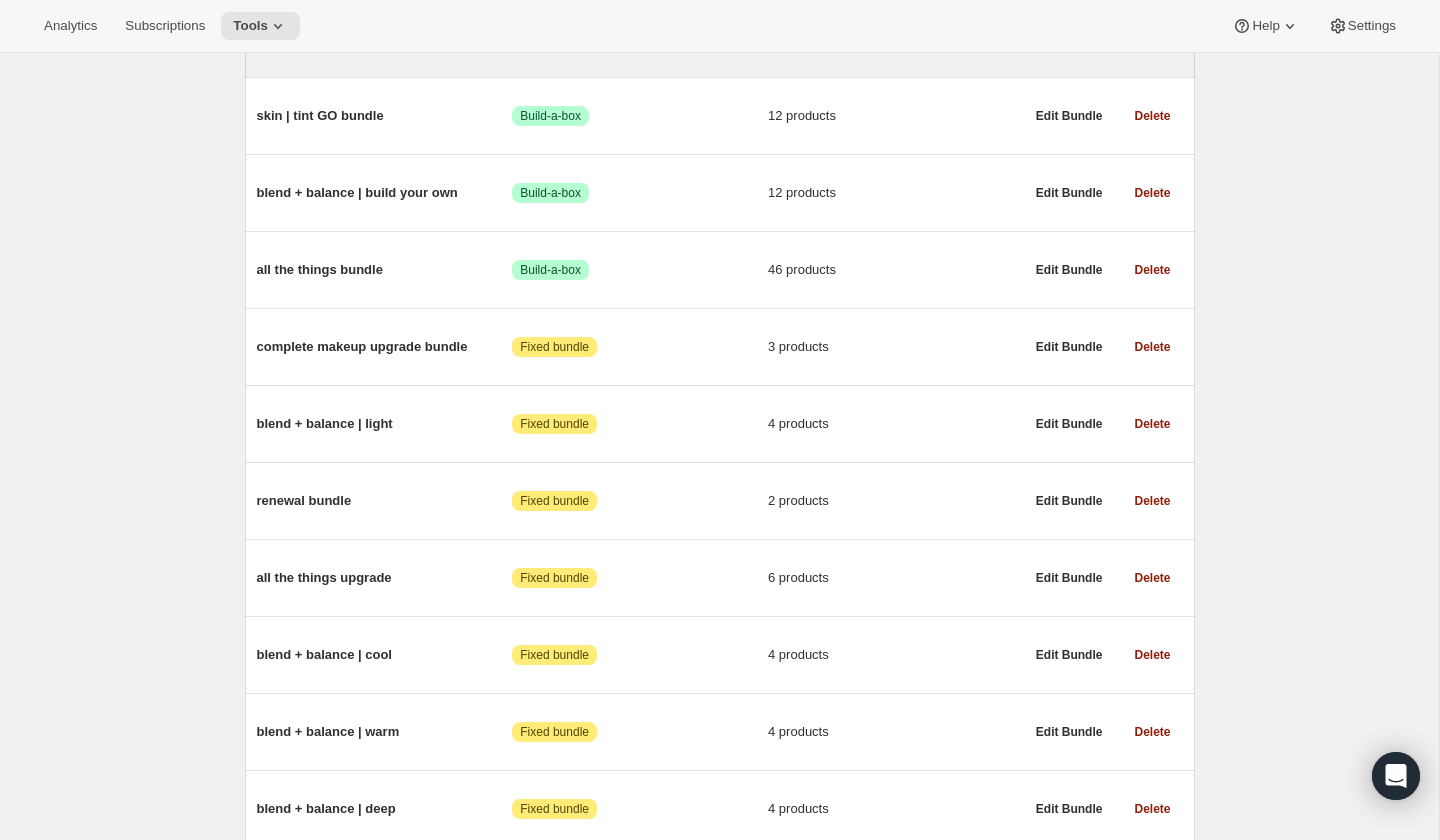 scroll, scrollTop: 1201, scrollLeft: 0, axis: vertical 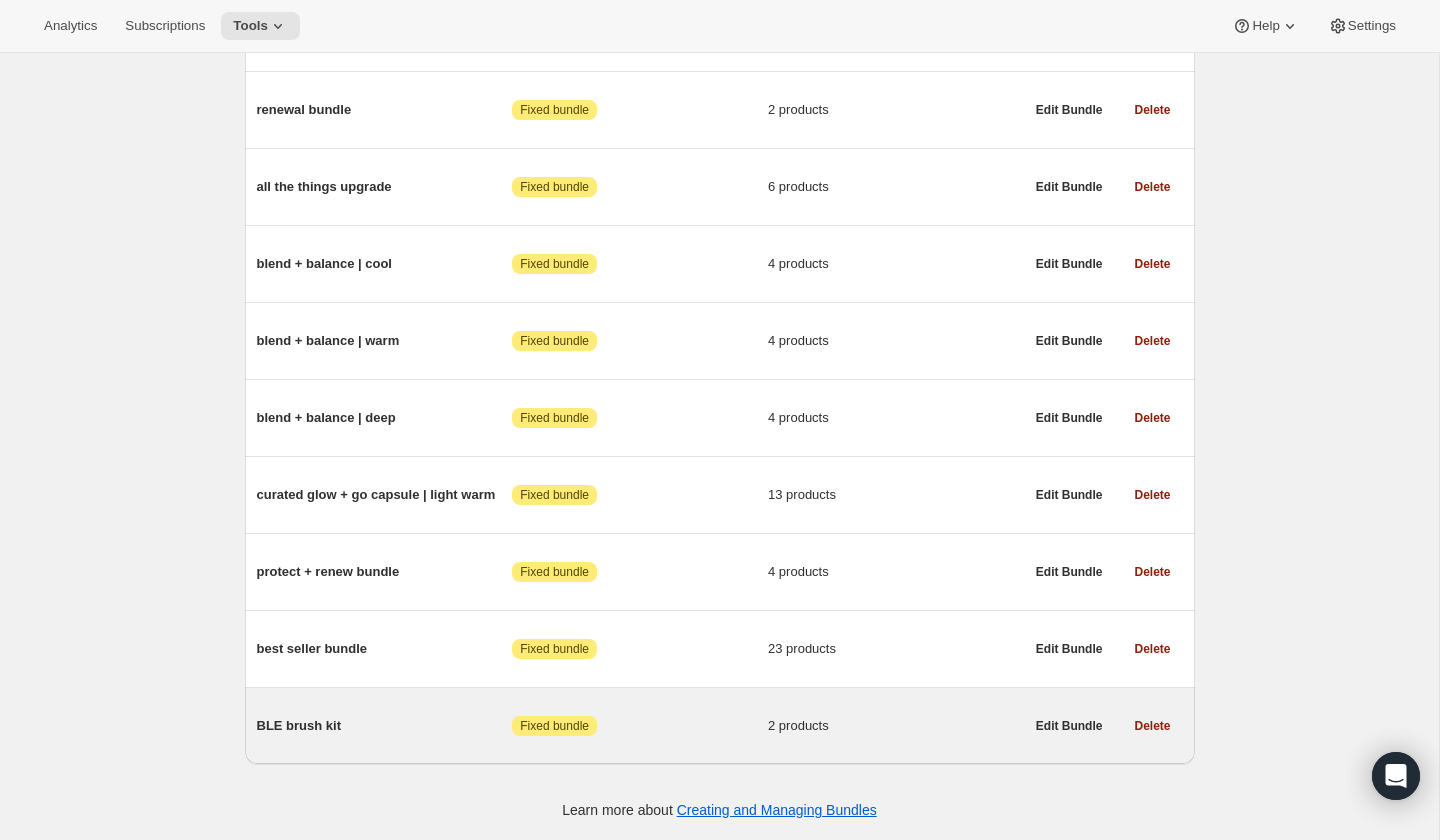 click on "BLE brush kit" at bounding box center [385, 726] 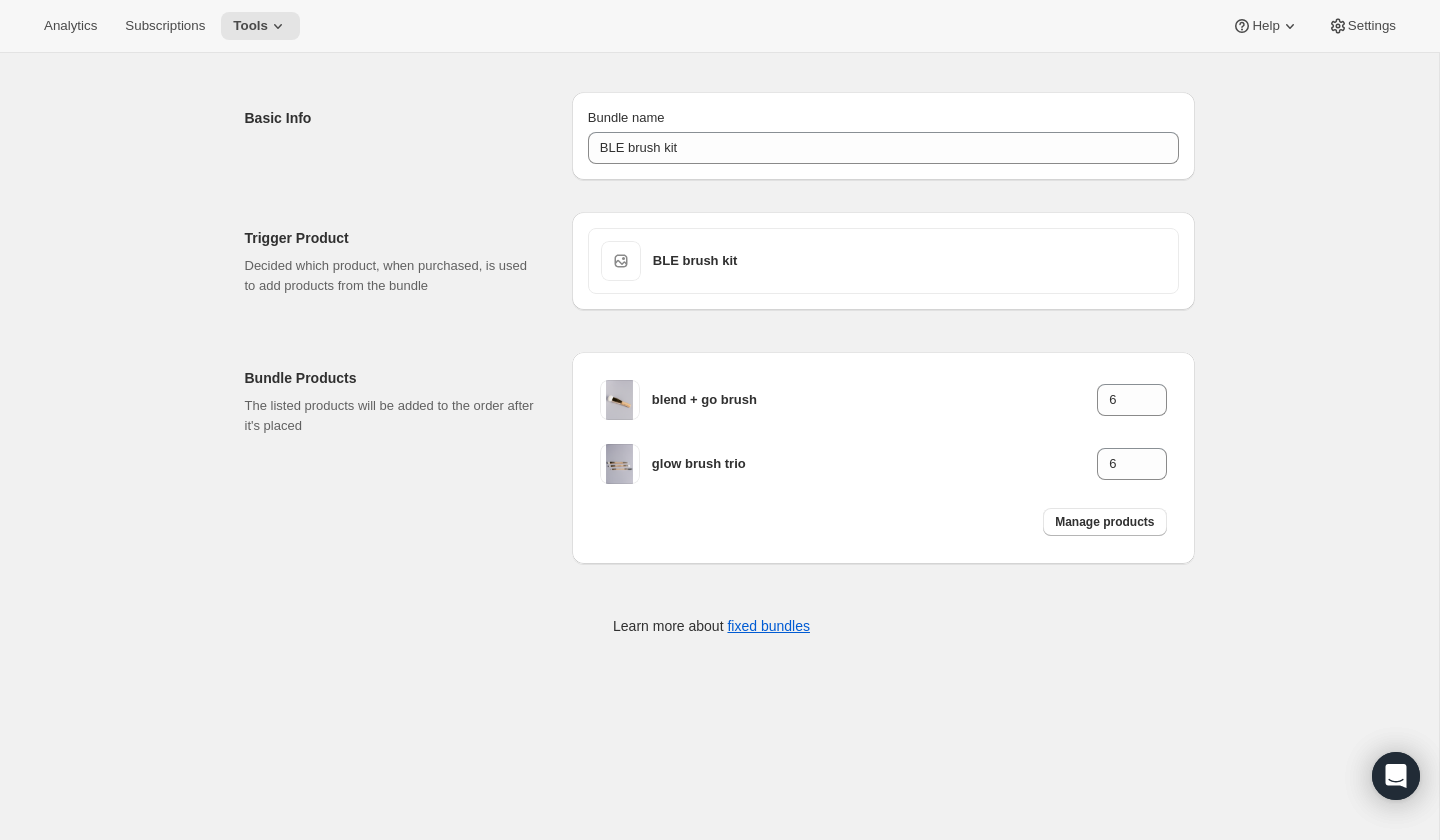 scroll, scrollTop: 0, scrollLeft: 0, axis: both 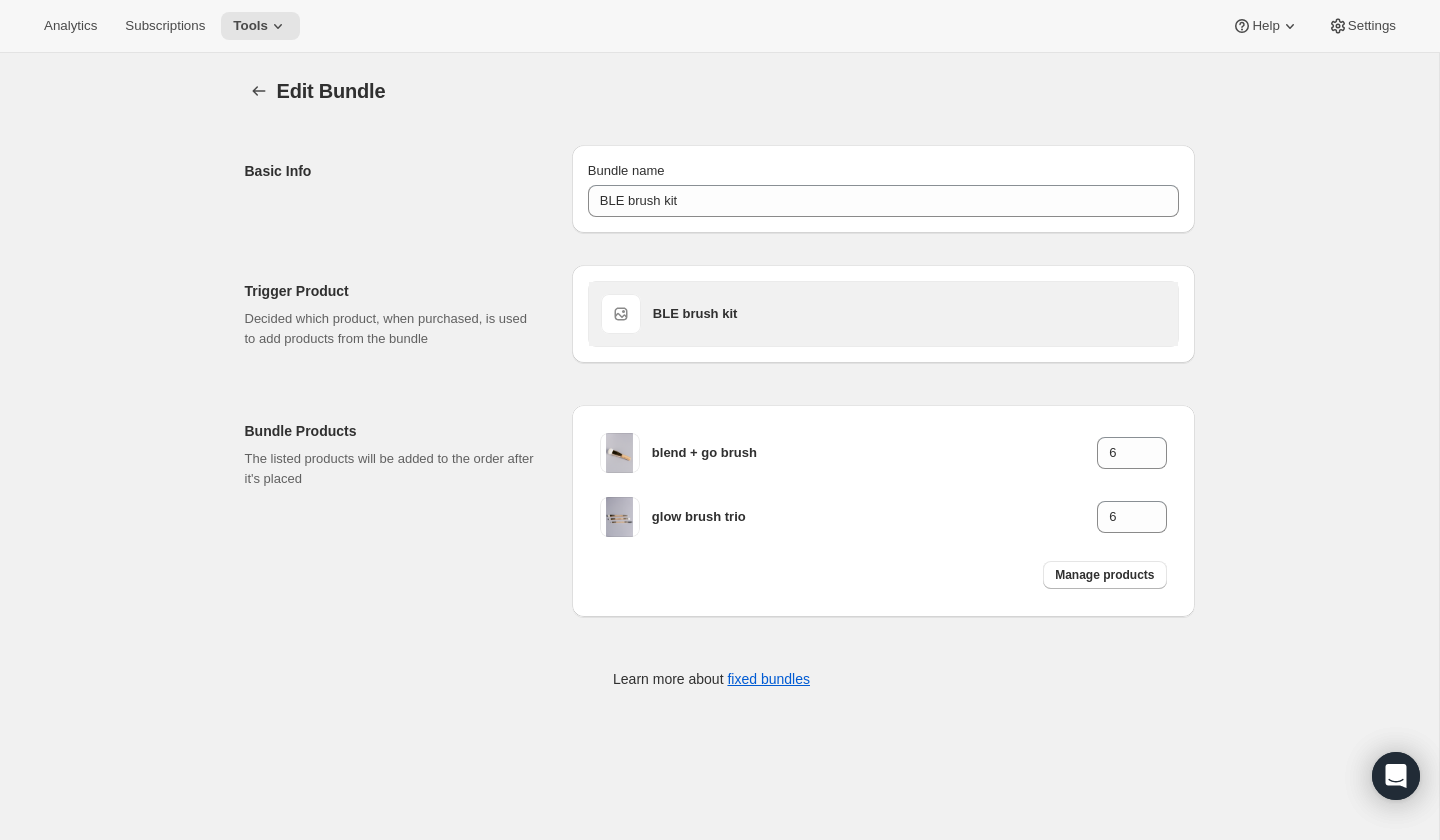click at bounding box center (621, 314) 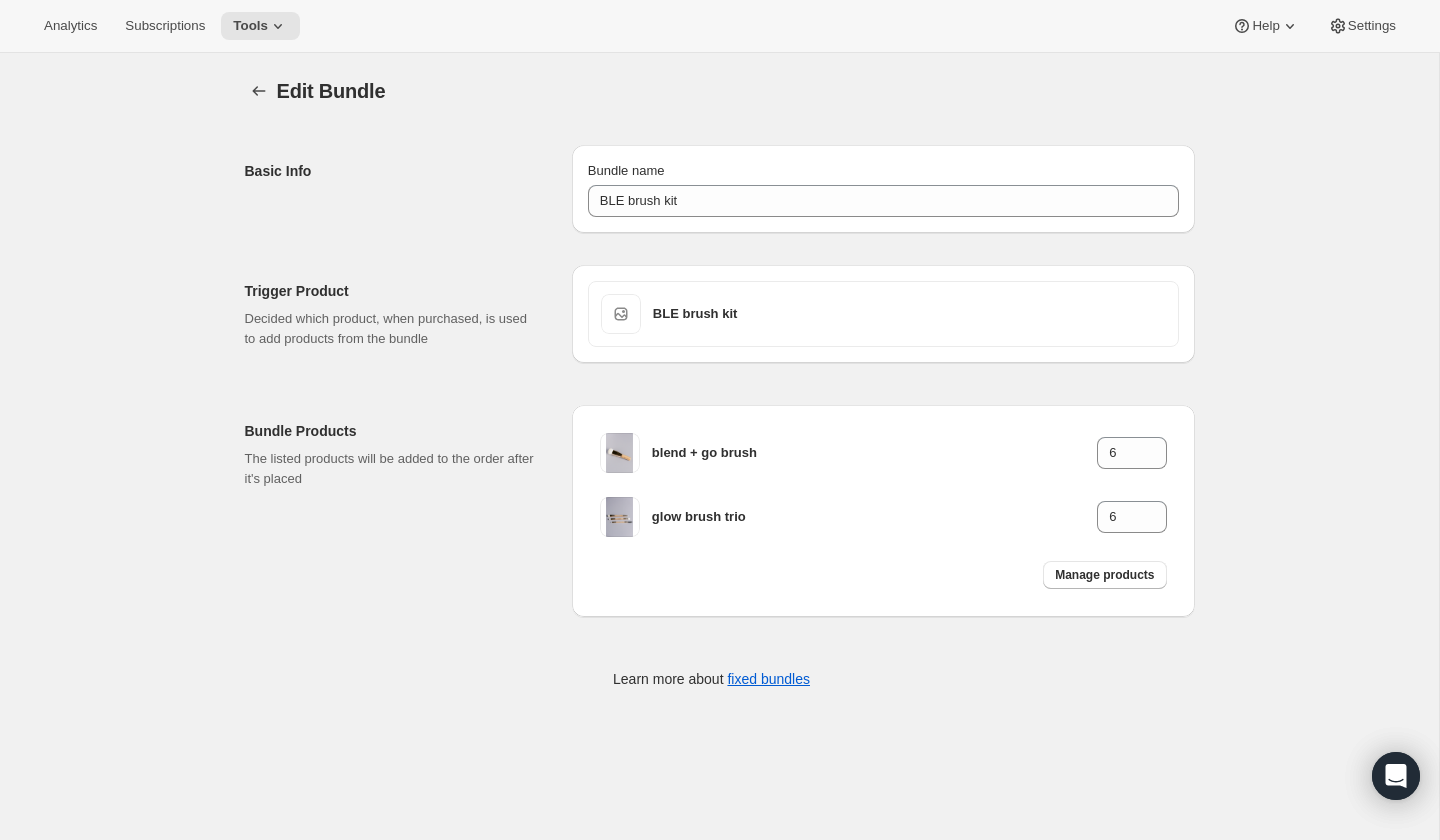 click on "BLE brush kit" at bounding box center (883, 314) 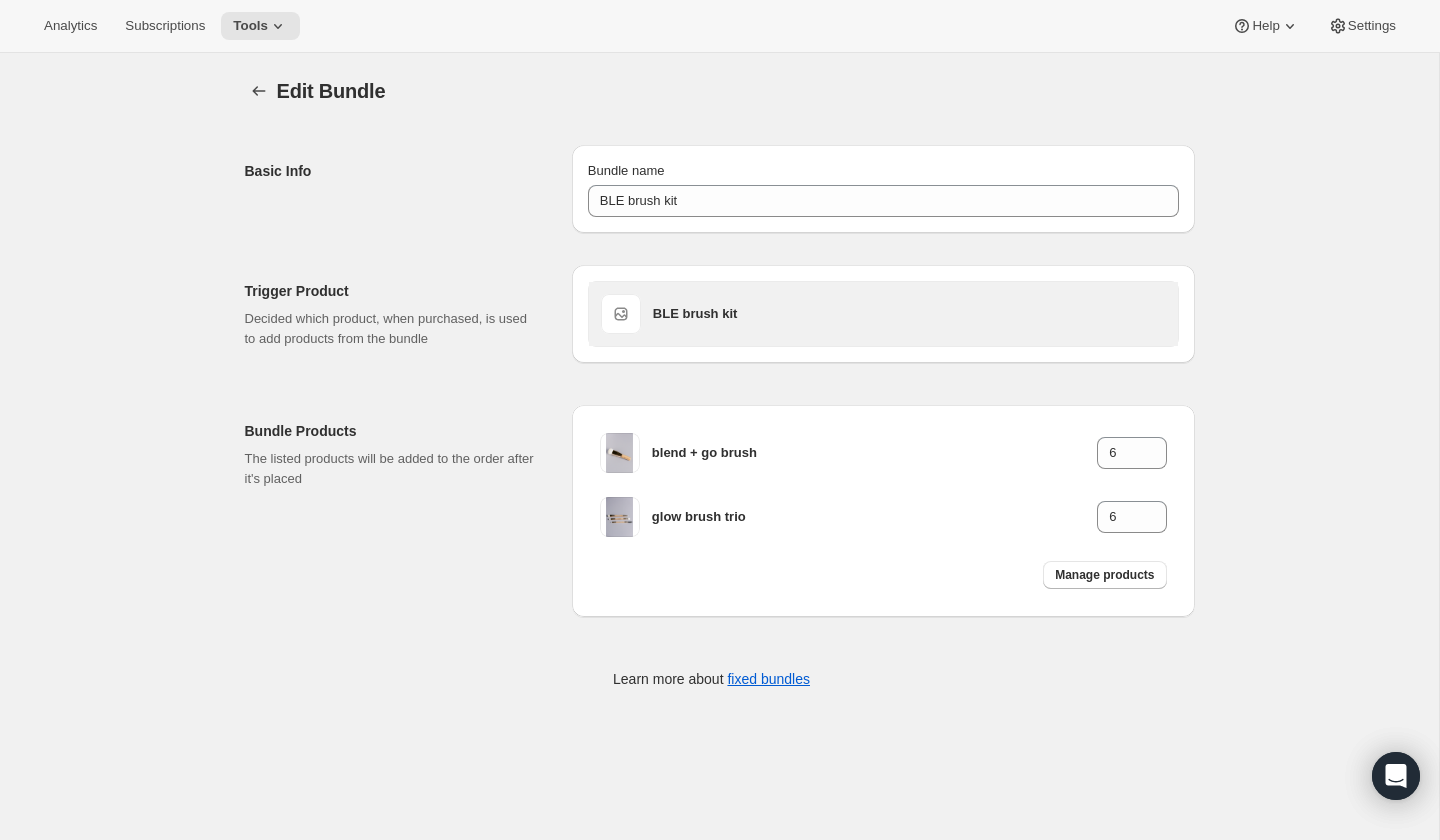 click at bounding box center (621, 314) 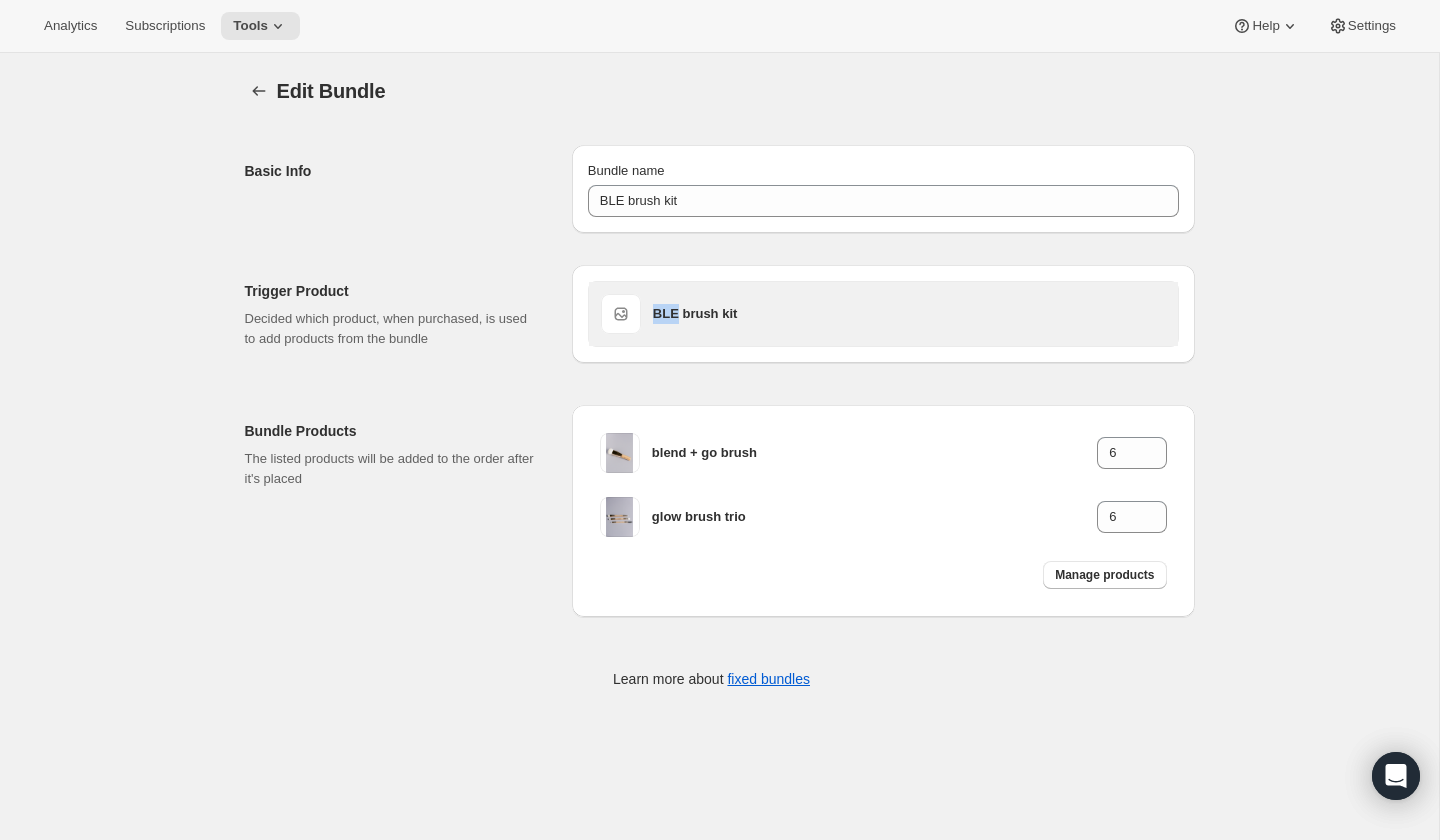 click at bounding box center [621, 314] 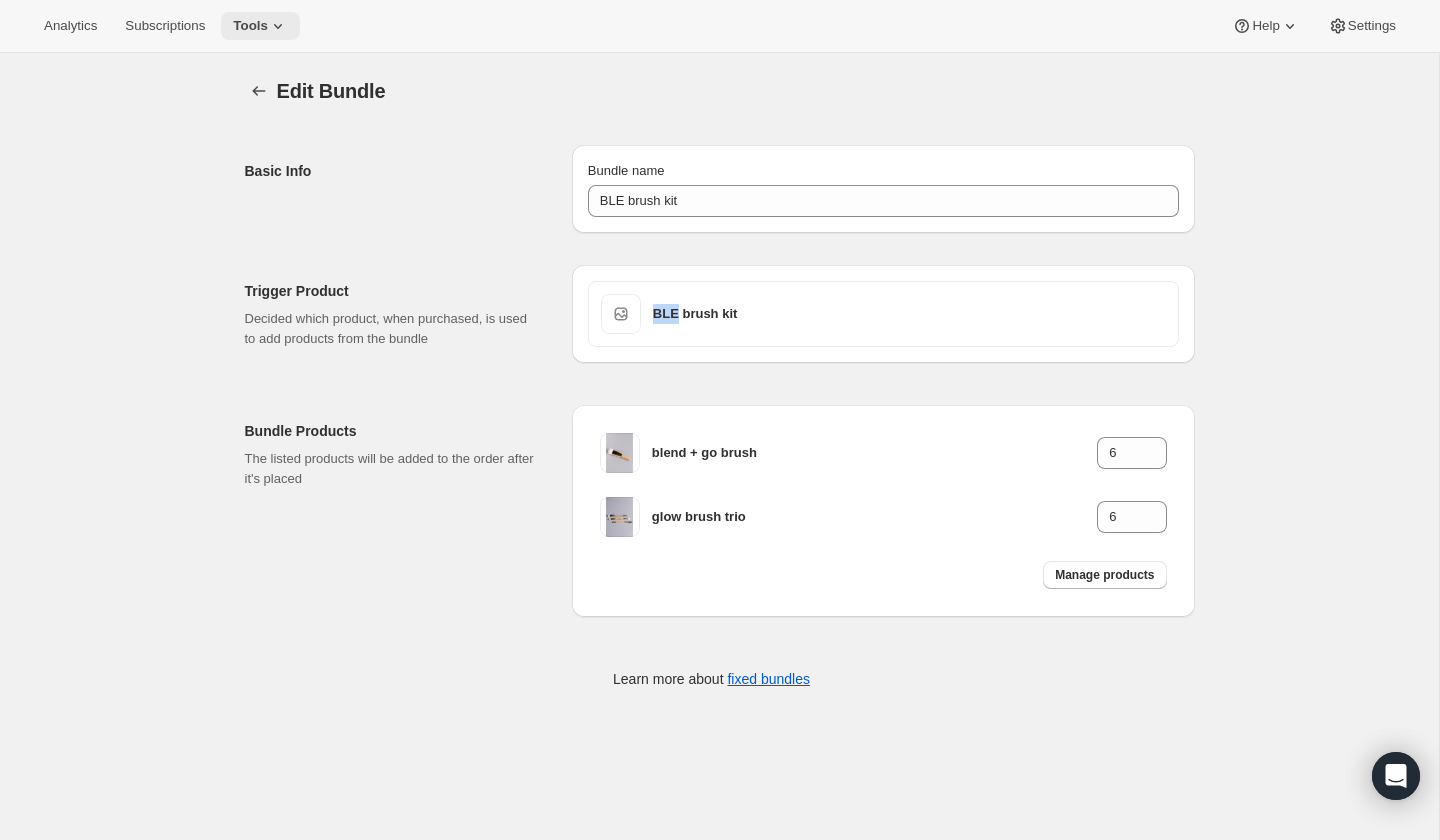 click on "Tools" at bounding box center (260, 26) 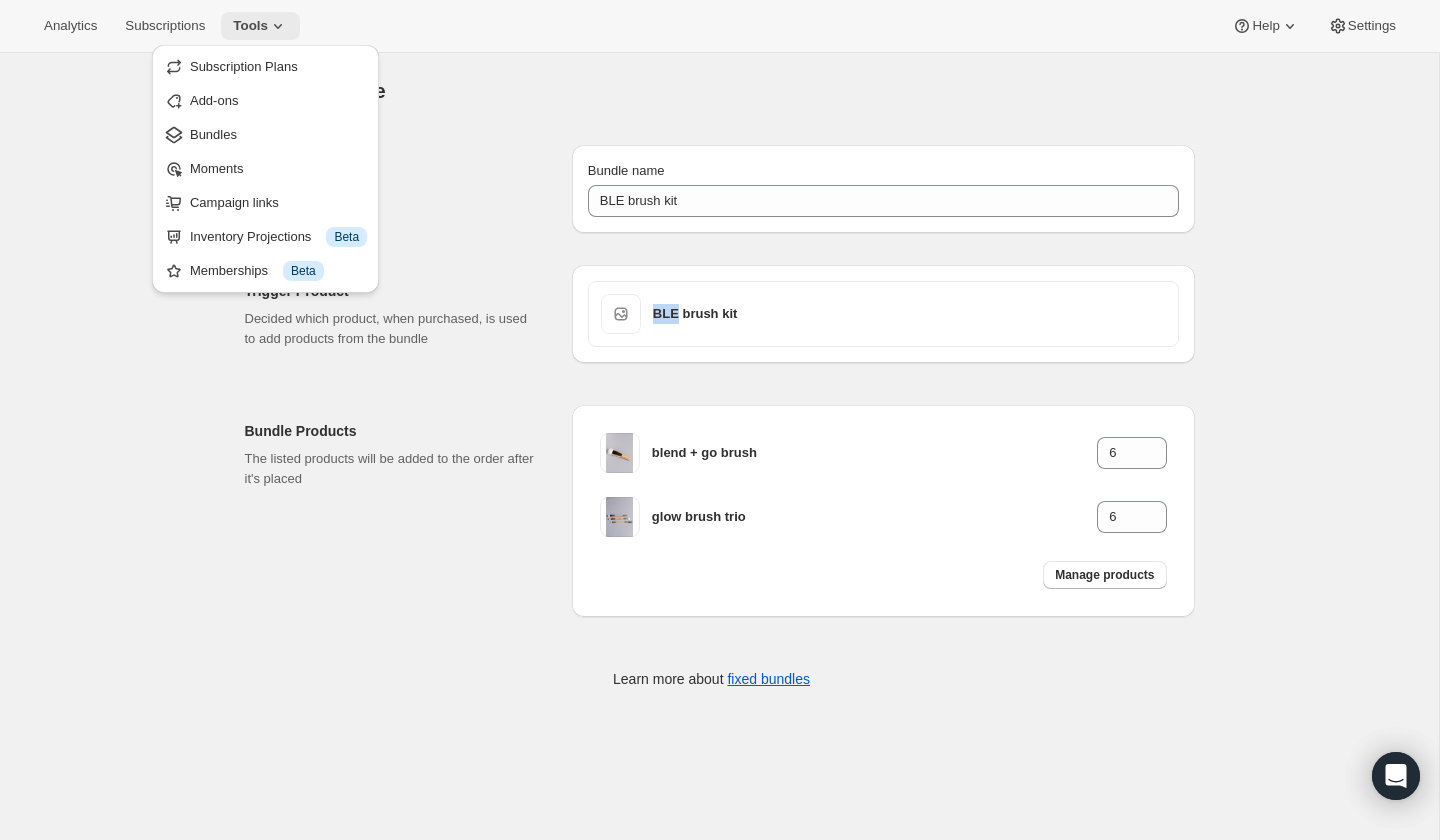 click on "Tools" at bounding box center (260, 26) 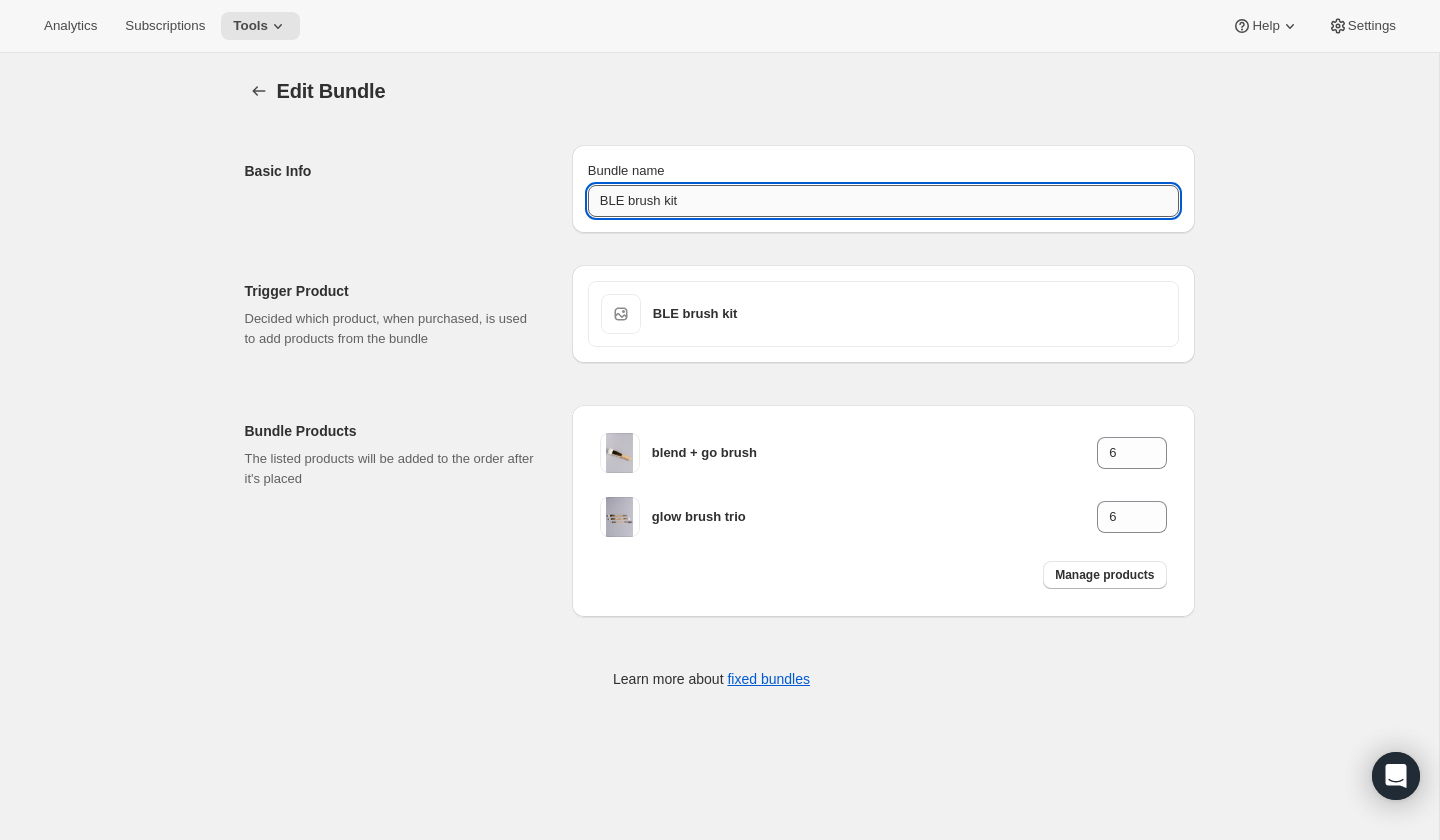 click on "BLE brush kit" at bounding box center (883, 201) 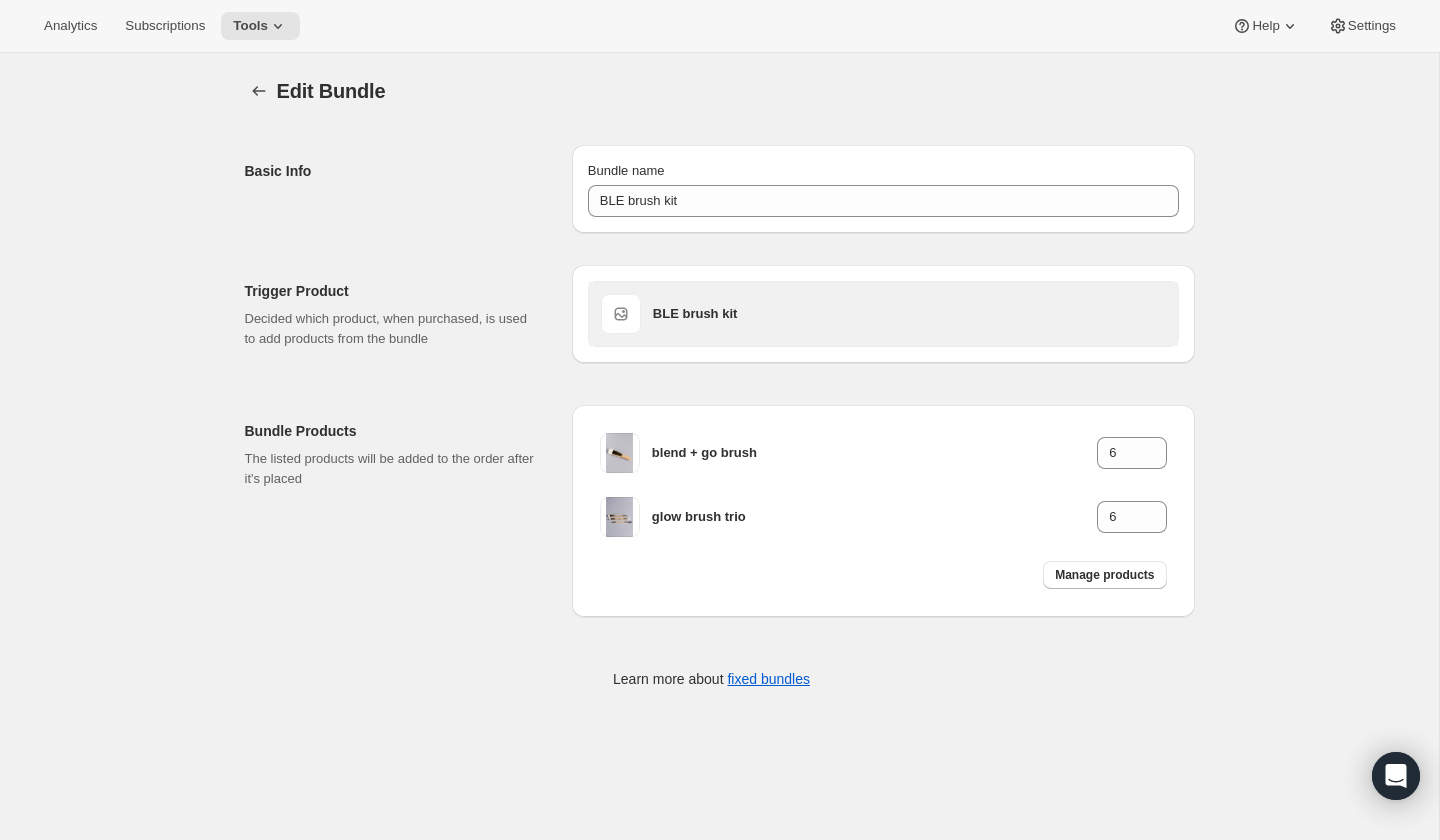 click on "BLE brush kit" at bounding box center [909, 314] 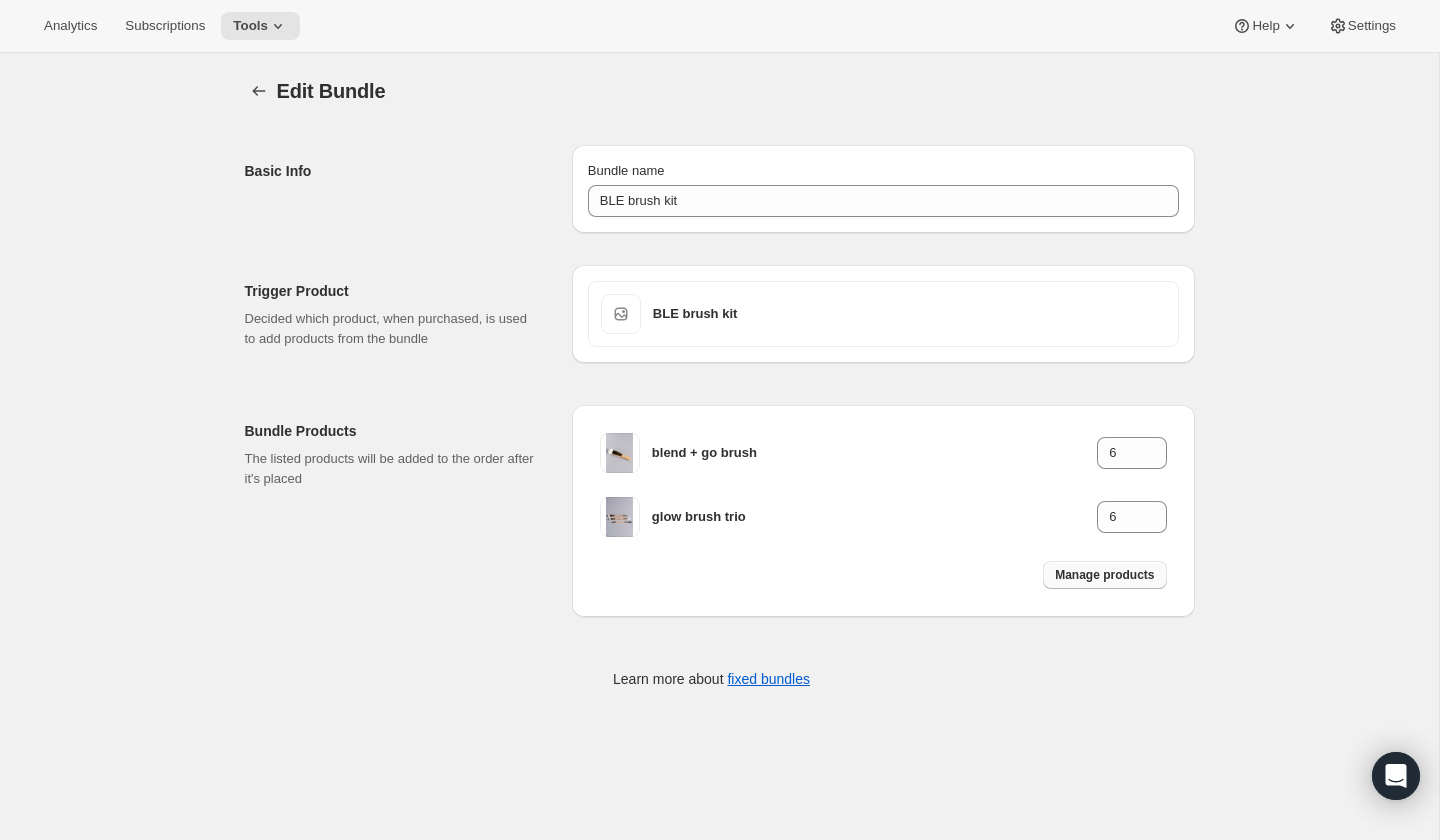 click on "Manage products" at bounding box center (1104, 575) 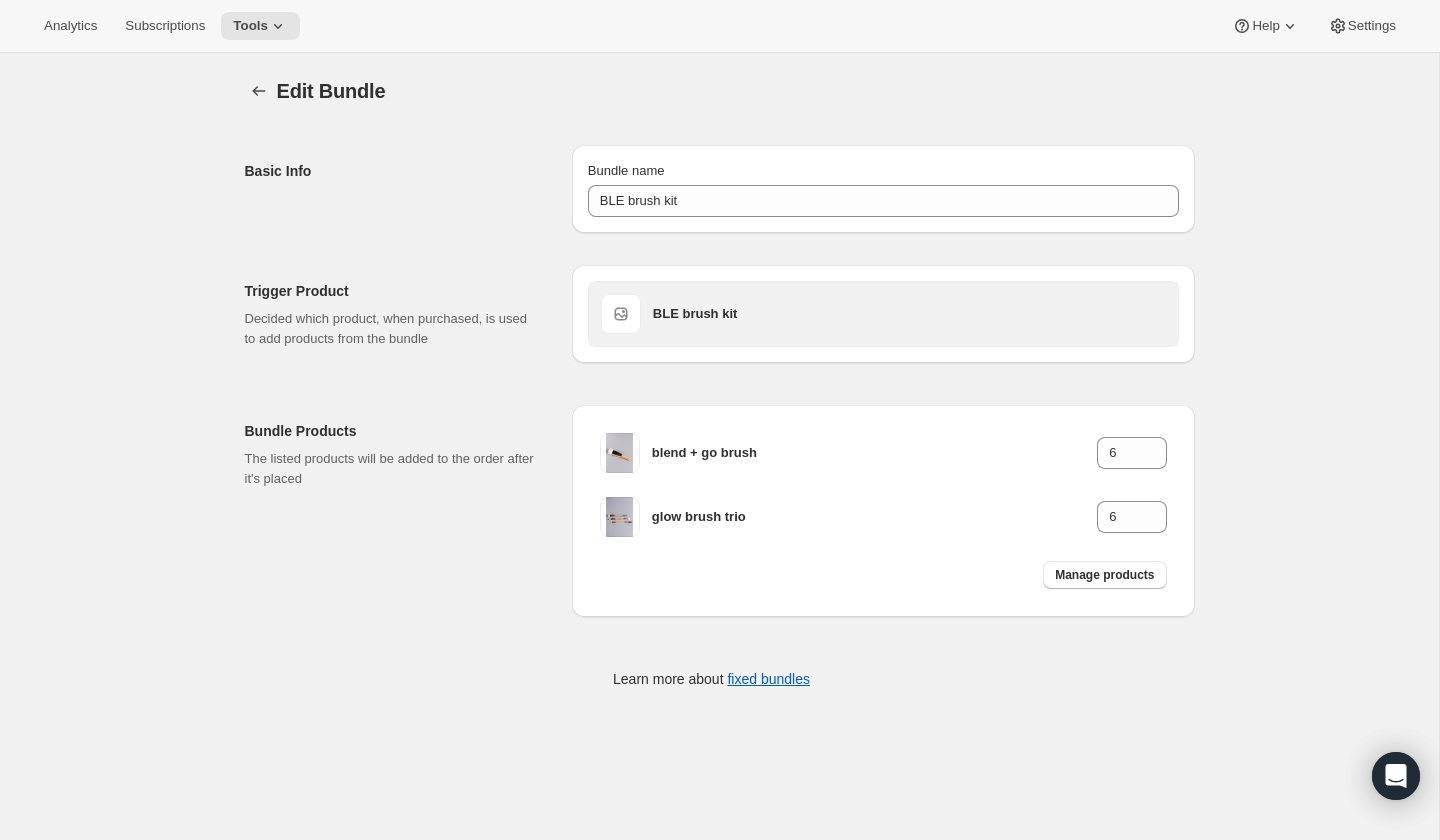 click on "BLE brush kit" at bounding box center (909, 314) 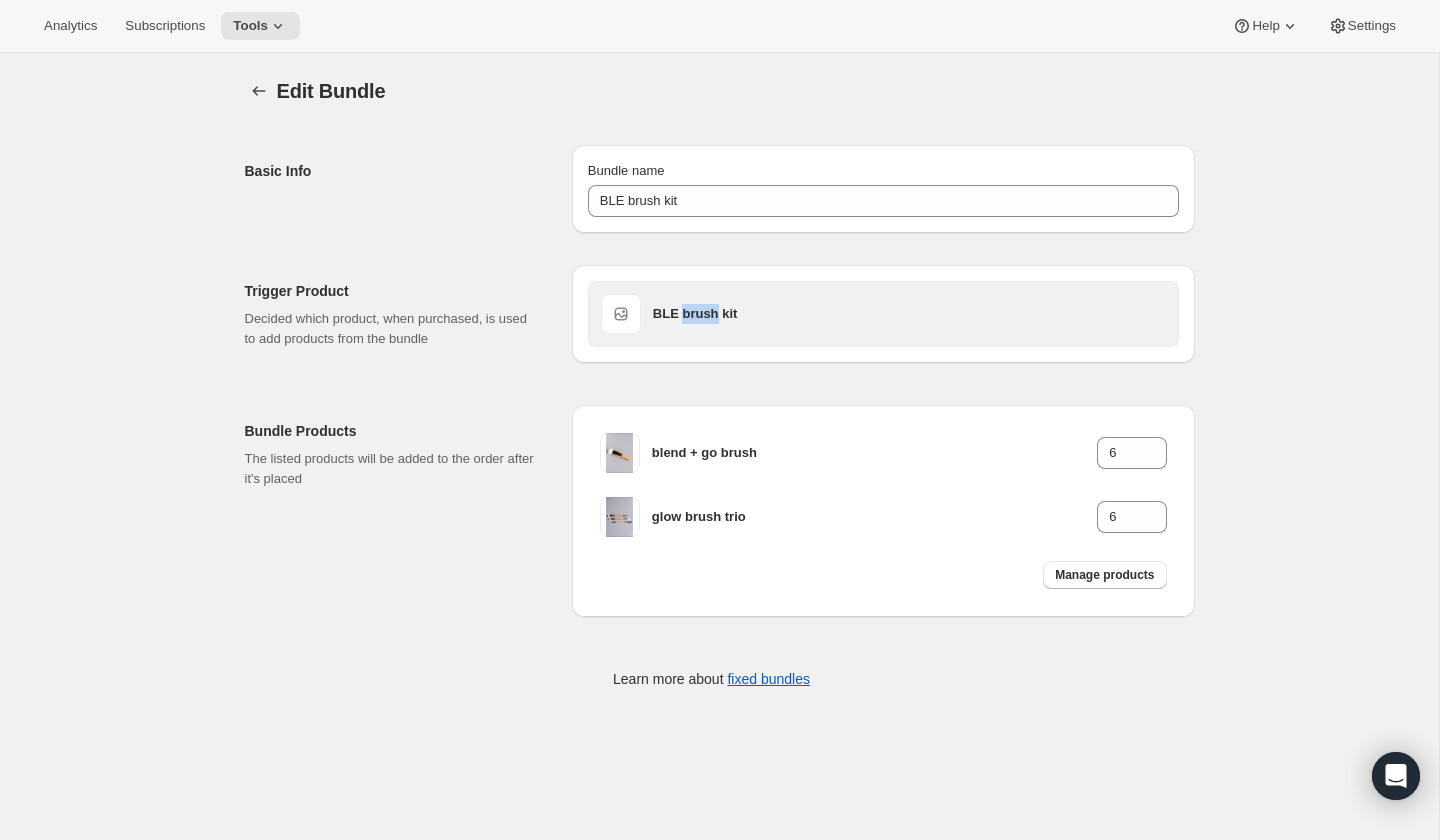 click on "BLE brush kit" at bounding box center [909, 314] 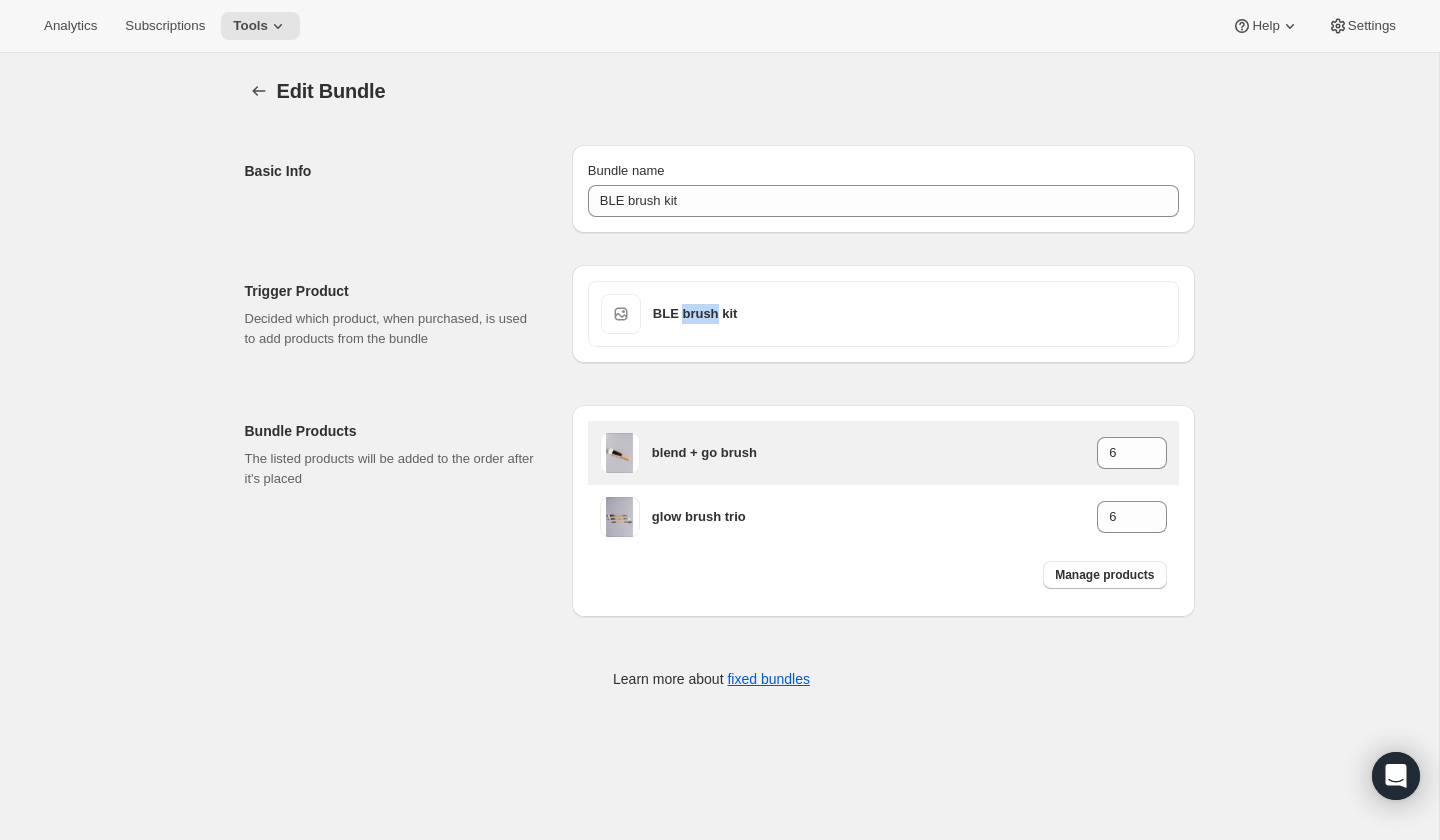 scroll, scrollTop: 52, scrollLeft: 0, axis: vertical 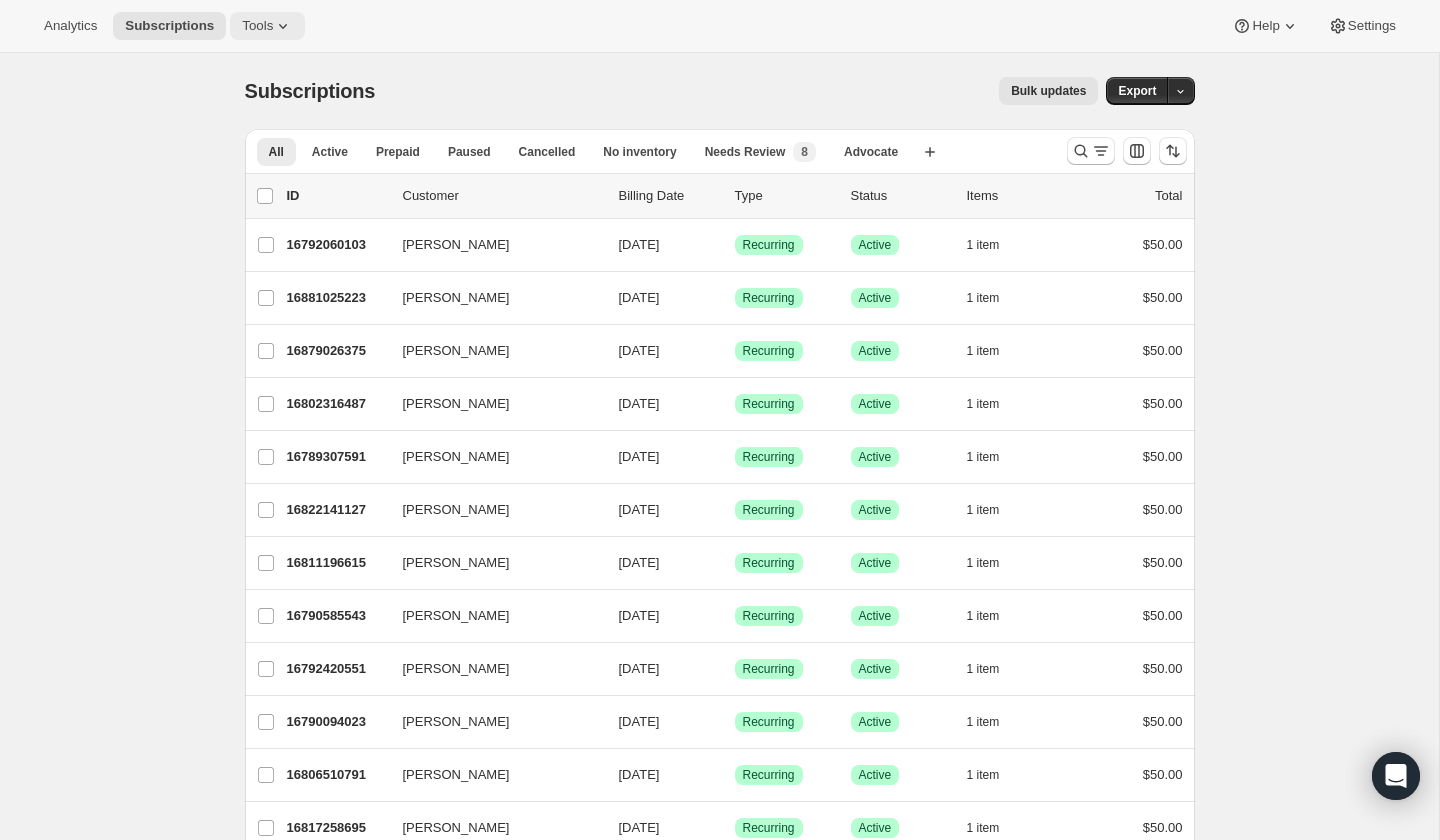click on "Tools" at bounding box center (267, 26) 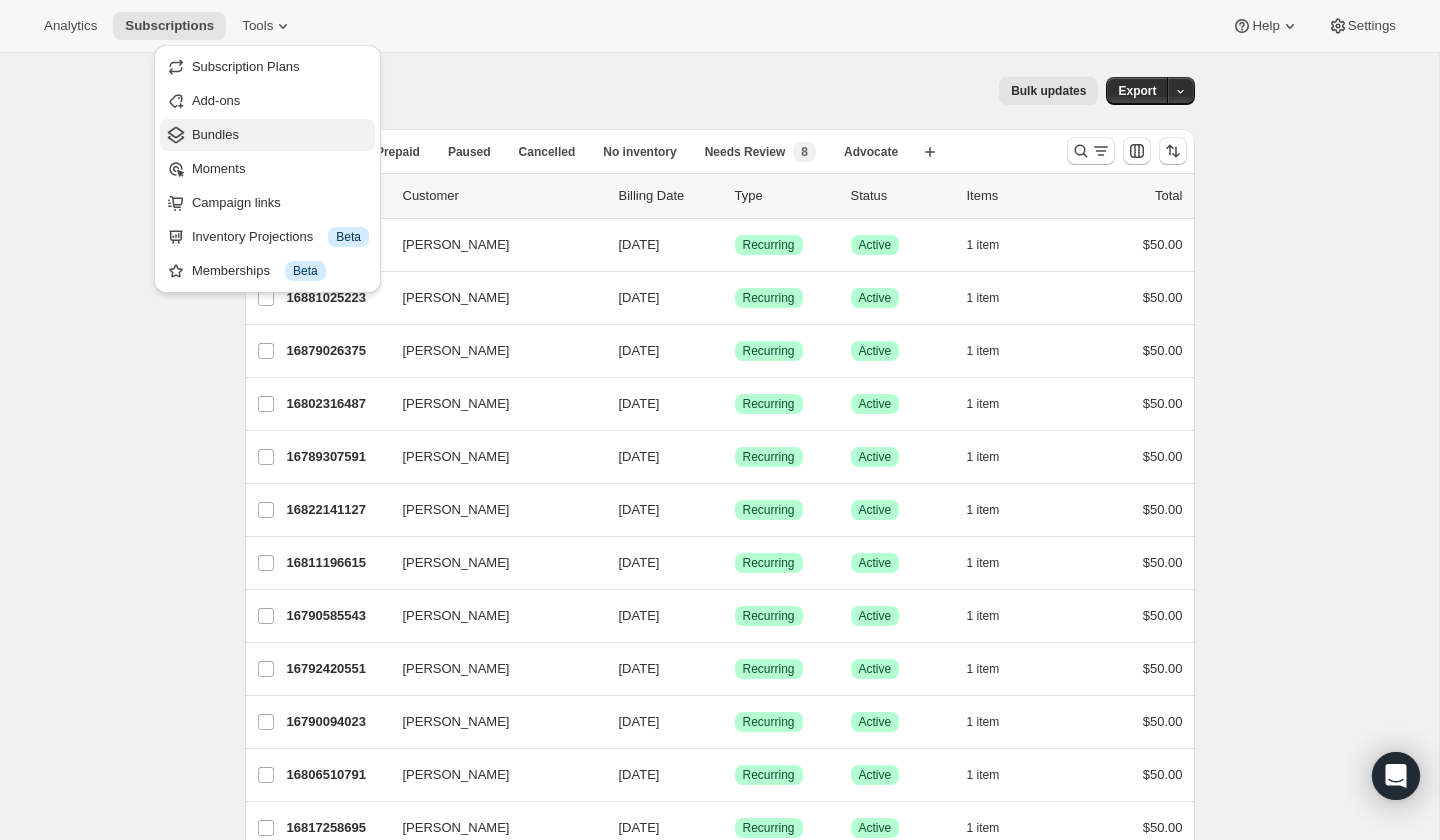 click on "Bundles" at bounding box center [280, 135] 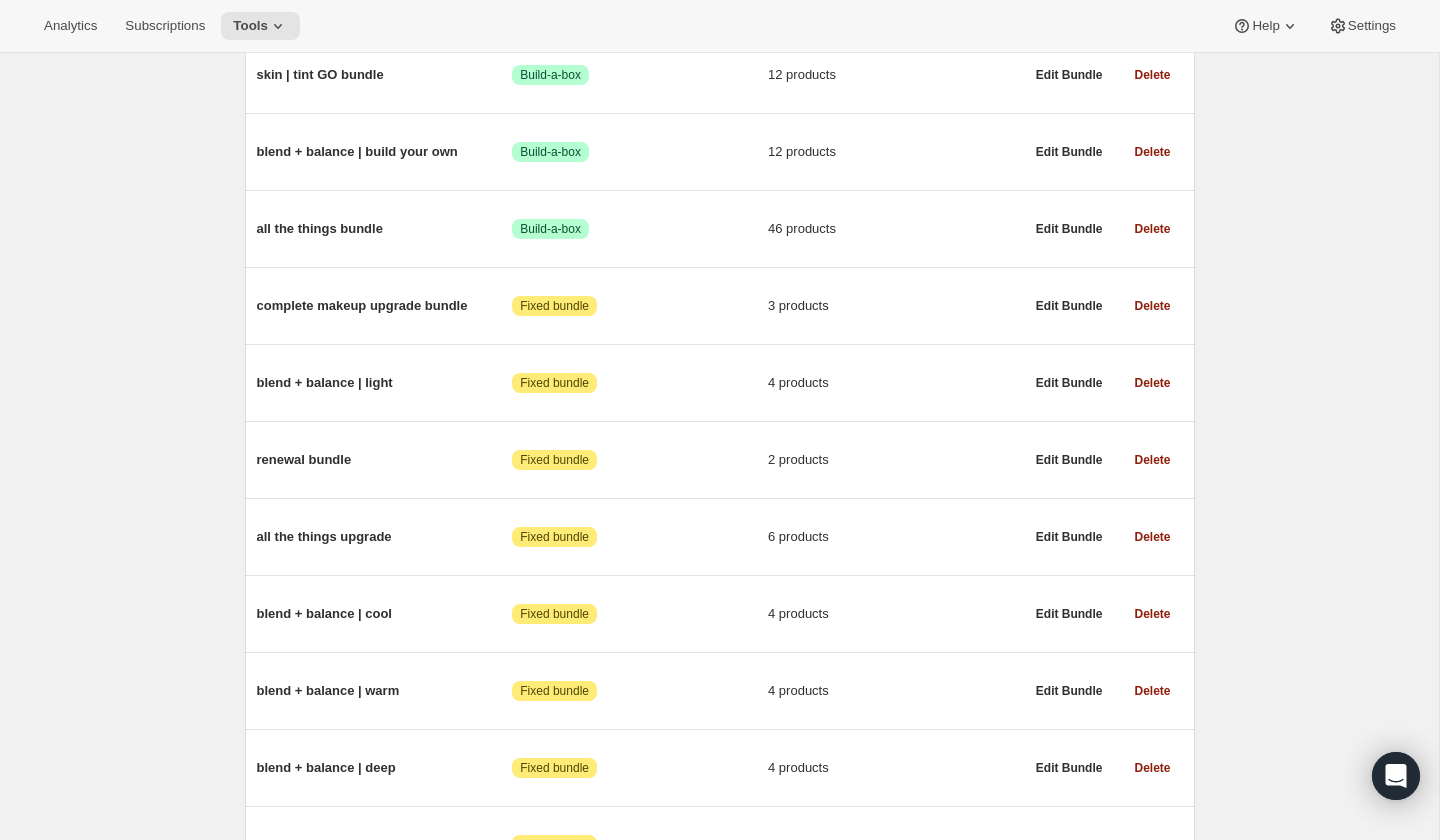 scroll, scrollTop: 1201, scrollLeft: 0, axis: vertical 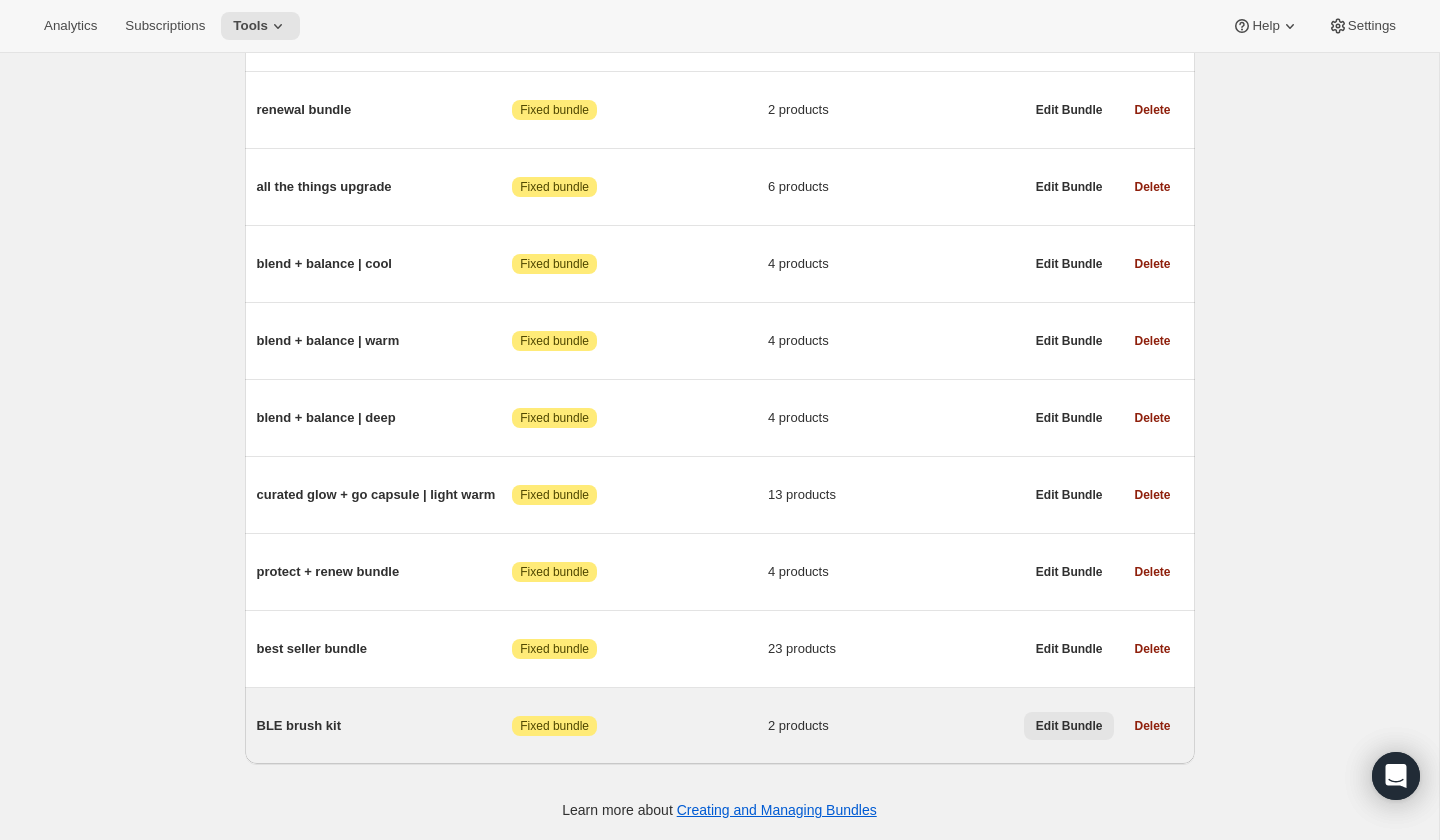 click on "Edit Bundle" at bounding box center [1069, 726] 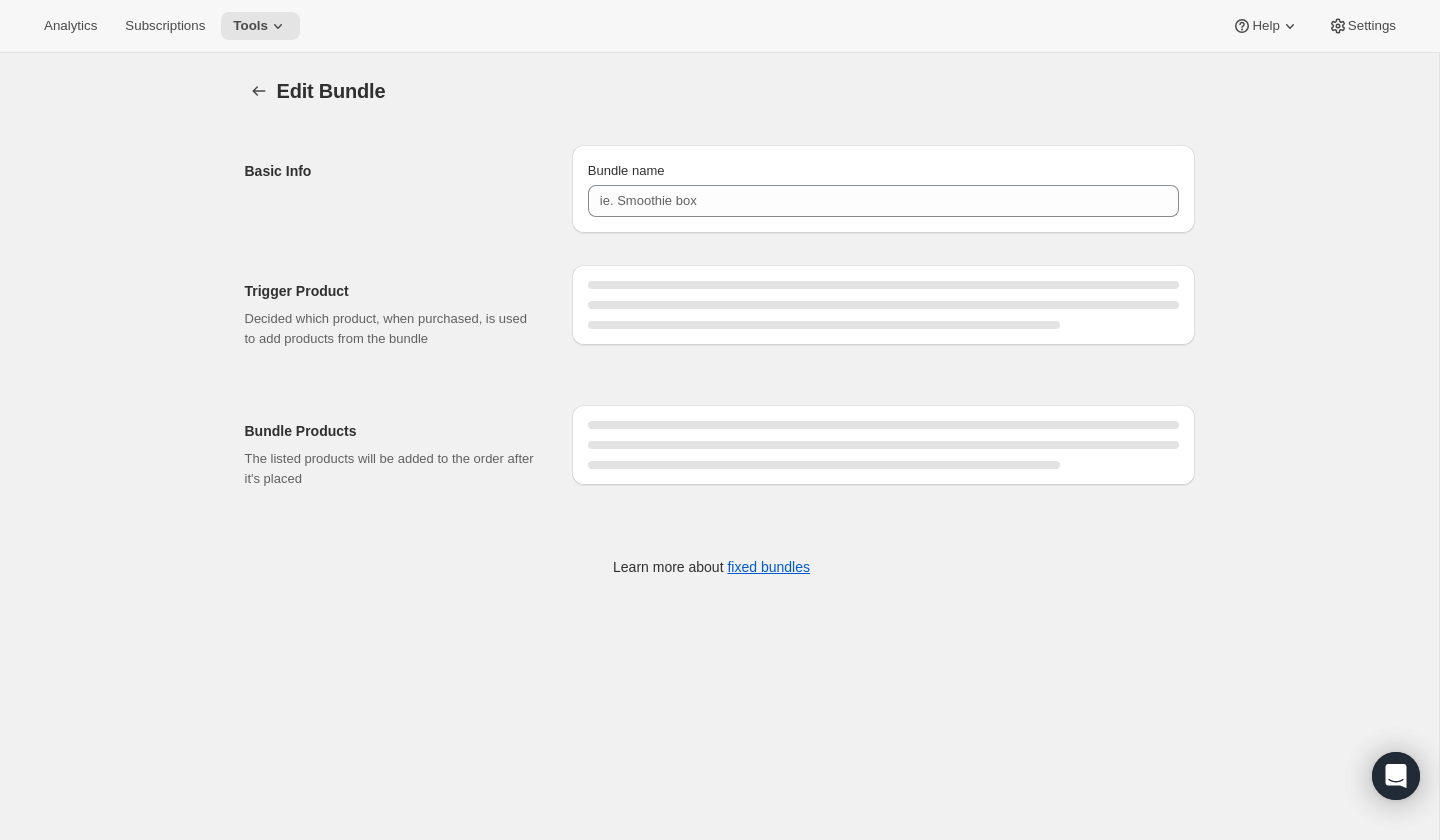 type on "BLE brush kit" 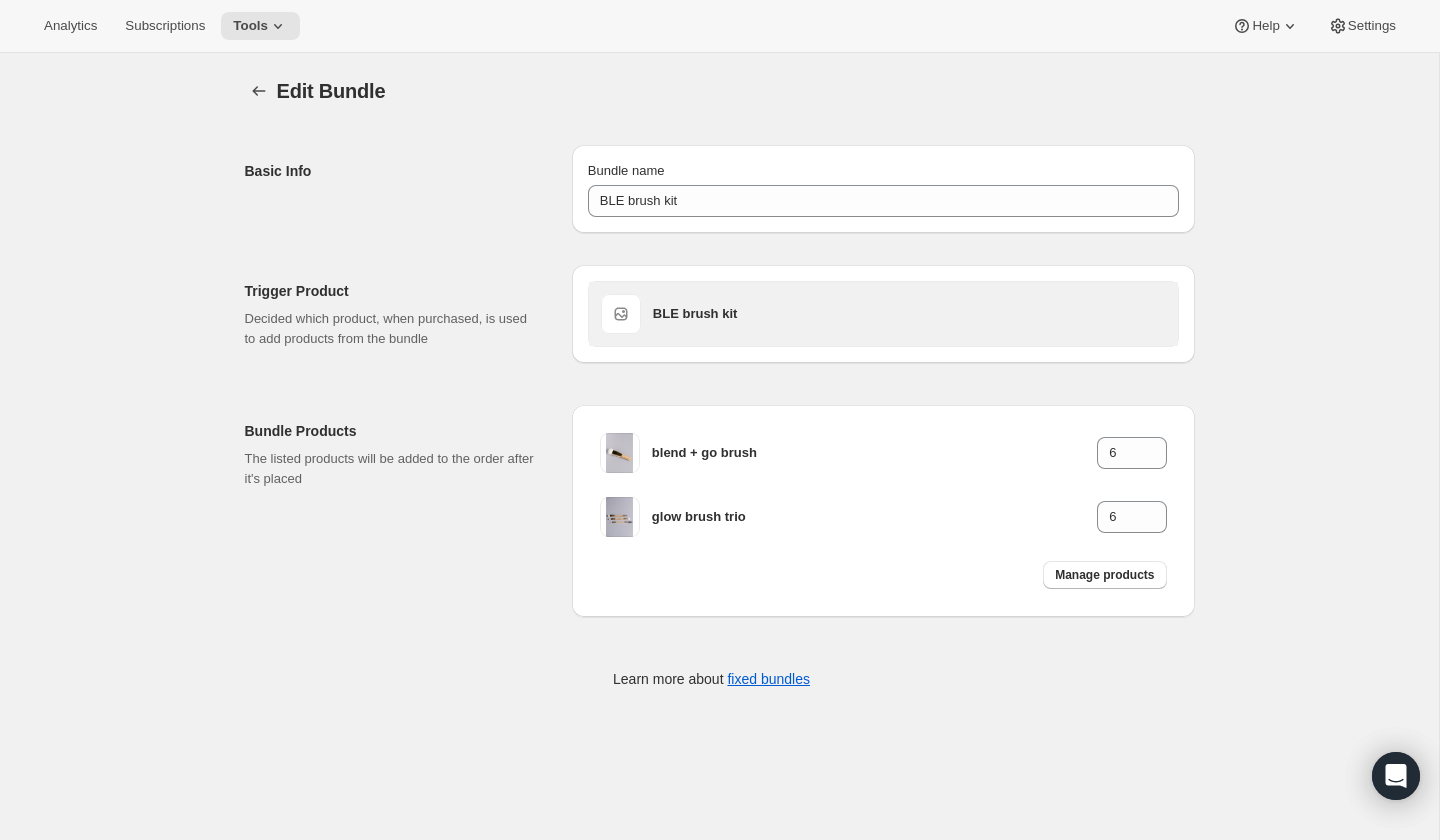 click at bounding box center (621, 314) 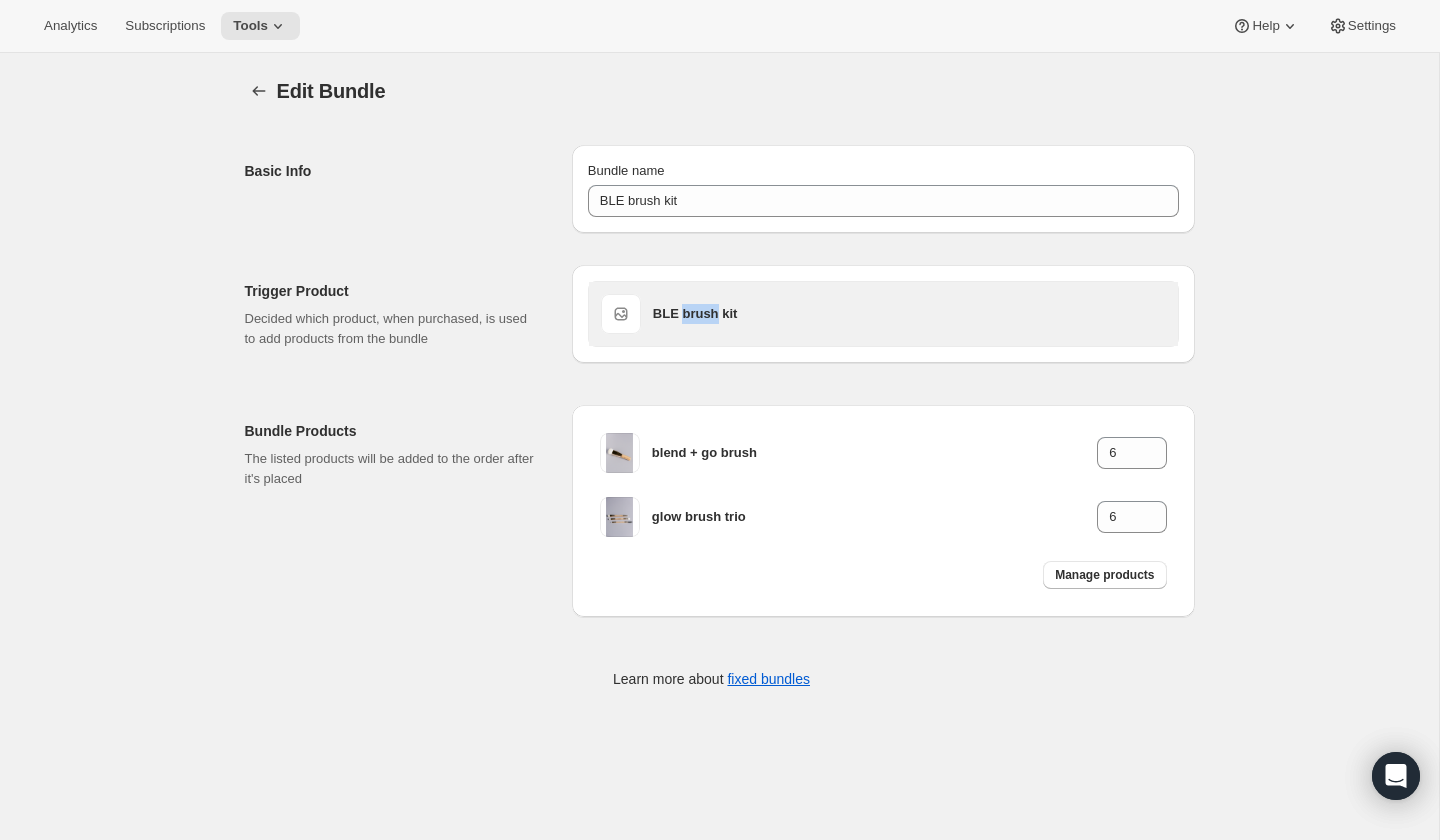 click on "BLE brush kit" at bounding box center [909, 314] 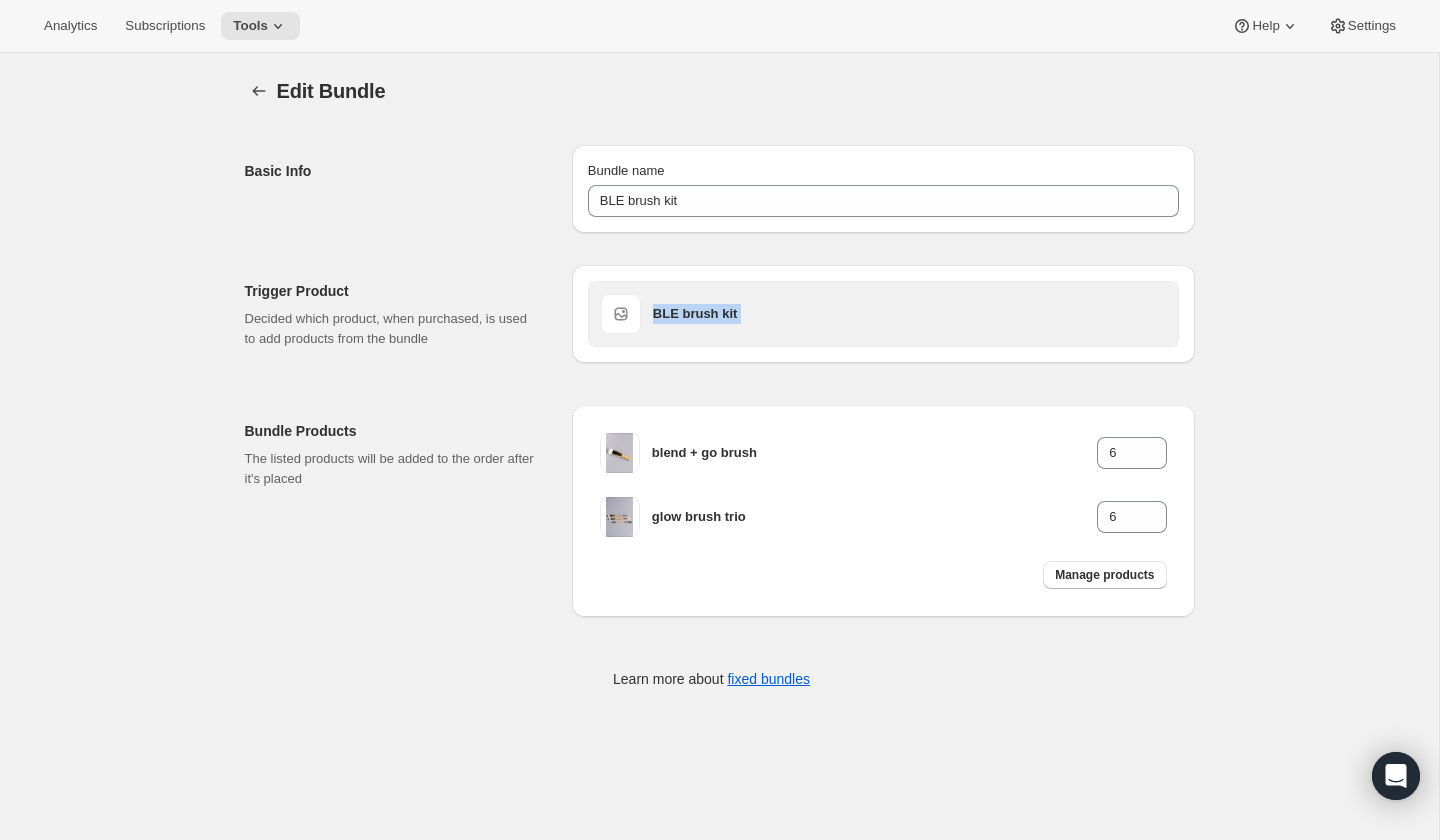 click on "BLE brush kit" at bounding box center [909, 314] 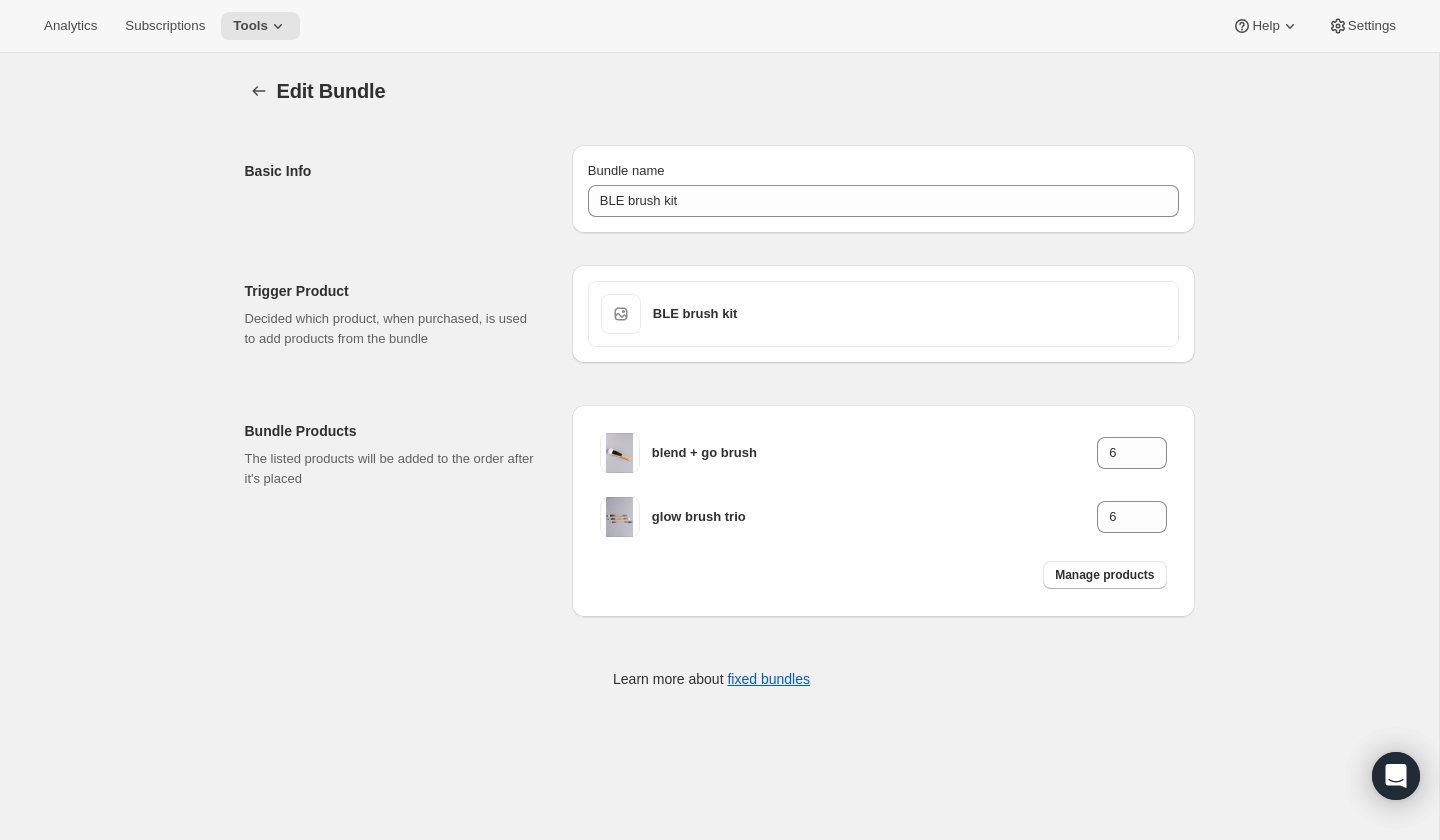 click on "BLE brush kit" at bounding box center [883, 314] 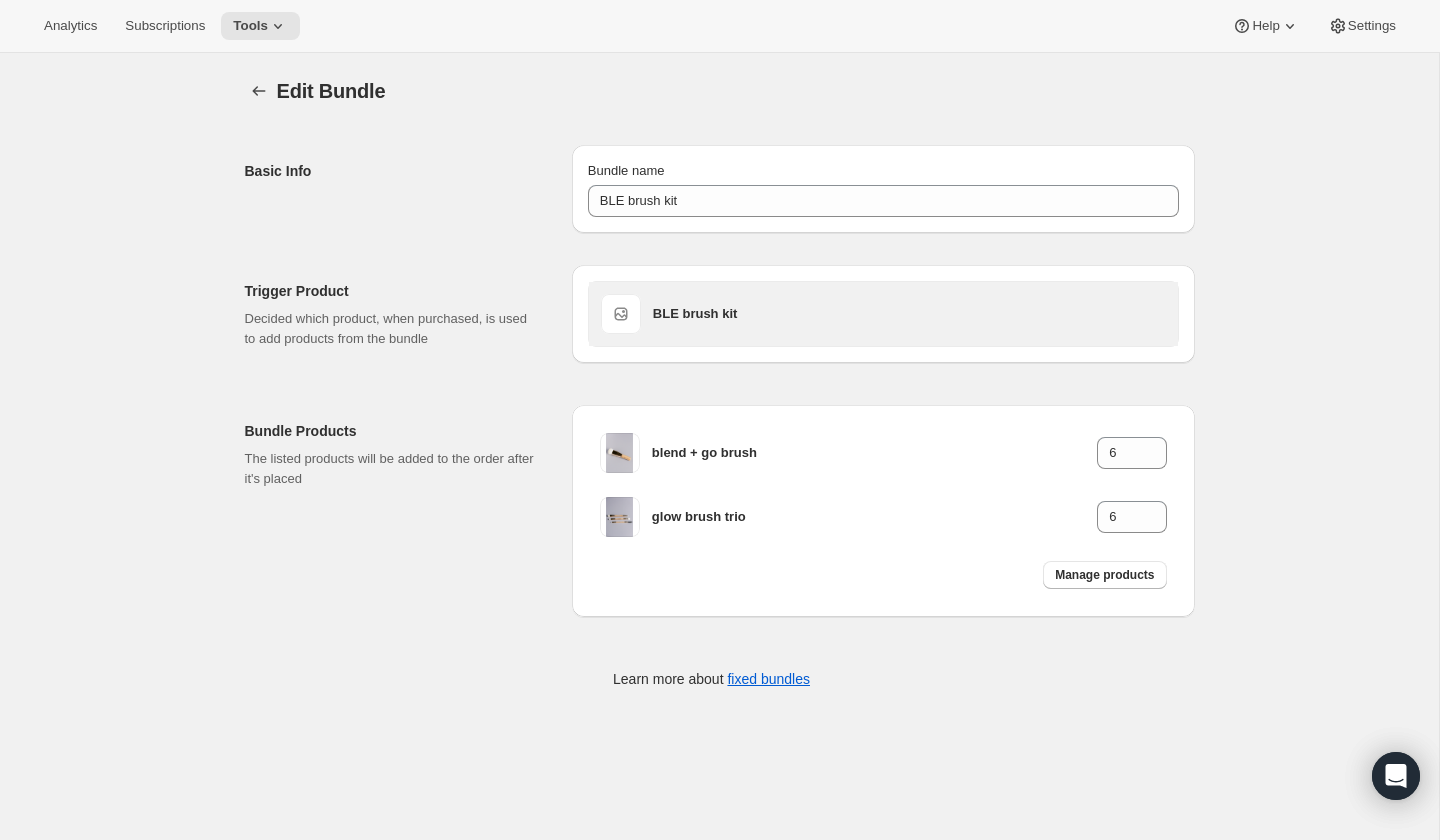 click on "BLE brush kit" at bounding box center (883, 314) 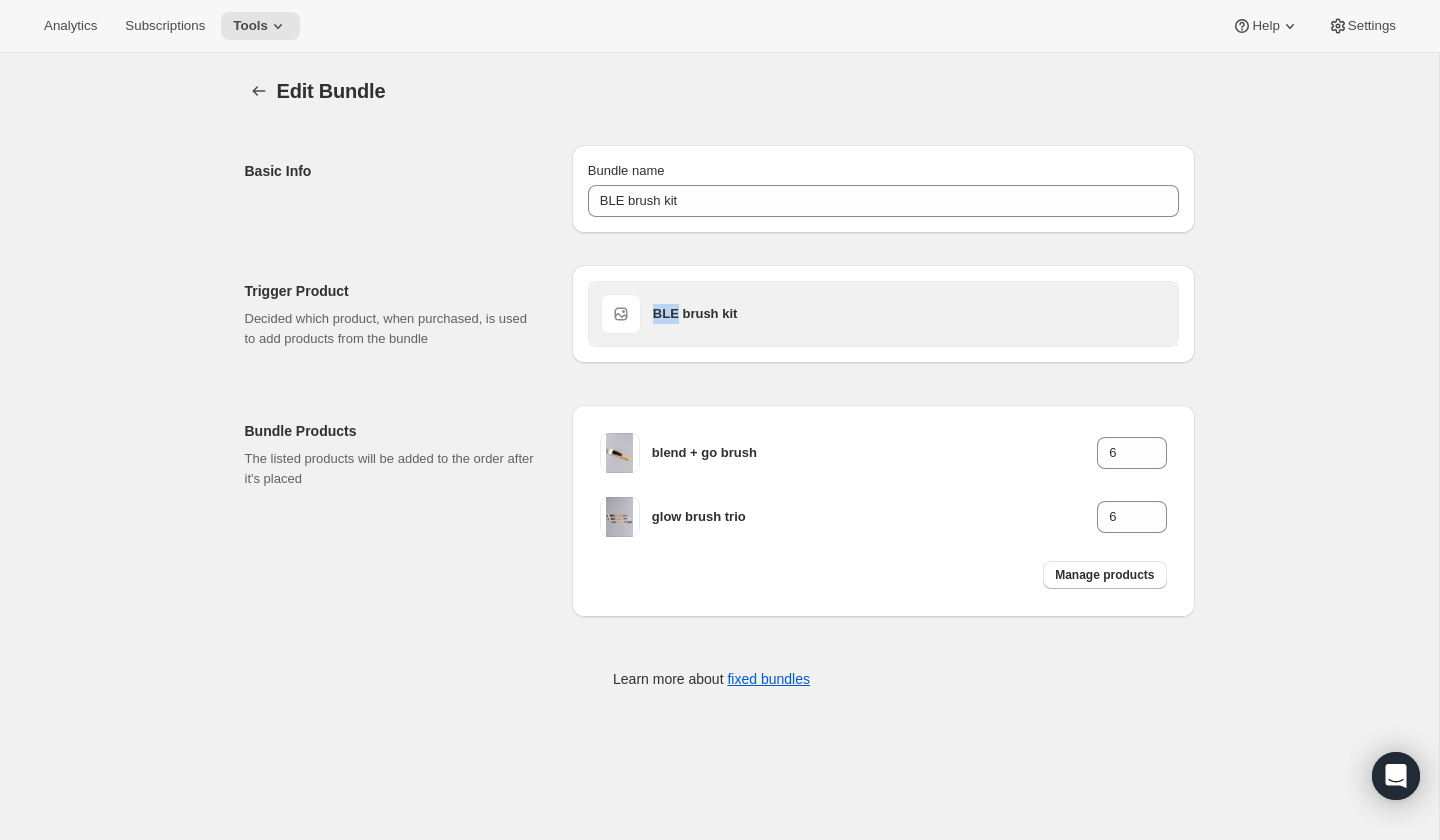click on "BLE brush kit" at bounding box center [883, 314] 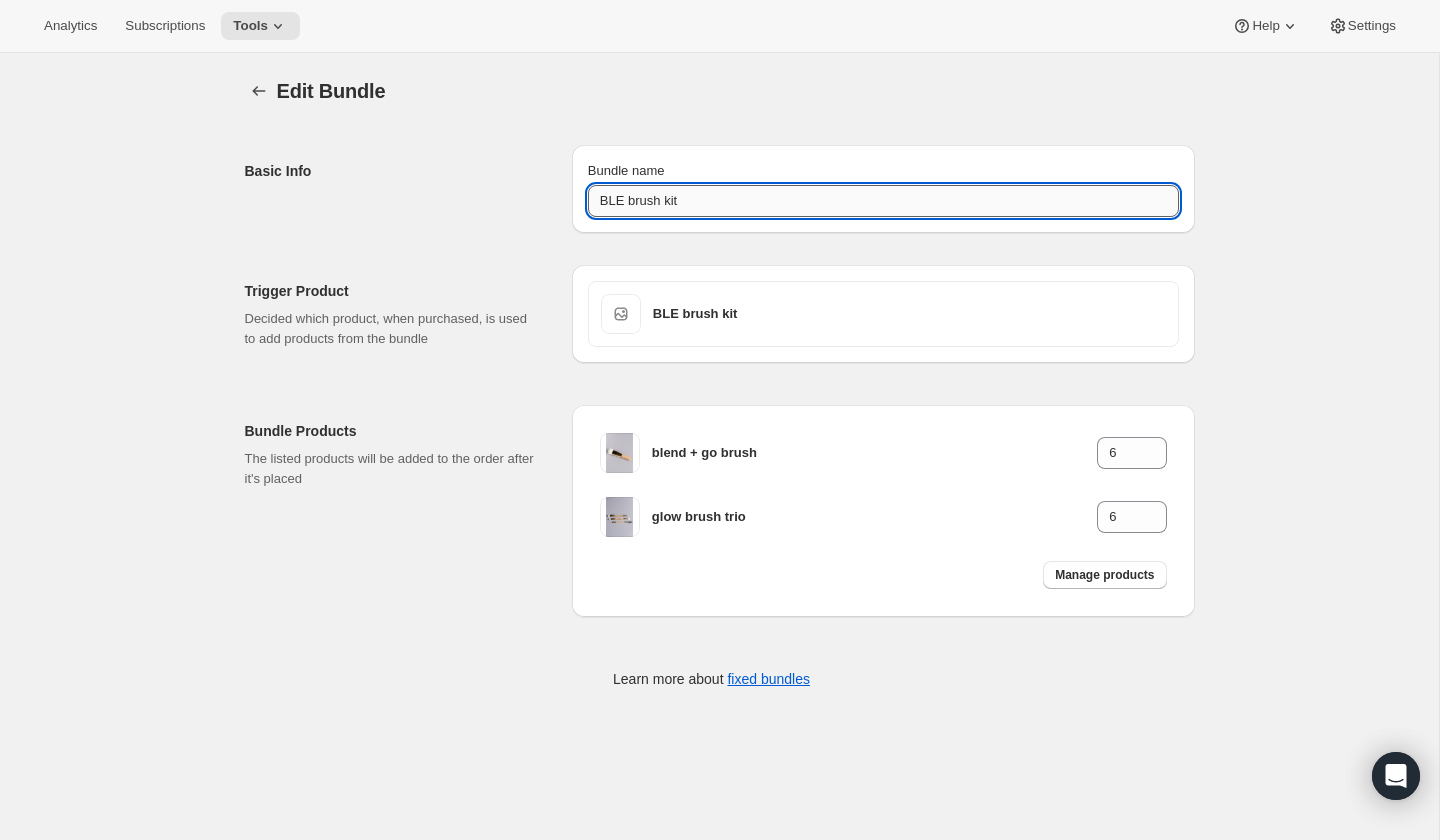 click on "BLE brush kit" at bounding box center (883, 201) 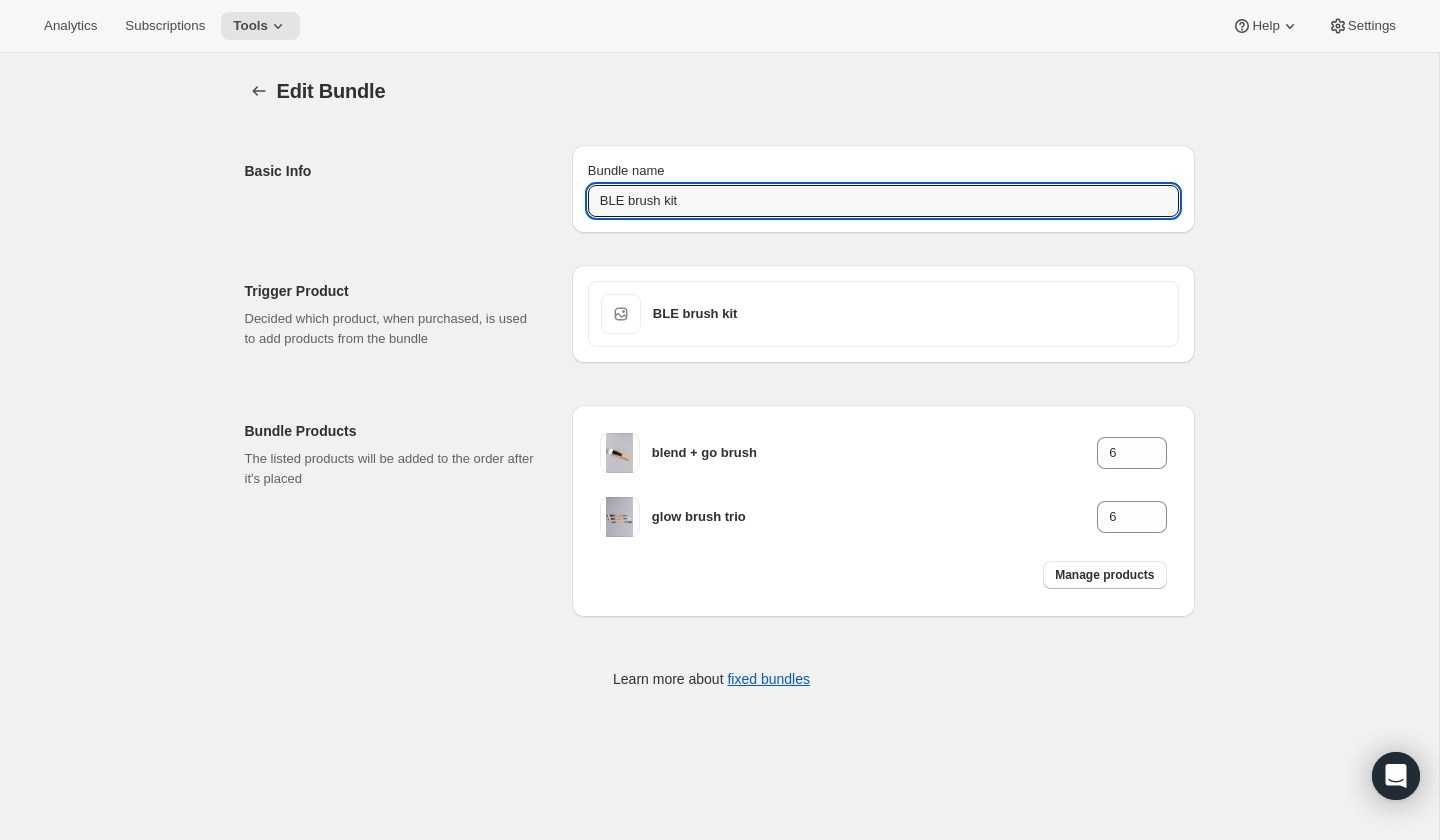 click on "Edit Bundle. This page is ready Edit Bundle Basic Info Bundle name BLE brush kit Trigger Product Decided which product, when purchased, is used to add products from the bundle BLE brush kit Bundle Products The listed products will be added to the order after it's placed blend + go brush 6 glow brush trio 6 Manage products Learn more about   fixed bundles" at bounding box center (719, 396) 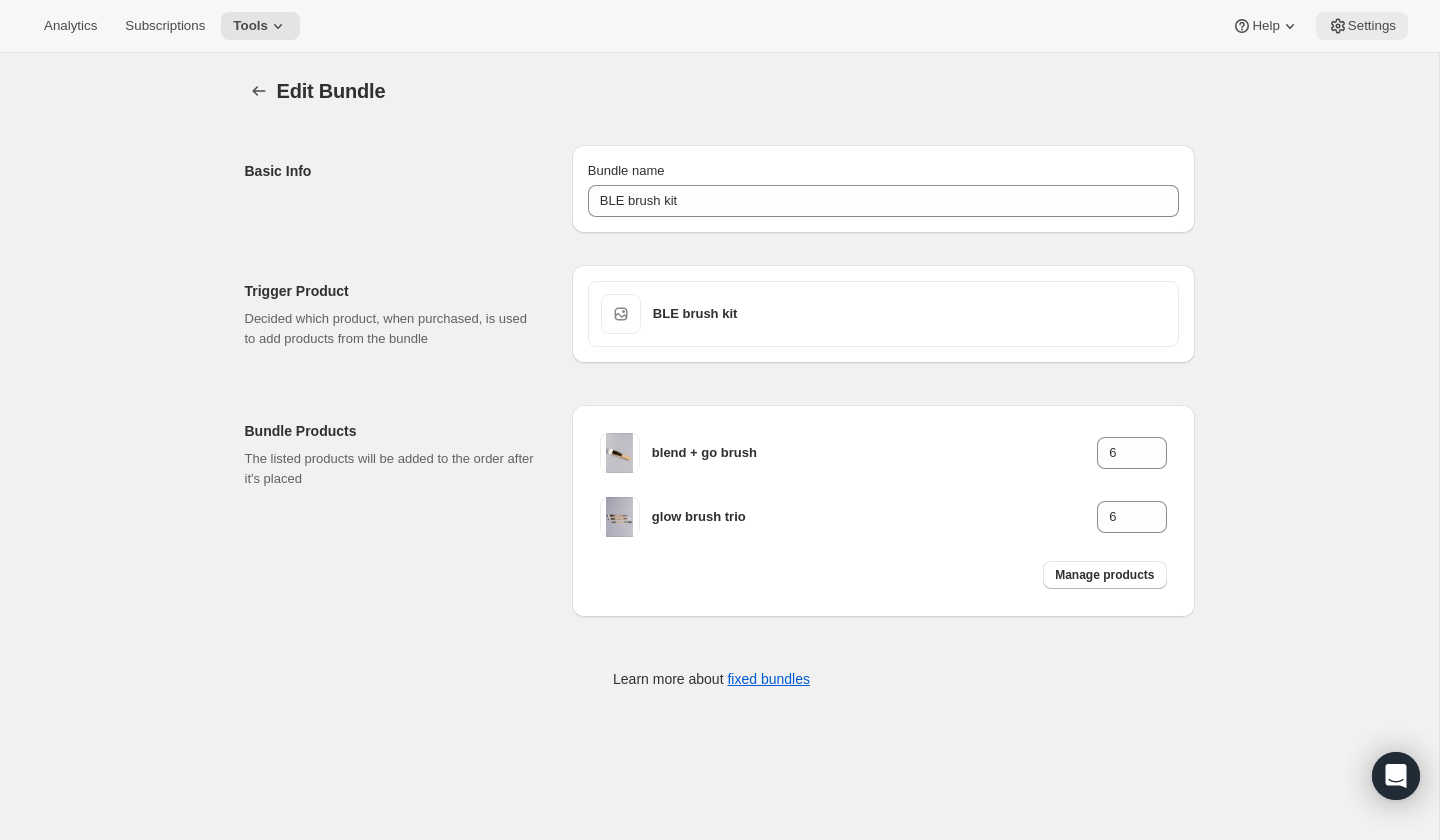 click on "Settings" at bounding box center (1372, 26) 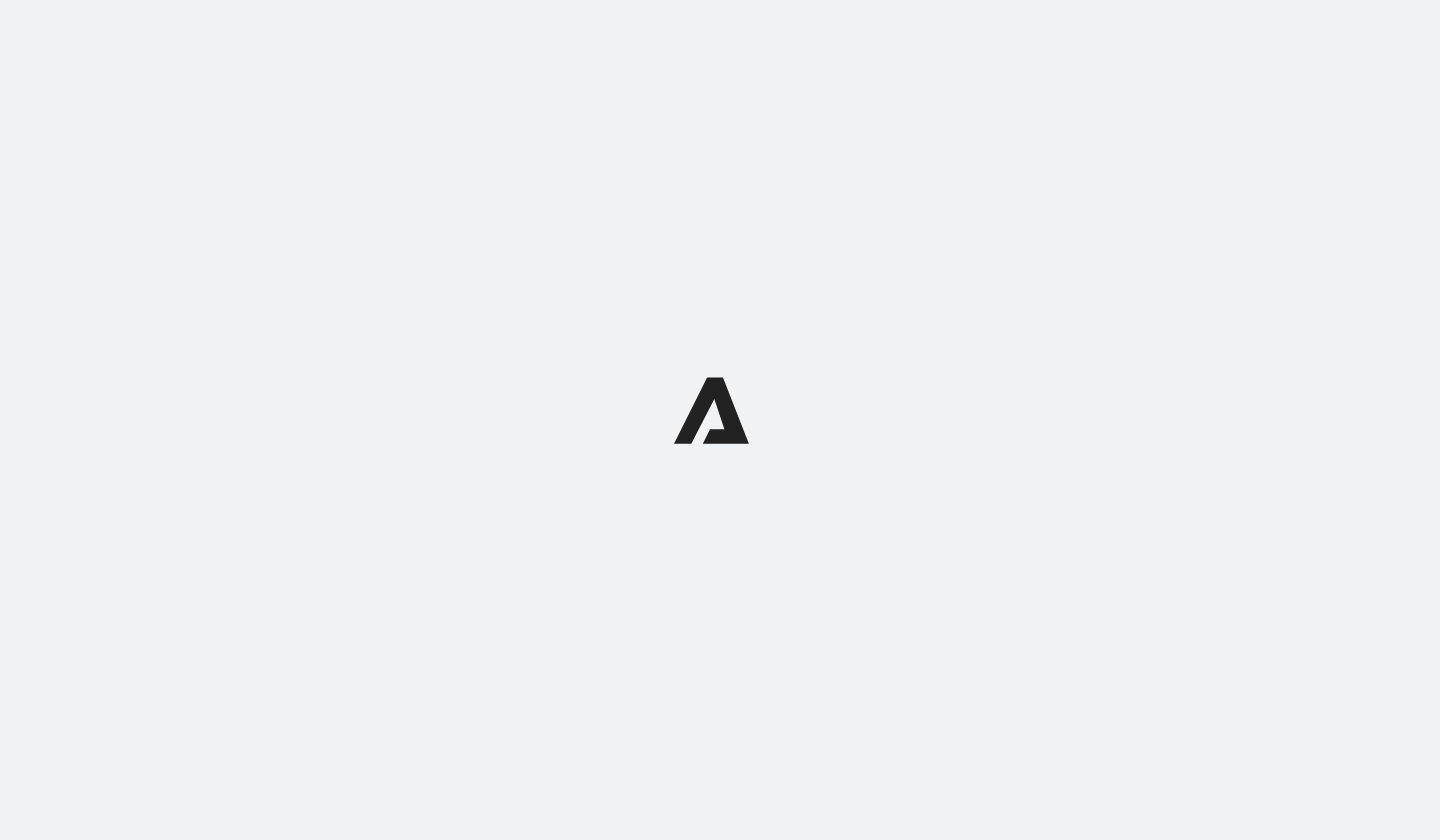 scroll, scrollTop: 0, scrollLeft: 0, axis: both 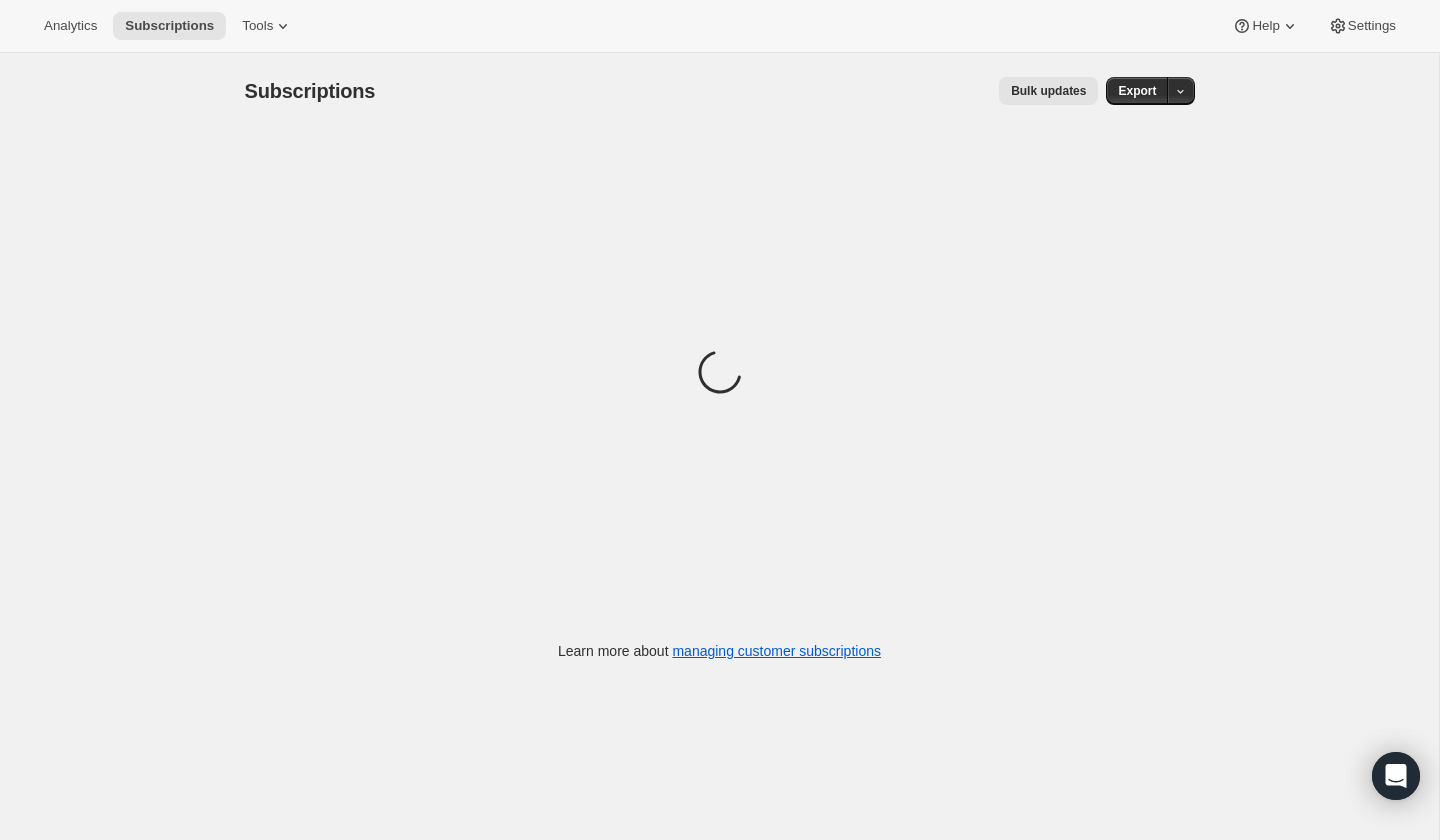 click on "Analytics Subscriptions Tools Help Settings" at bounding box center [720, 26] 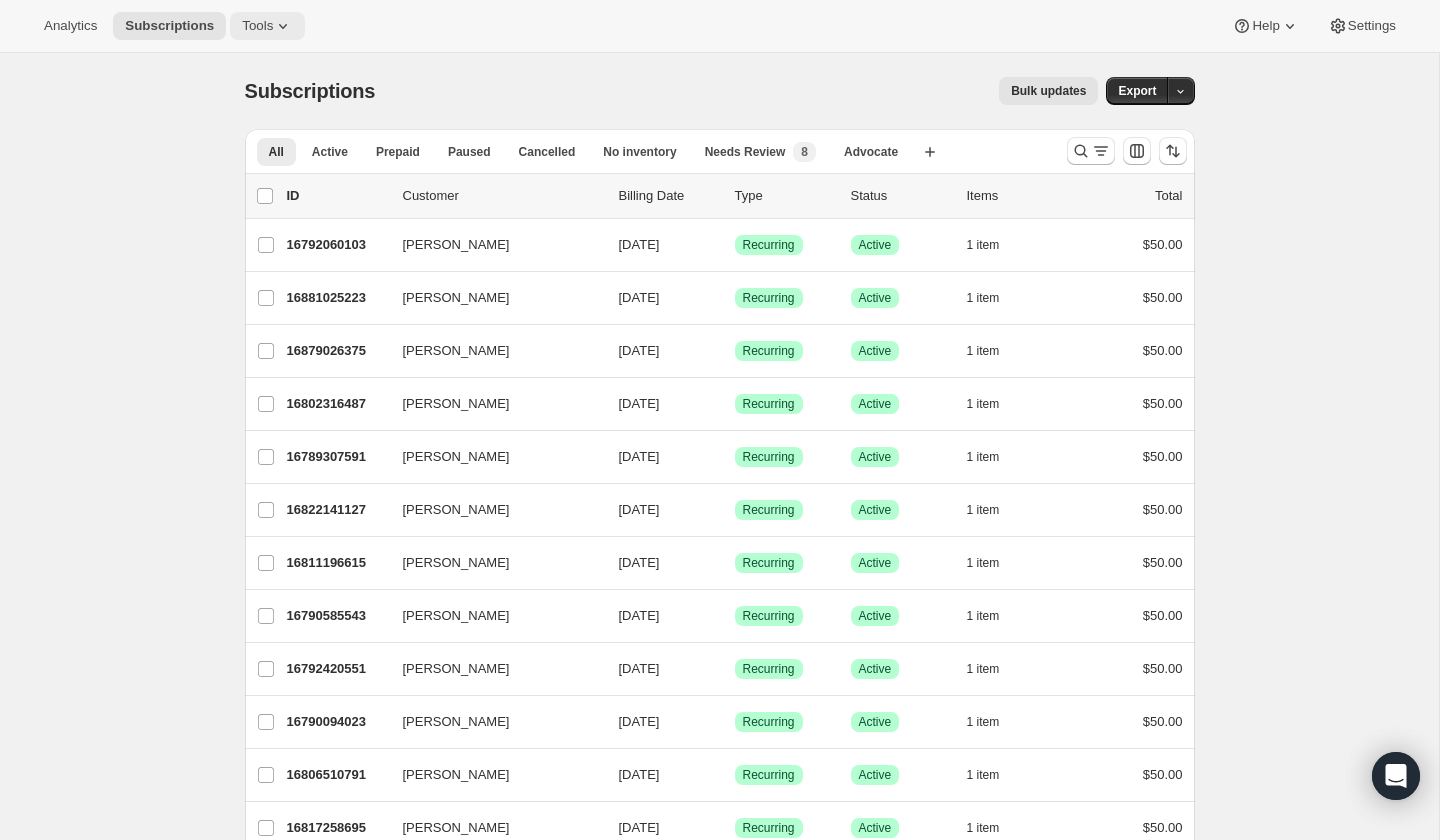 click on "Tools" at bounding box center (267, 26) 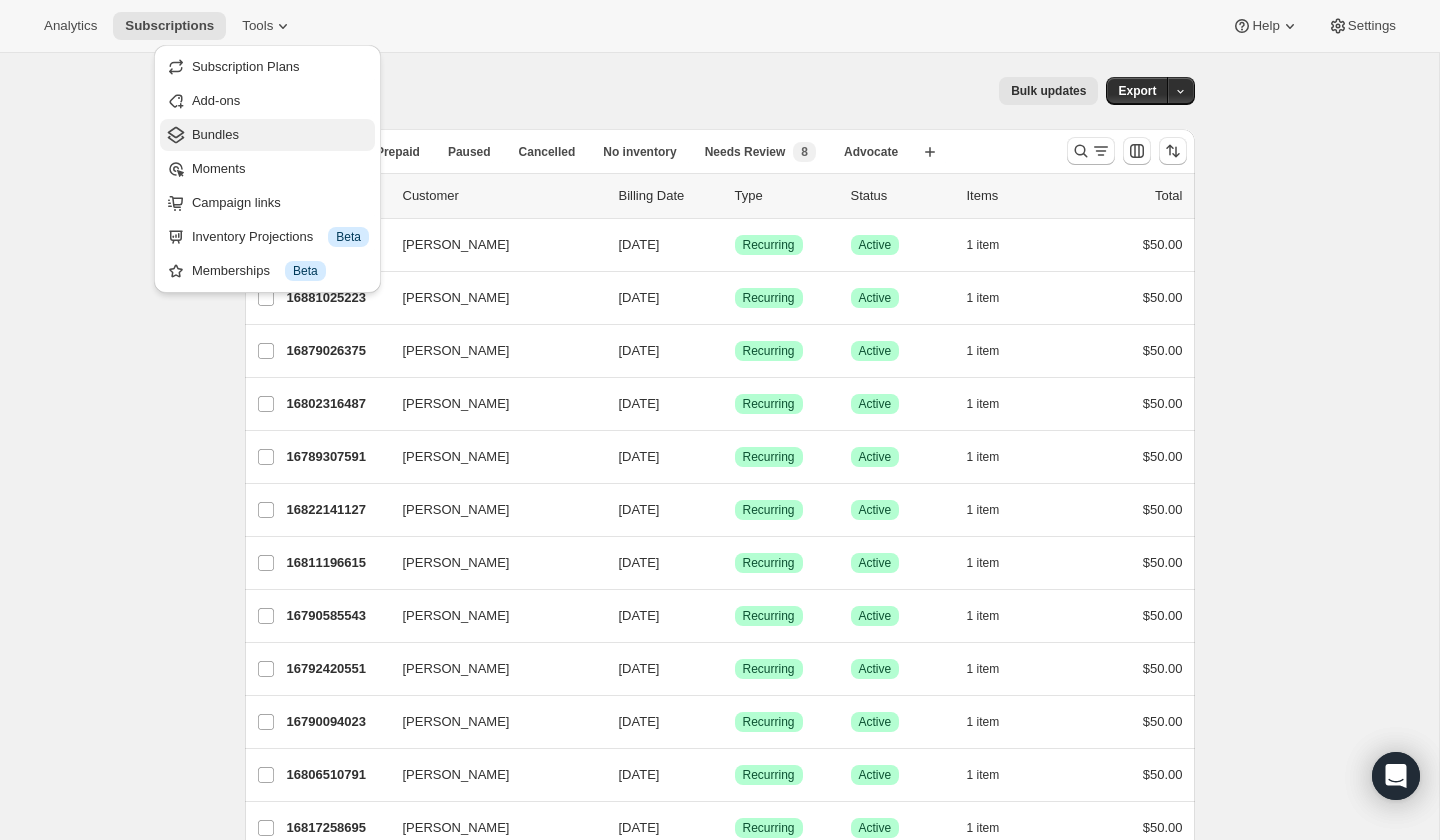 click on "Bundles" at bounding box center (267, 135) 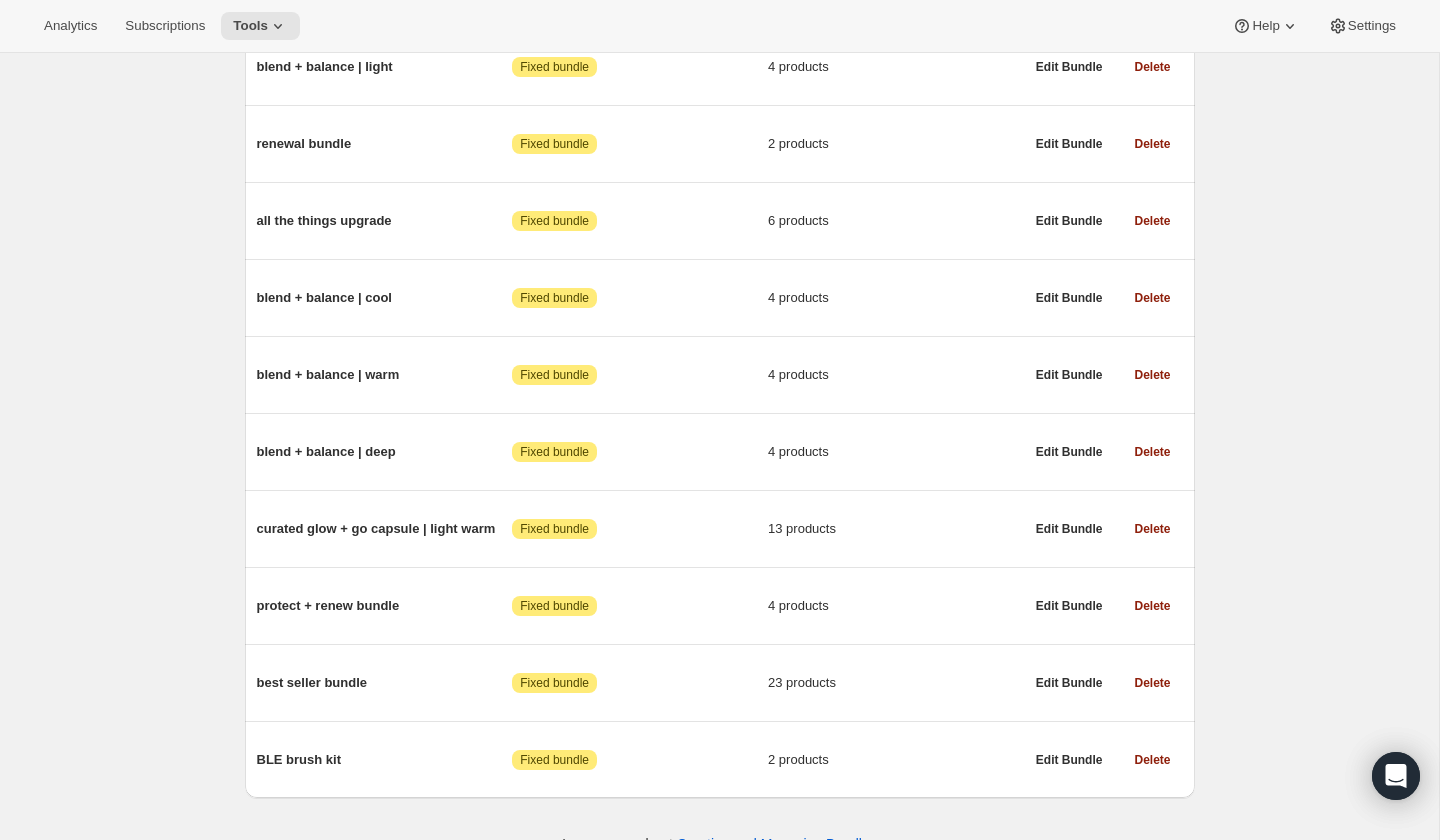 scroll, scrollTop: 1180, scrollLeft: 0, axis: vertical 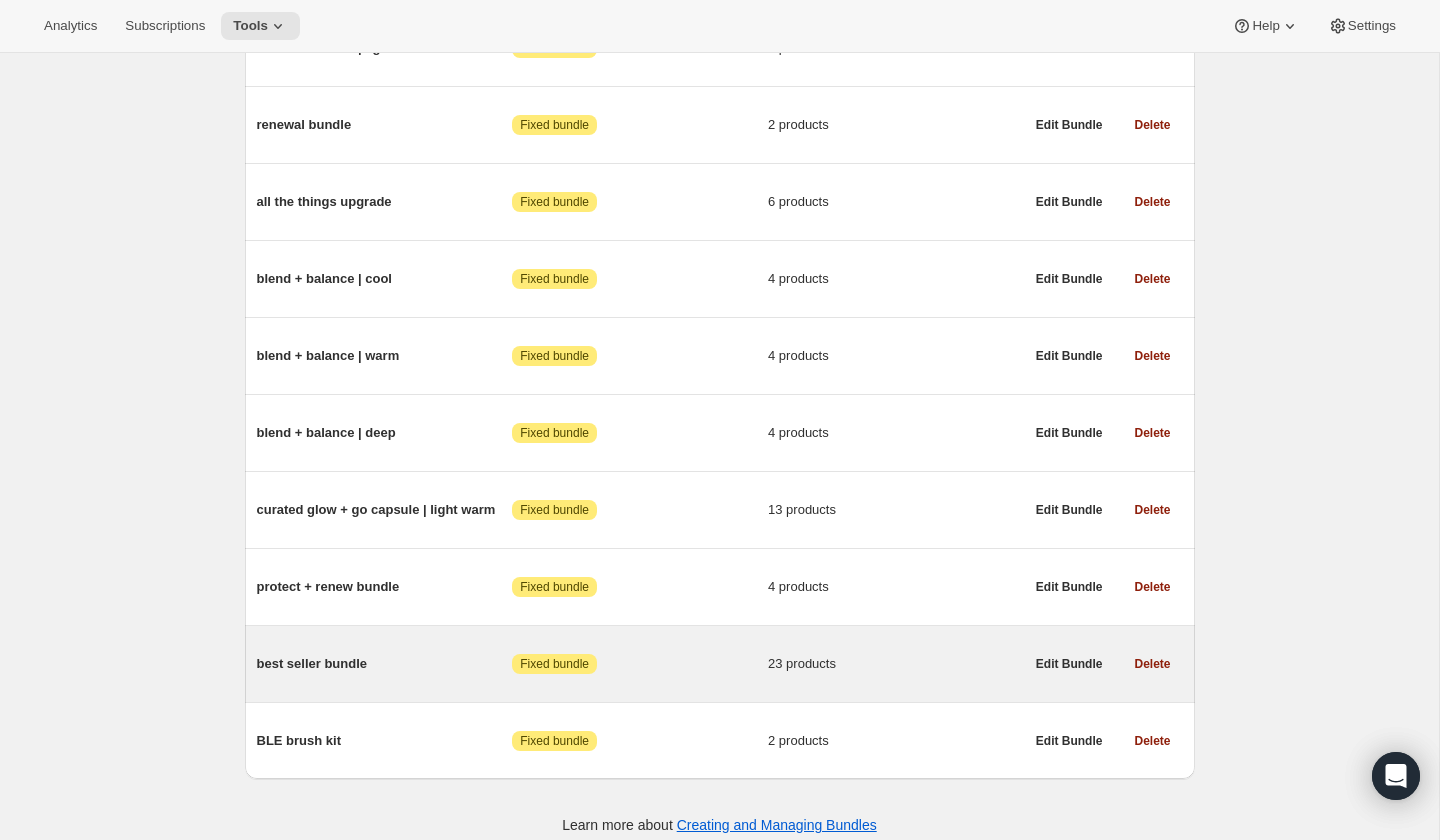 click on "best seller bundle" at bounding box center [385, 664] 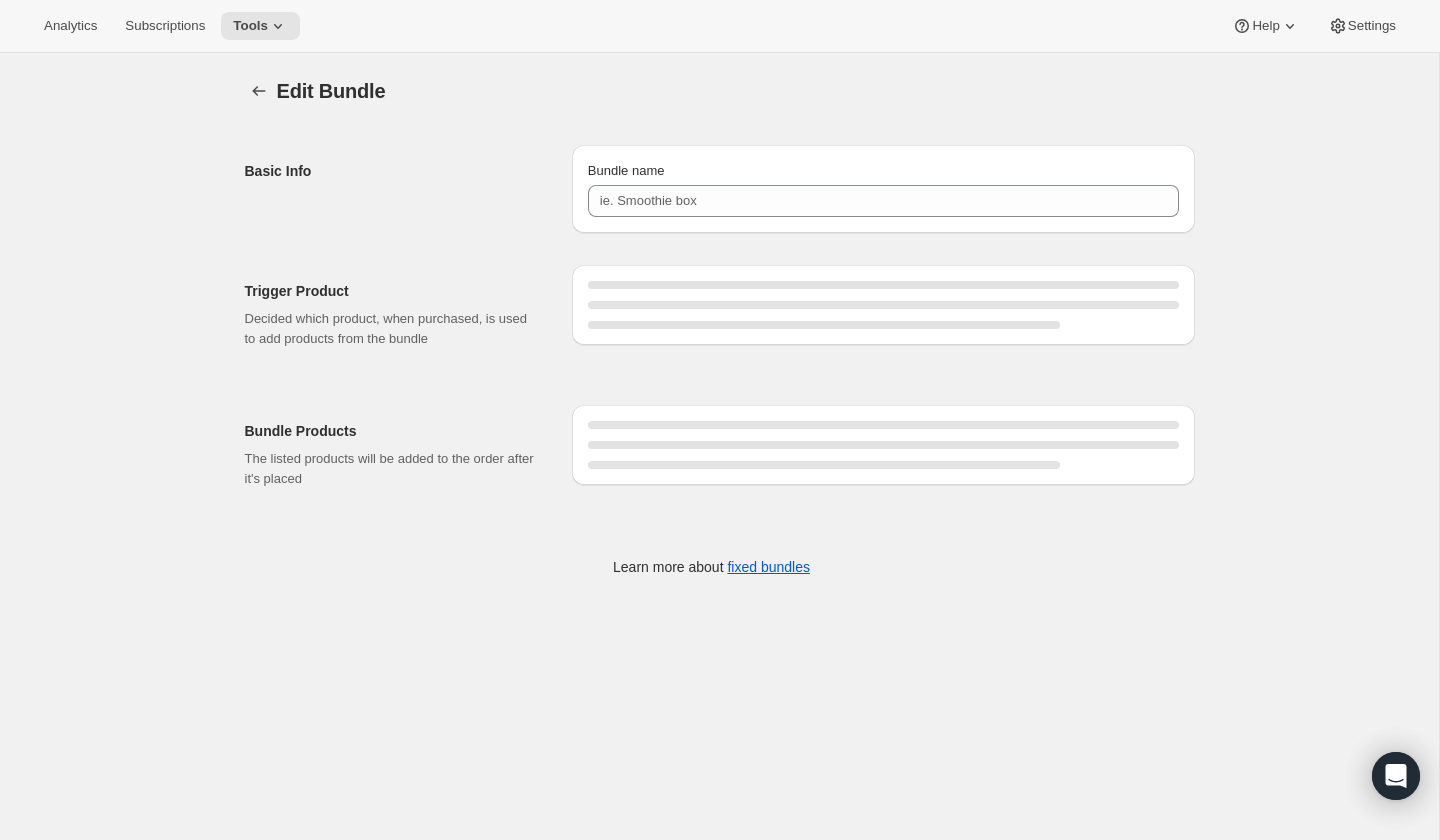 type on "best seller bundle" 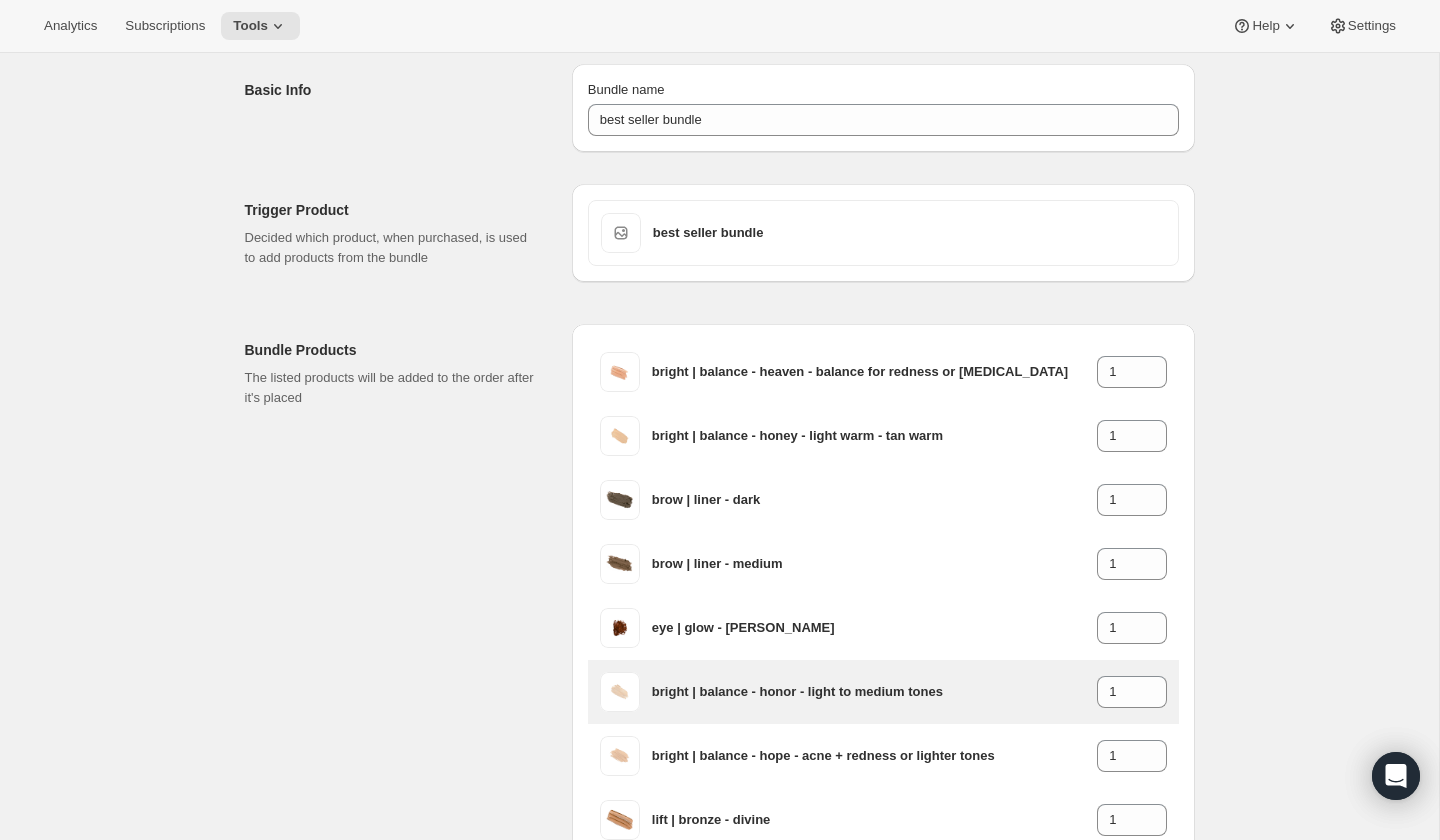 scroll, scrollTop: 0, scrollLeft: 0, axis: both 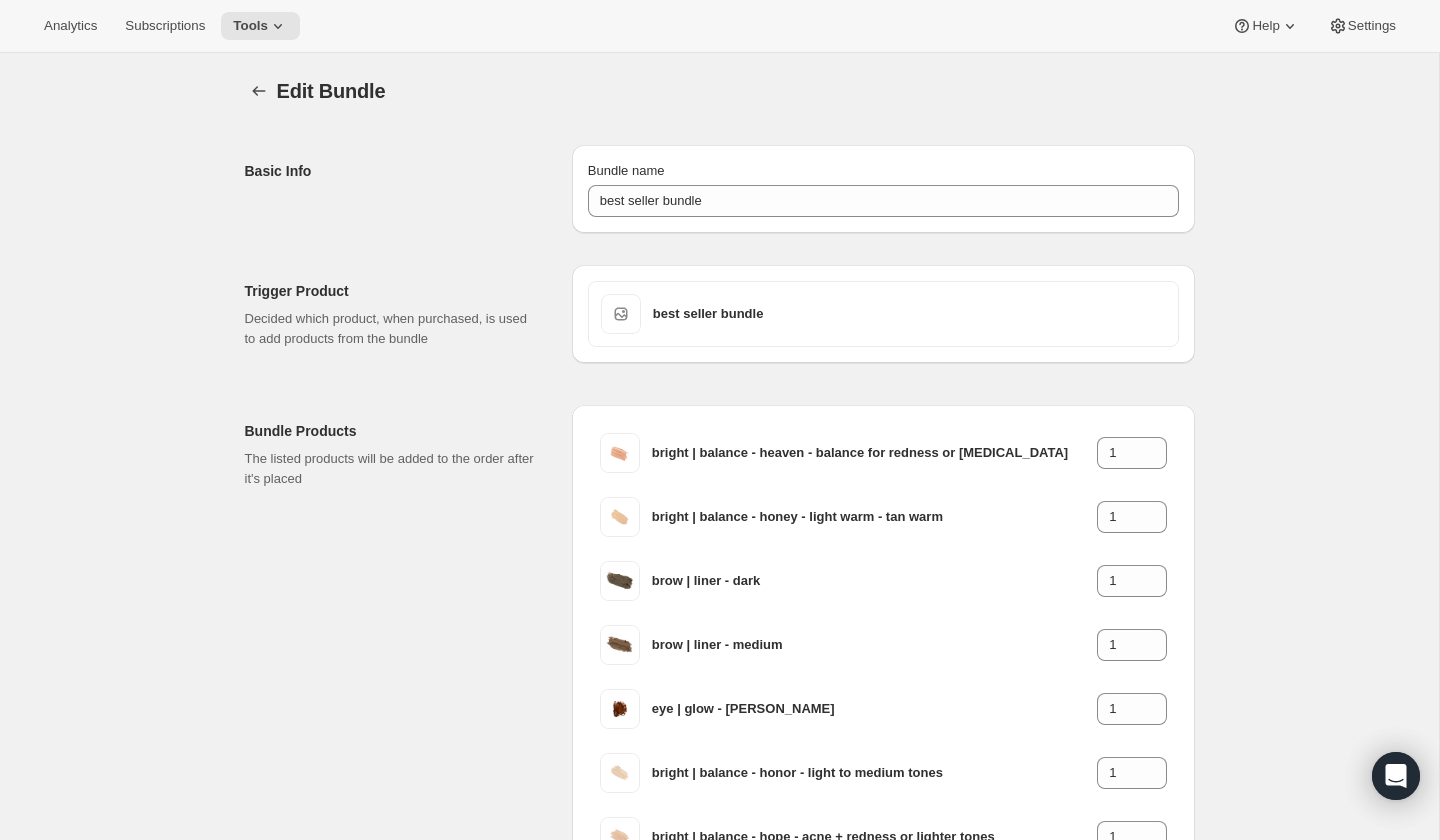 click on "Edit Bundle. This page is ready Edit Bundle" at bounding box center (720, 91) 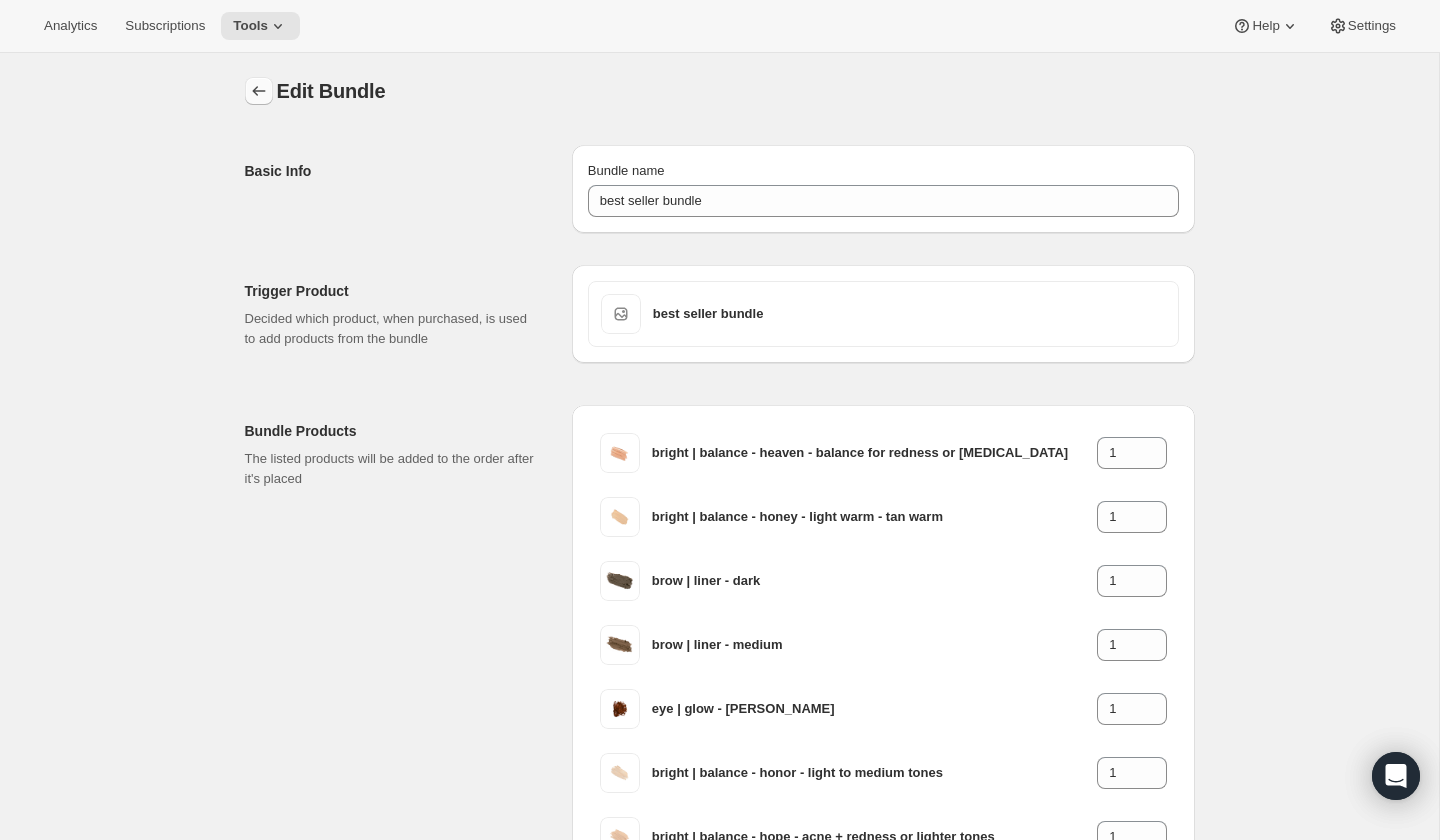 click 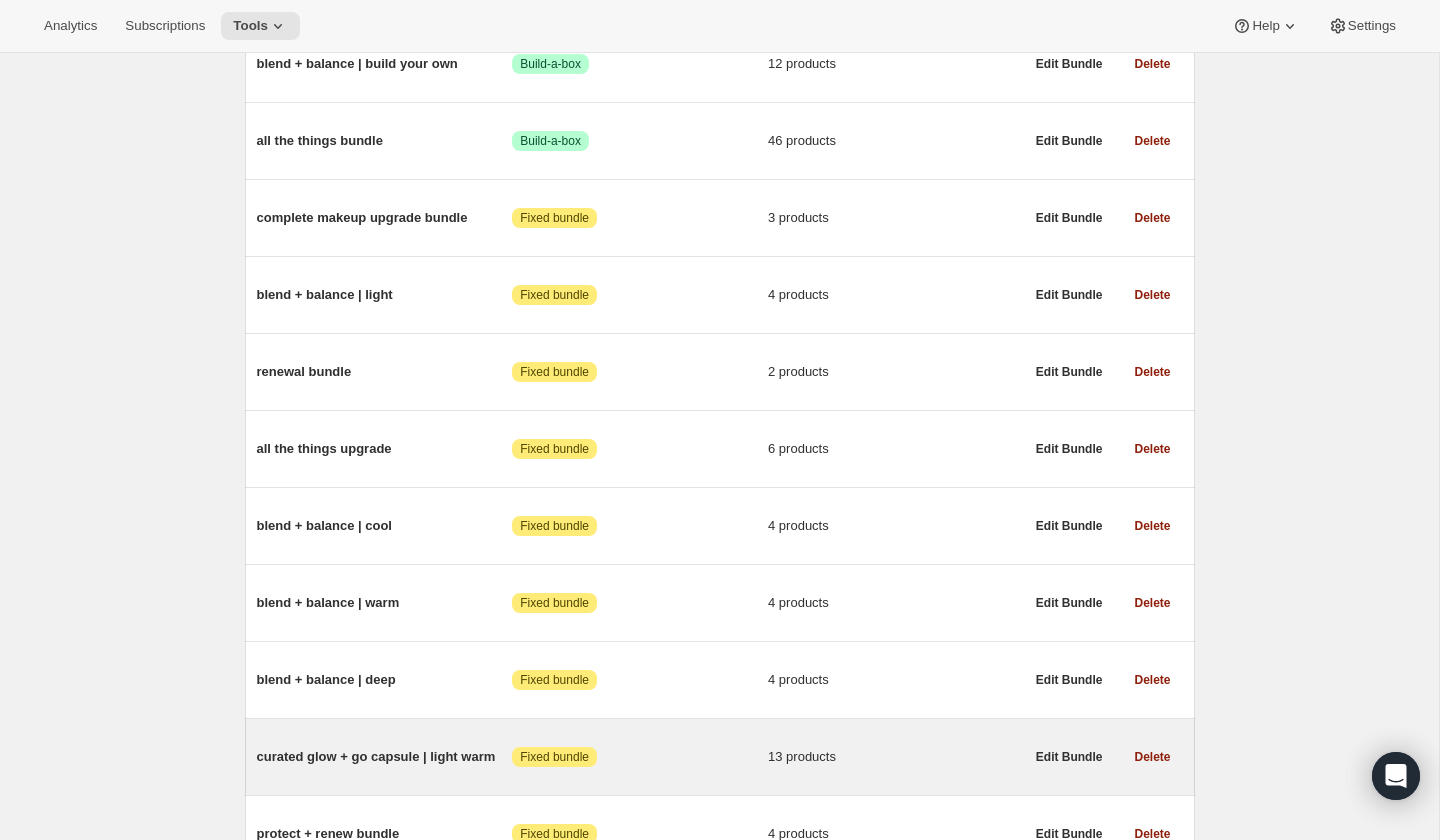 scroll, scrollTop: 1201, scrollLeft: 0, axis: vertical 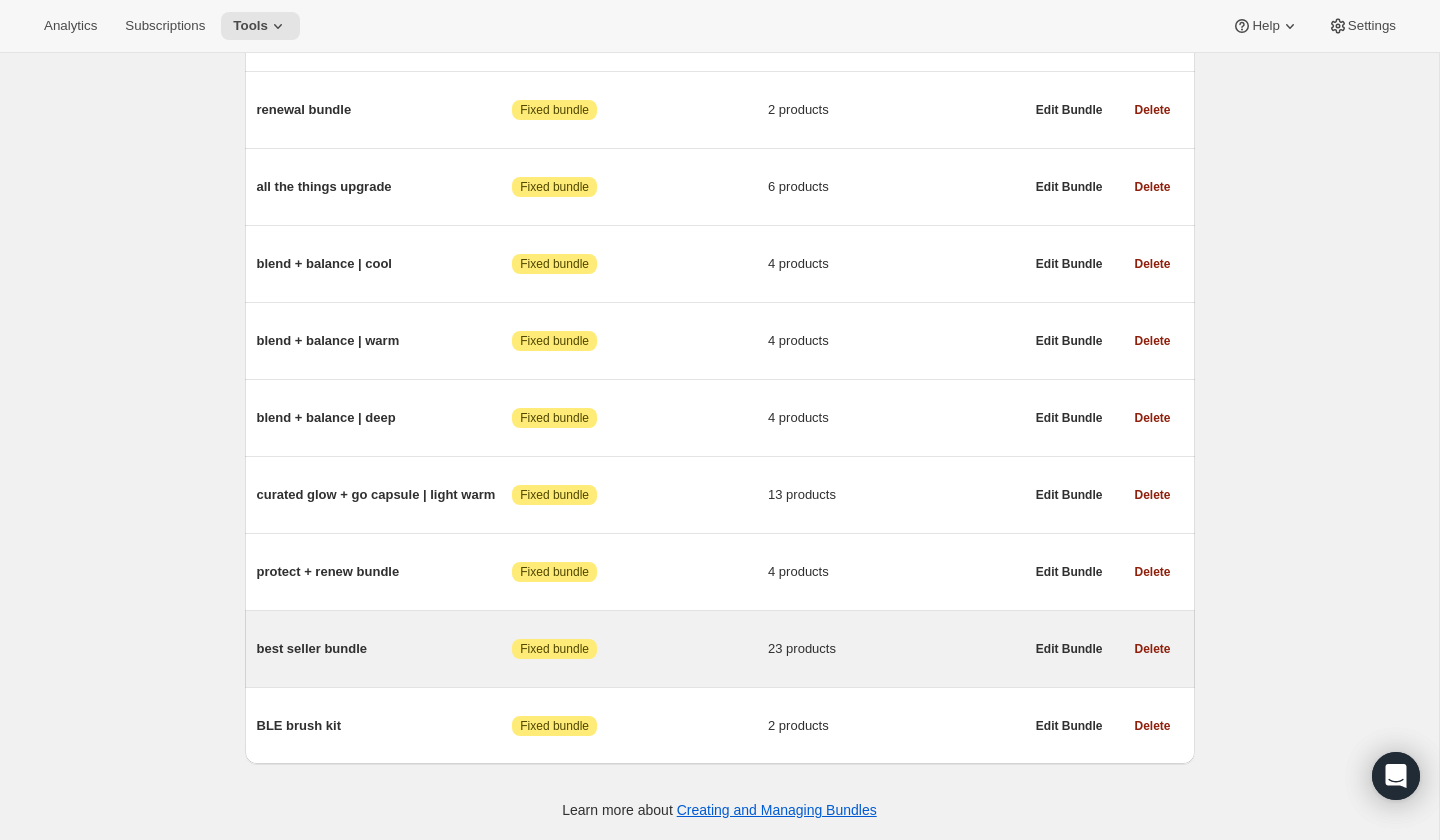 click on "best seller bundle" at bounding box center (385, 649) 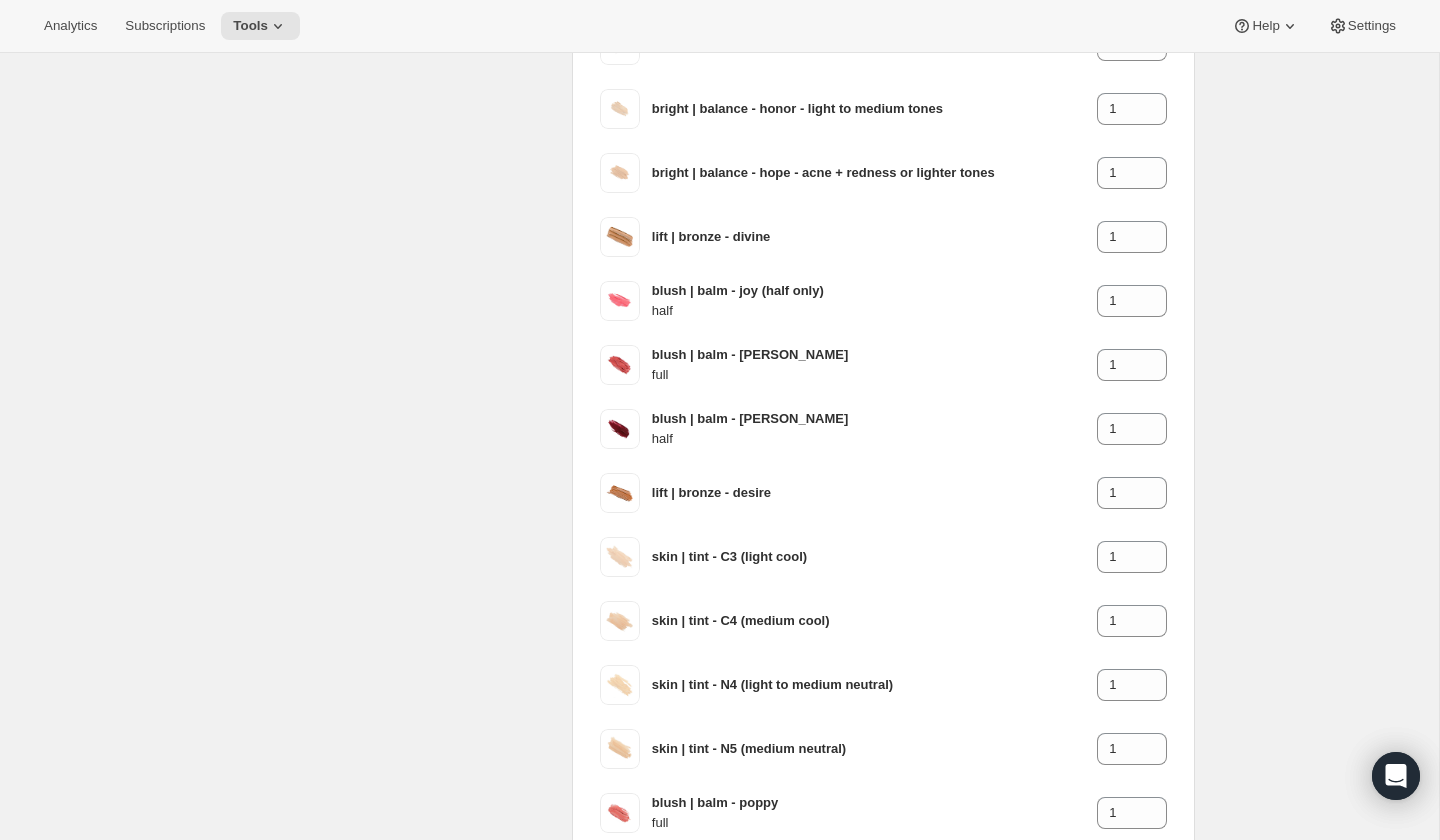 scroll, scrollTop: 0, scrollLeft: 0, axis: both 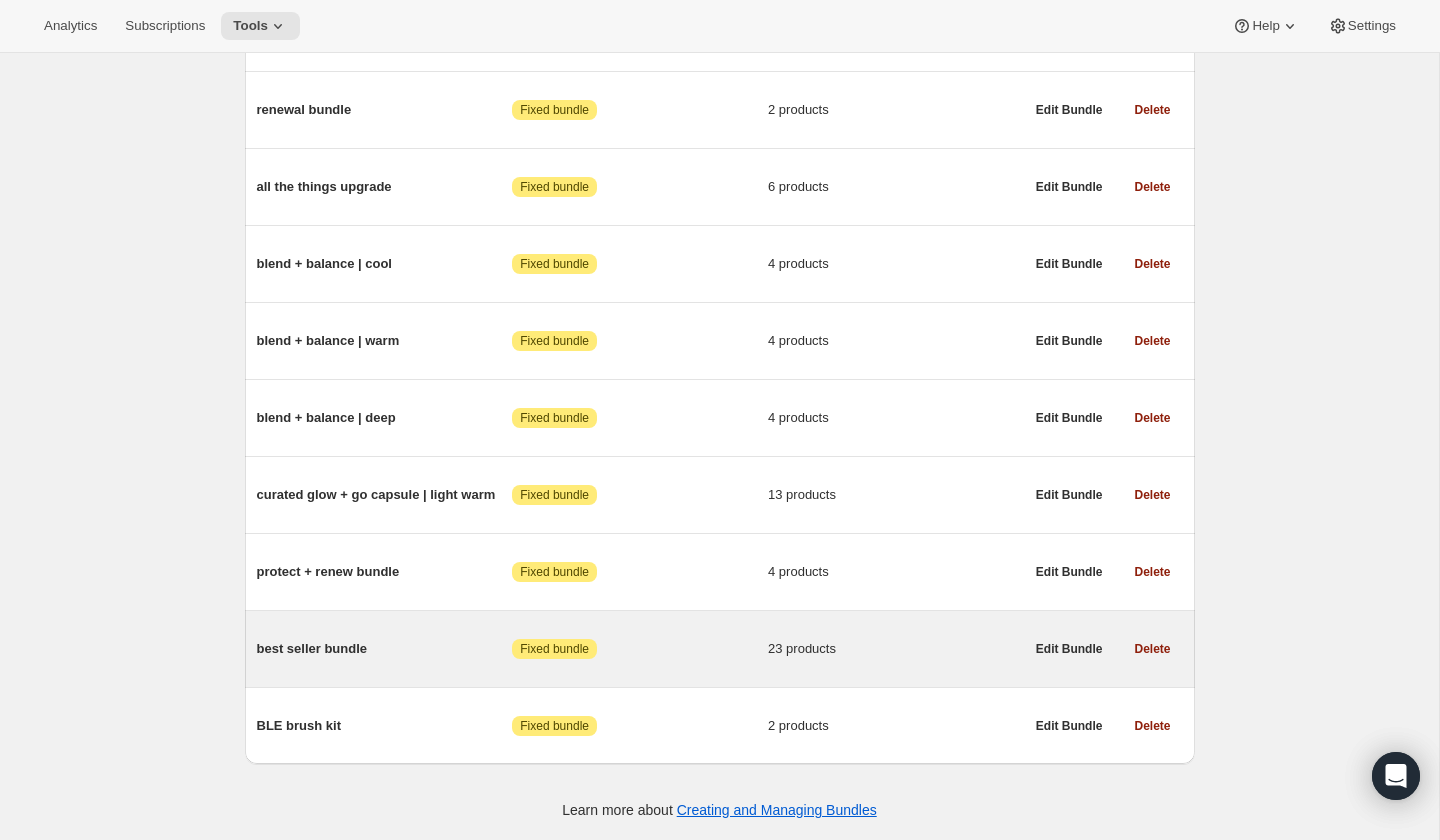 click on "best seller bundle" at bounding box center (385, 649) 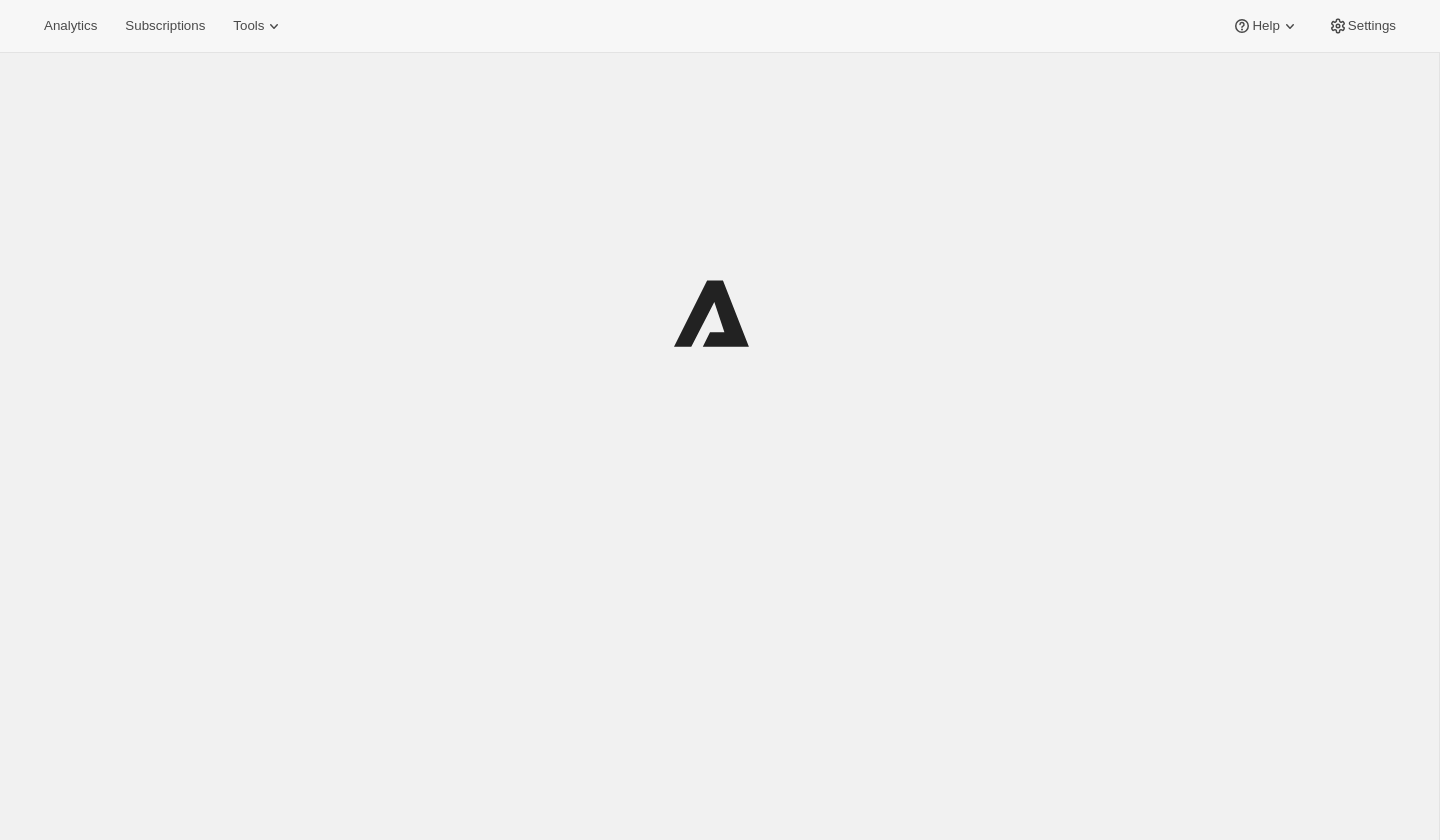 scroll, scrollTop: 0, scrollLeft: 0, axis: both 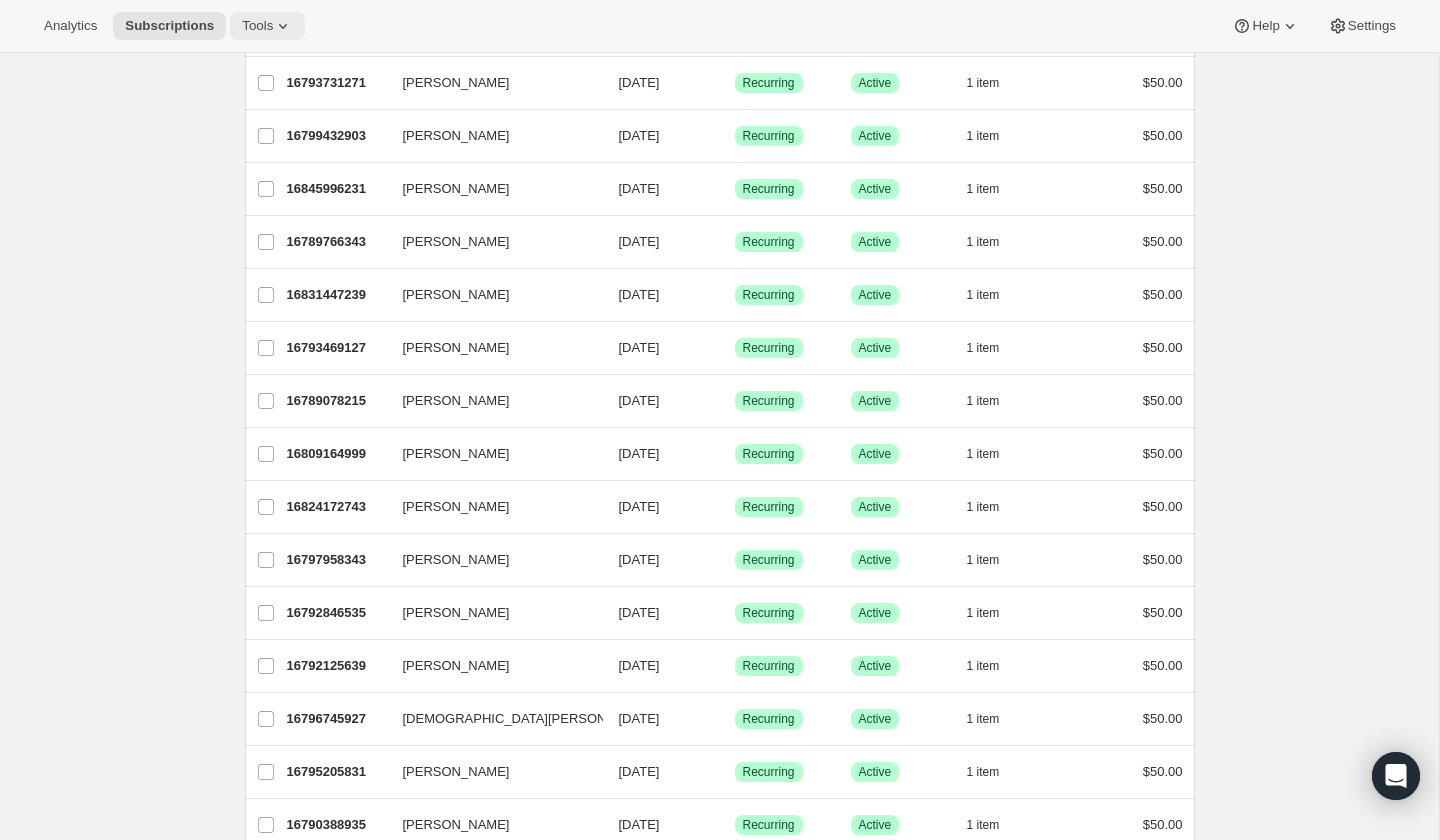 click 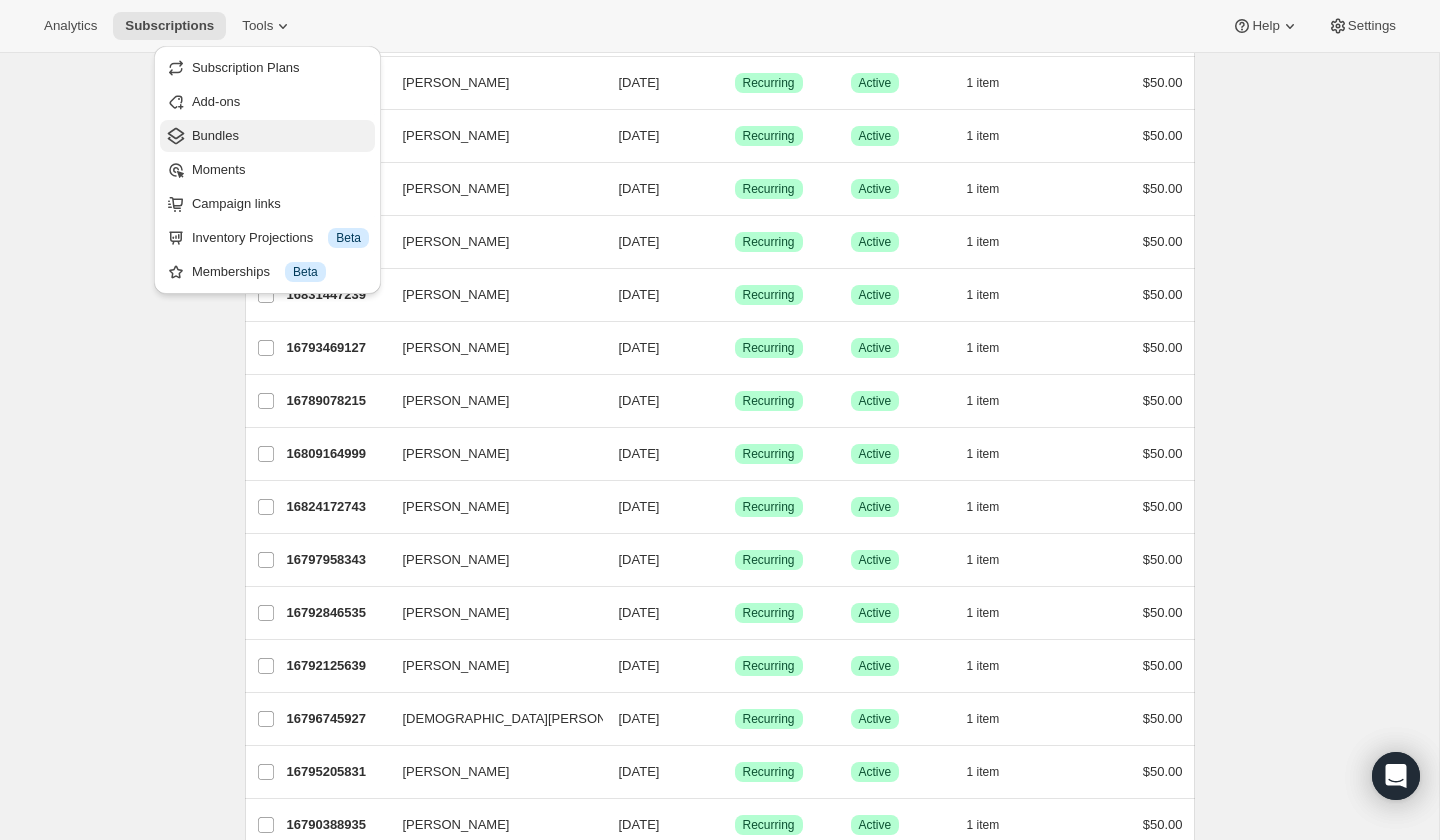 click on "Bundles" at bounding box center (280, 136) 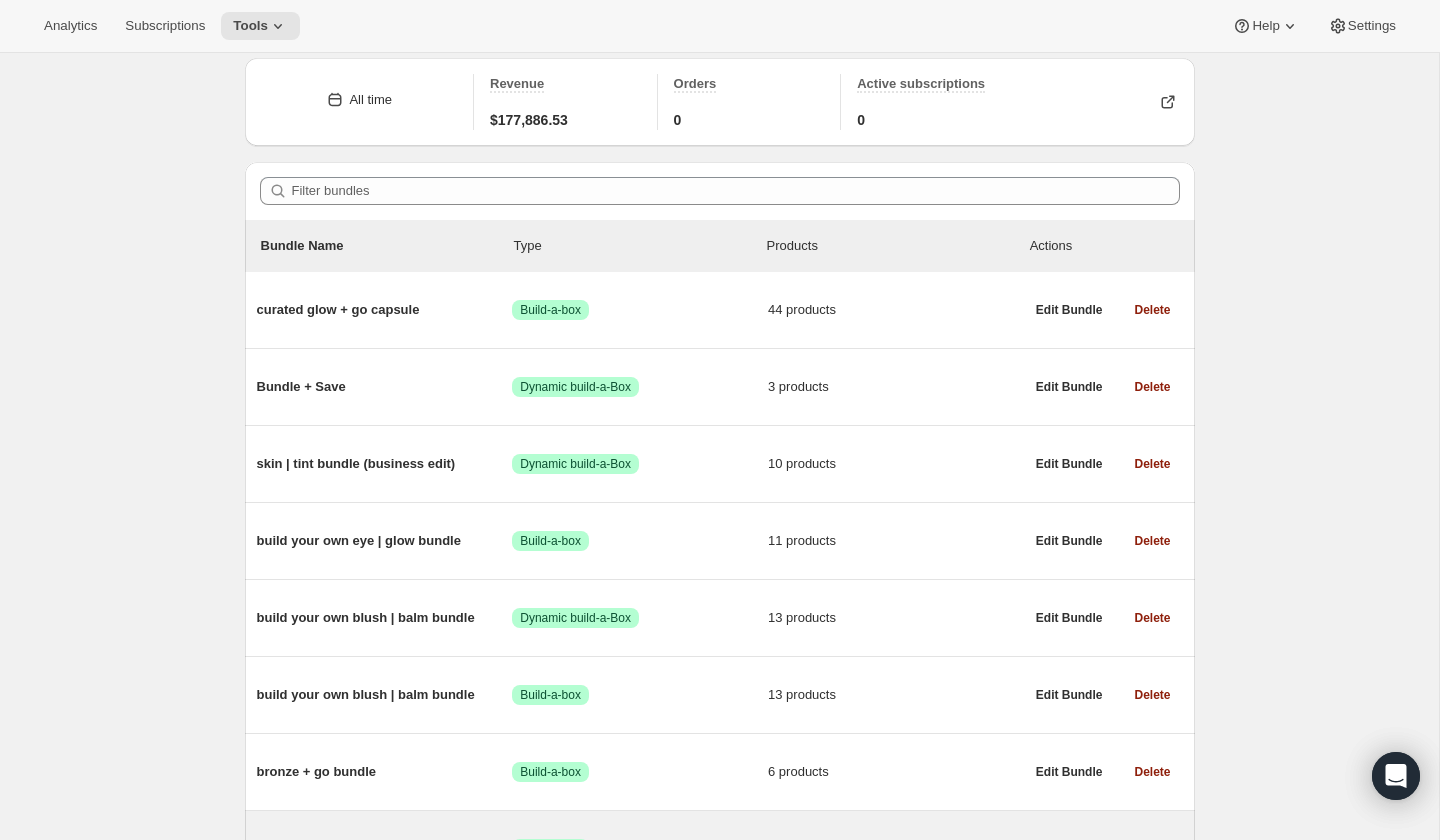 scroll, scrollTop: 84, scrollLeft: 0, axis: vertical 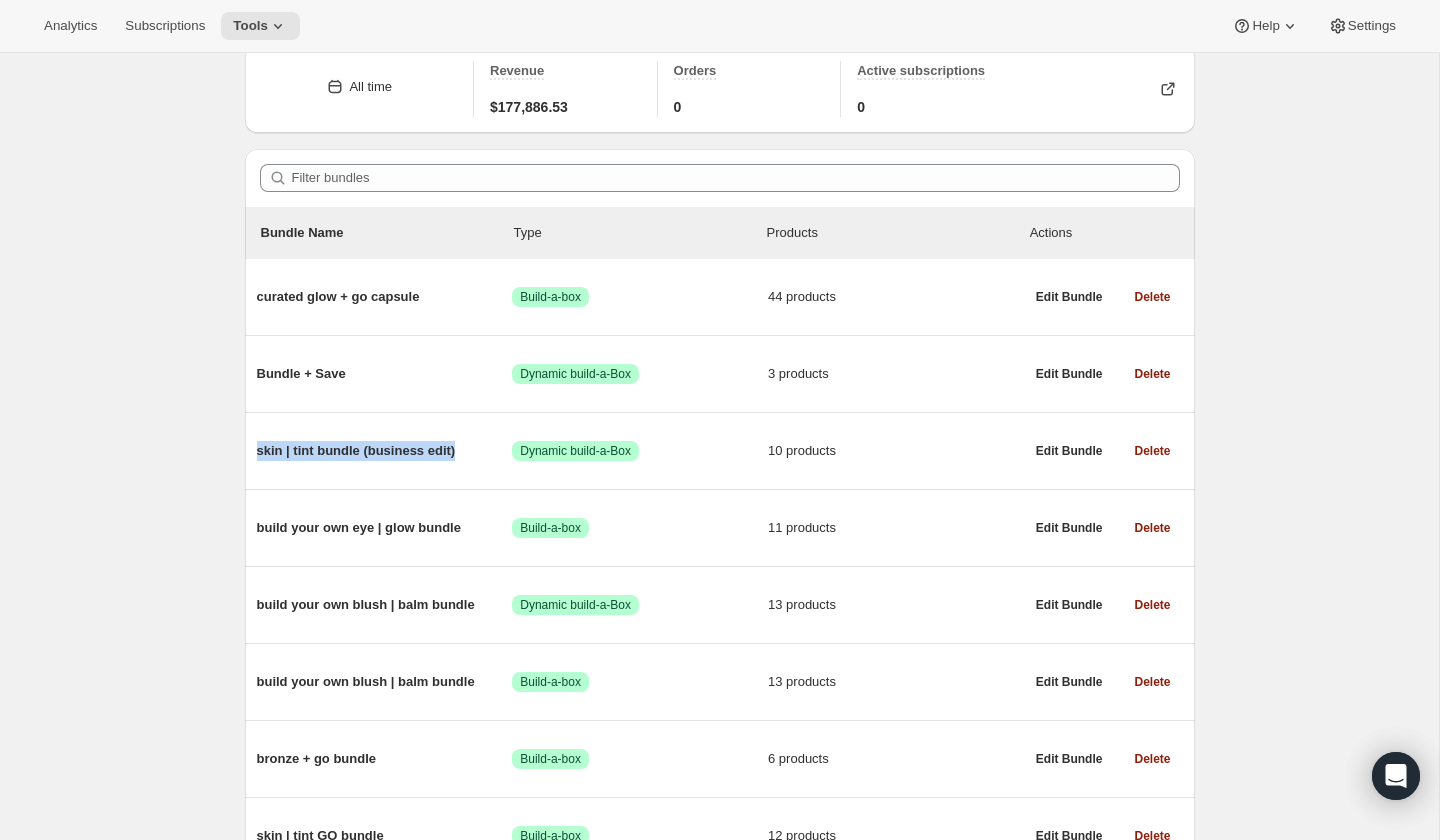 drag, startPoint x: 470, startPoint y: 451, endPoint x: 236, endPoint y: 451, distance: 234 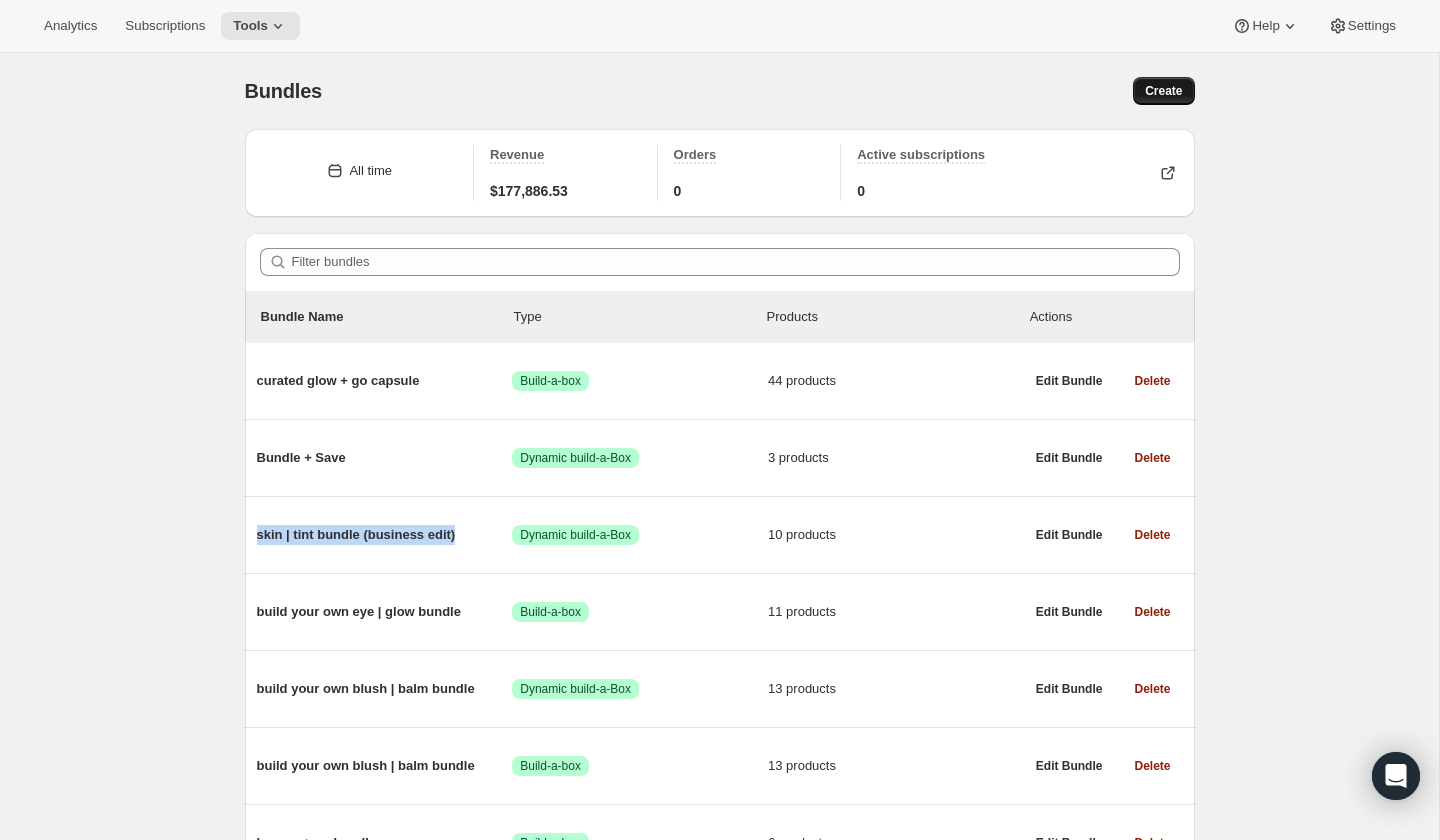 click on "Create" at bounding box center (1163, 91) 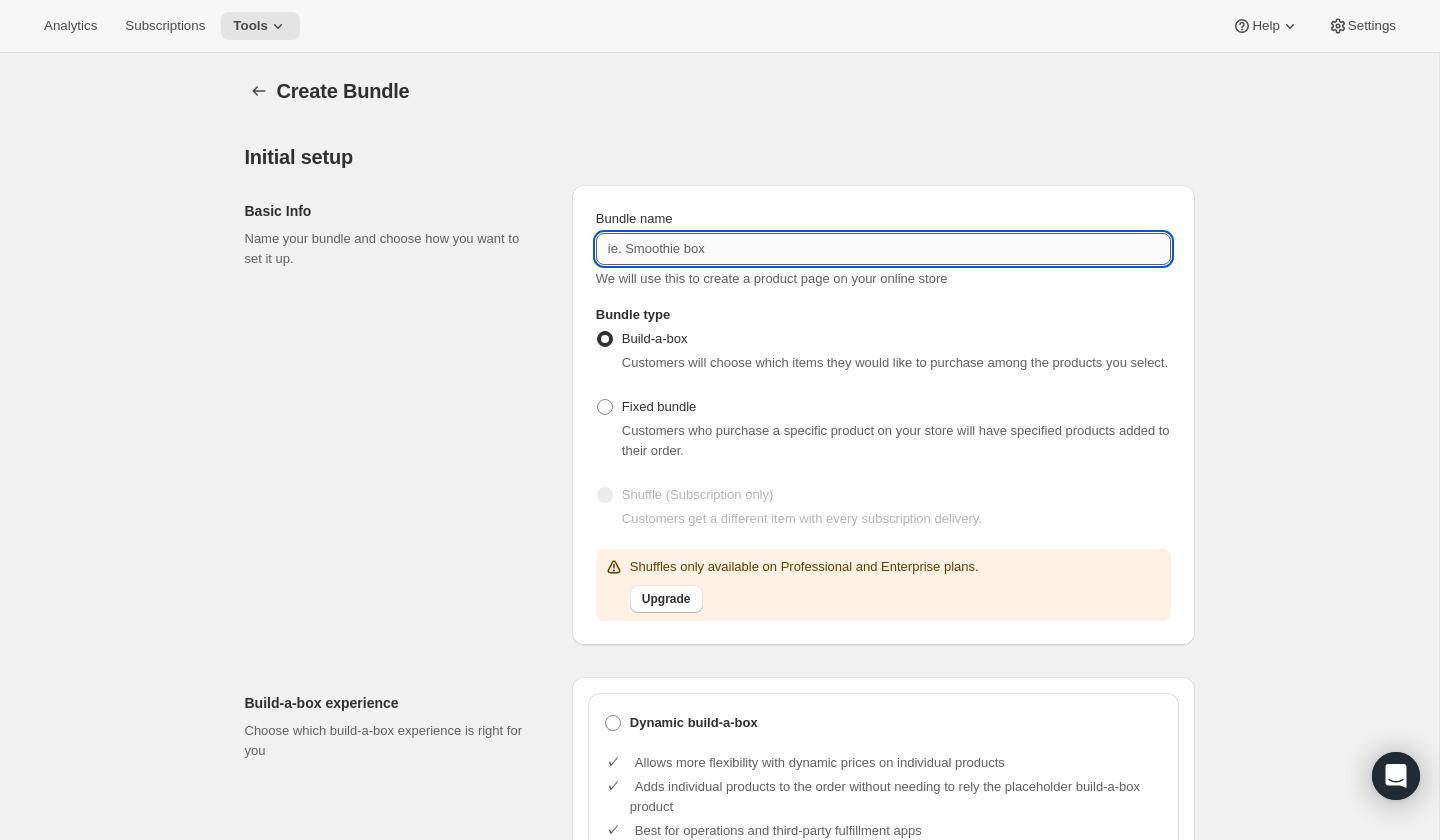 click on "Bundle name" at bounding box center [883, 249] 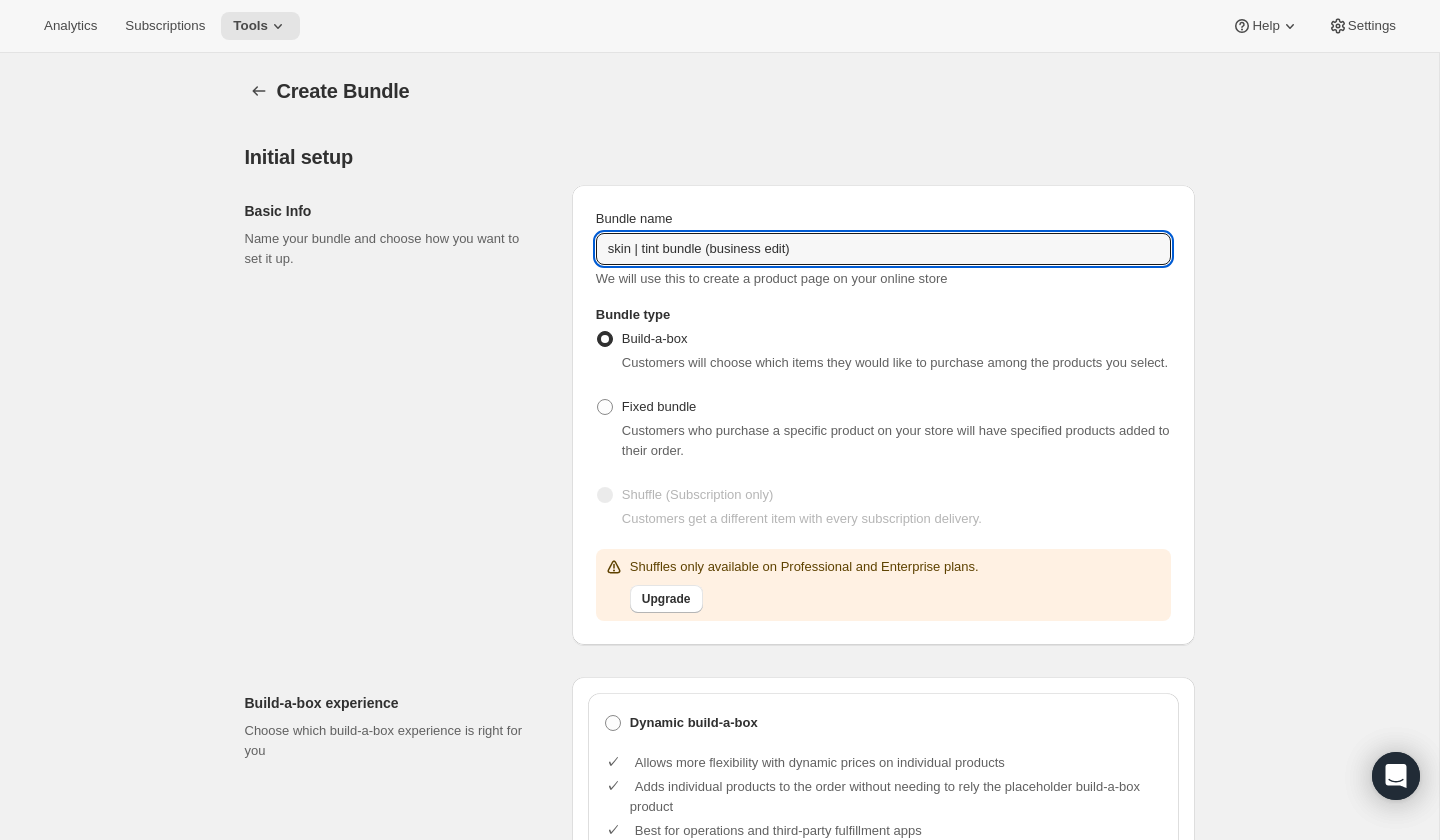 type on "skin | tint bundle (business edit)" 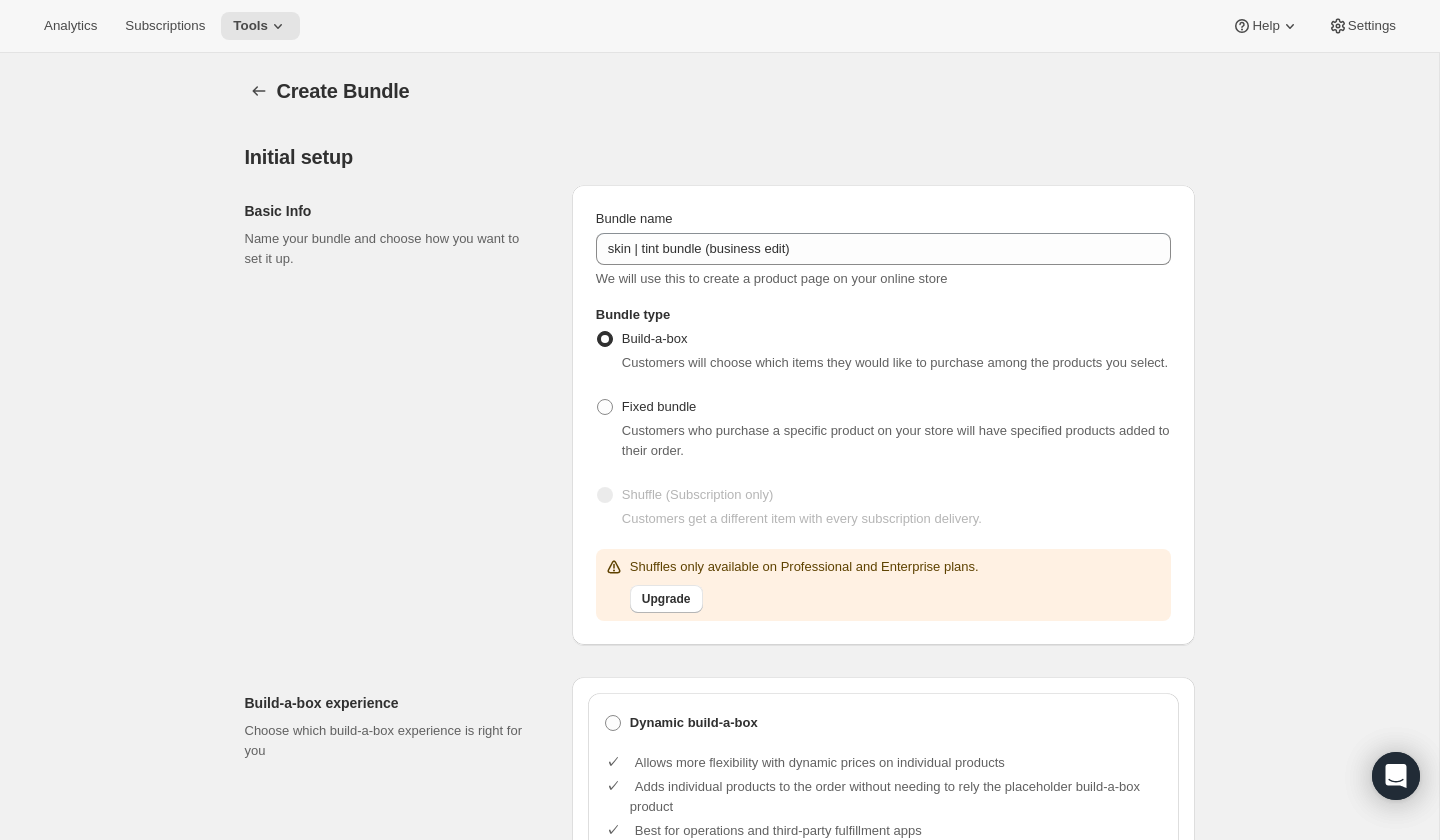 click on "Initial setup" at bounding box center (720, 157) 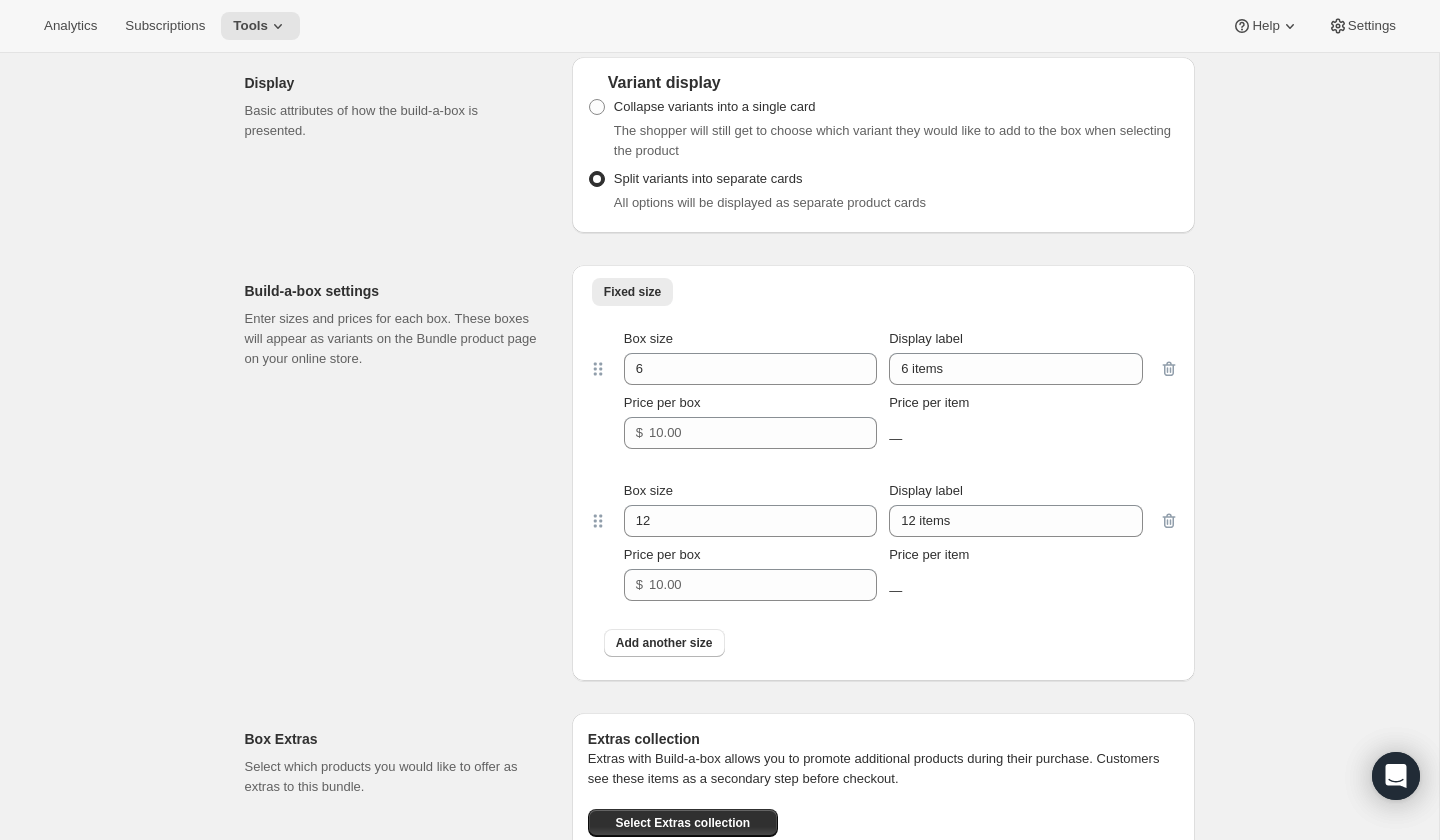 scroll, scrollTop: 1691, scrollLeft: 0, axis: vertical 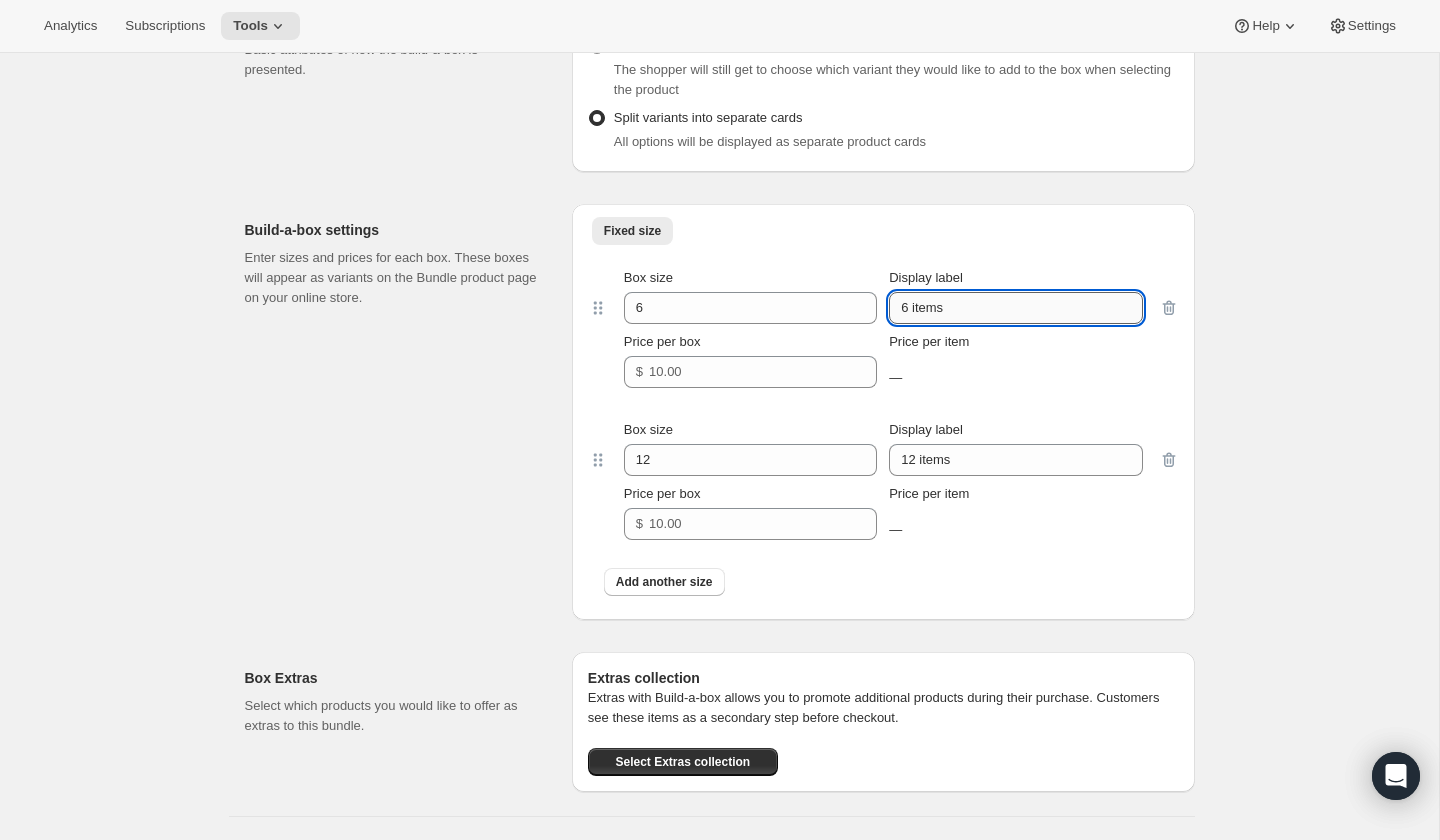 click on "6 items" at bounding box center (1015, 308) 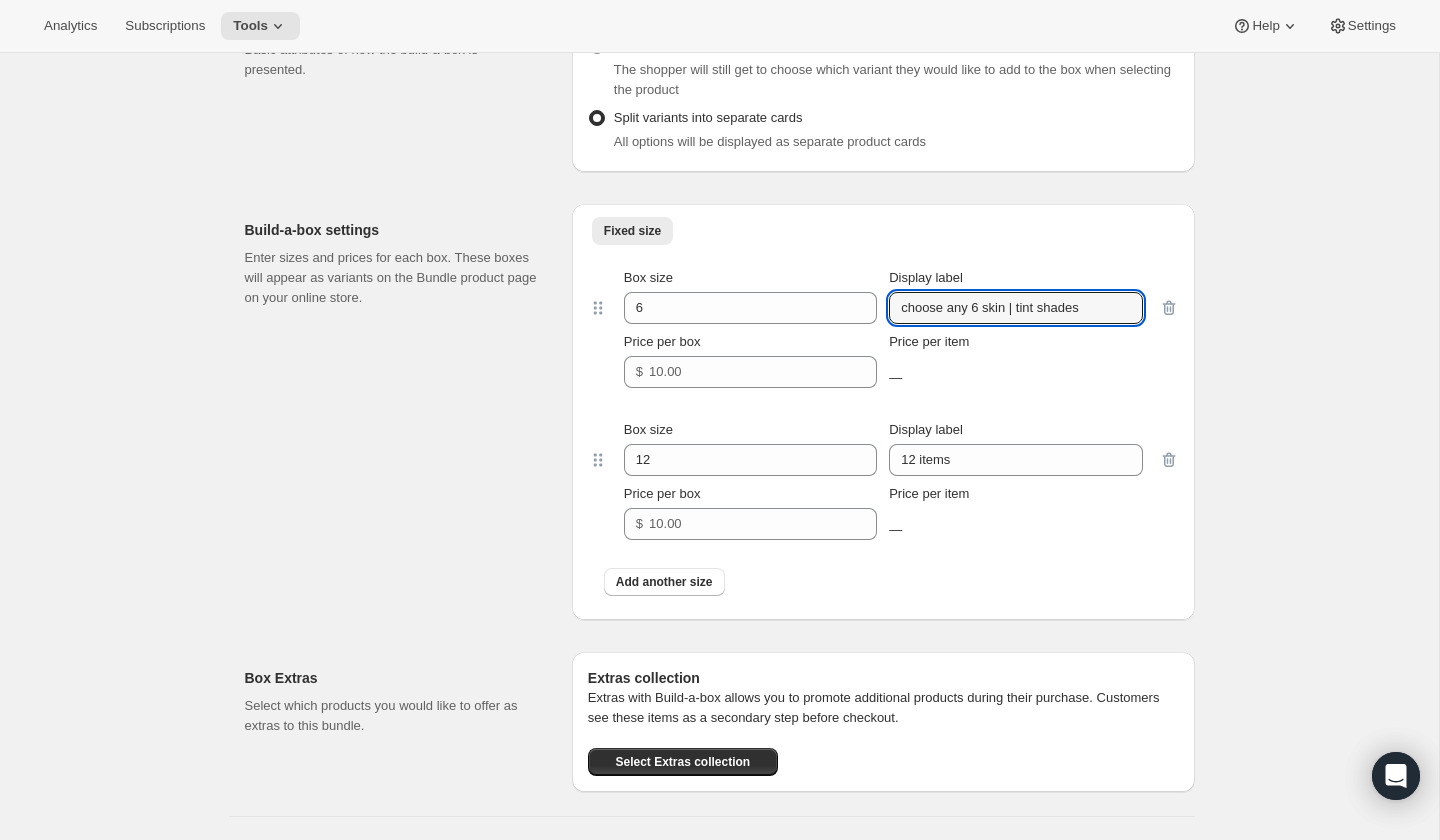 type on "choose any 6 skin | tint shades" 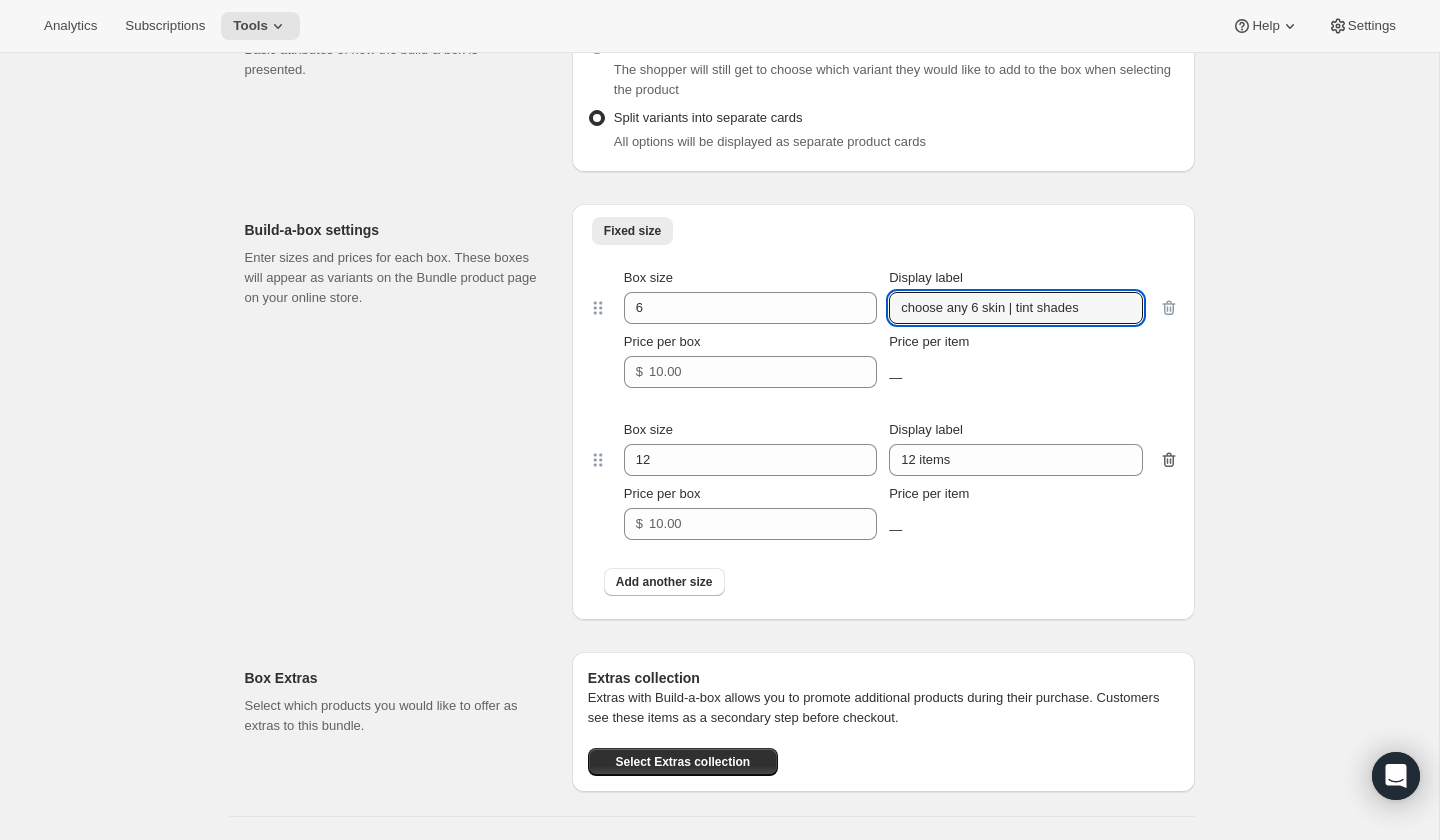 click 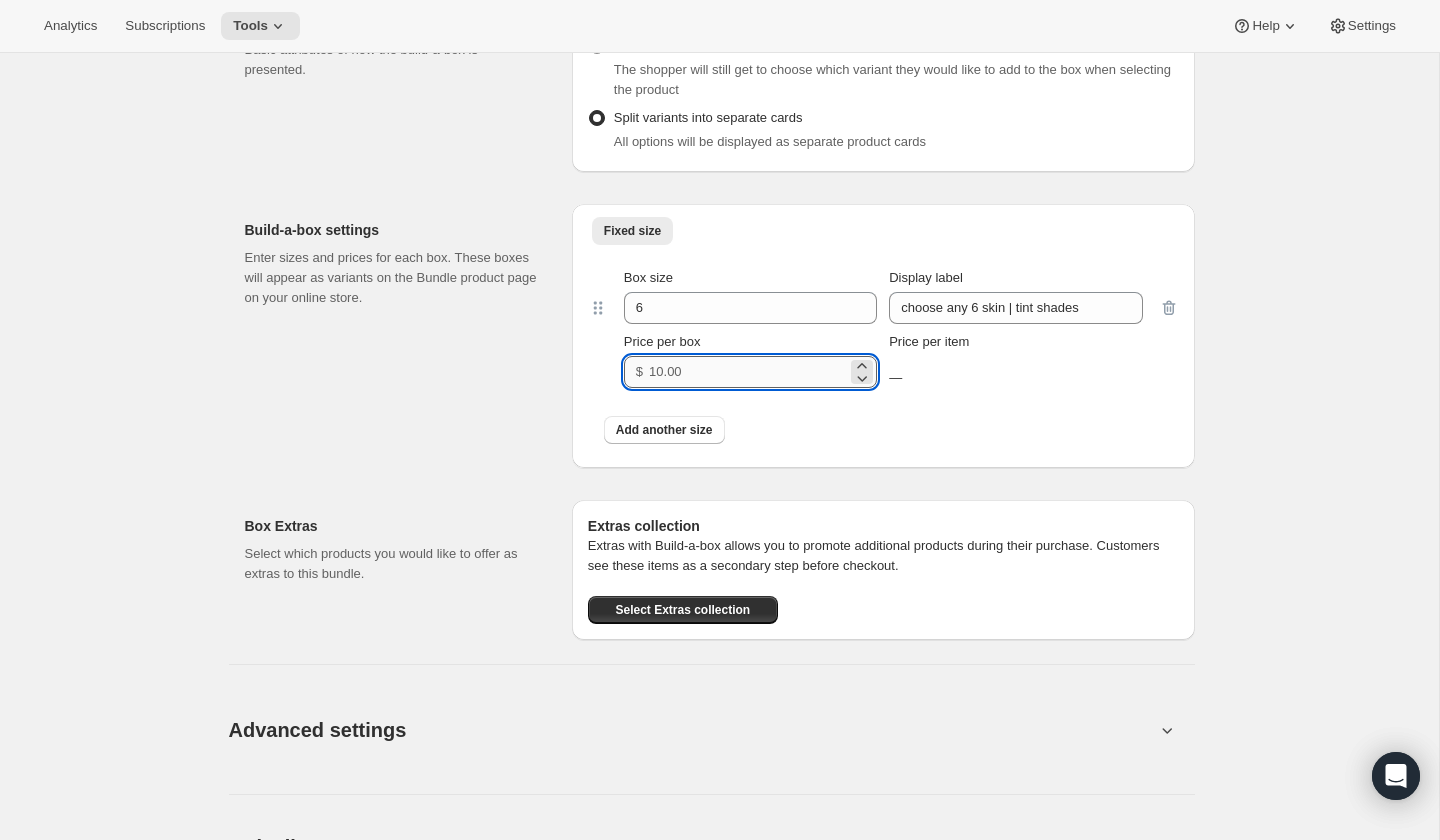click on "Price per box" at bounding box center [748, 372] 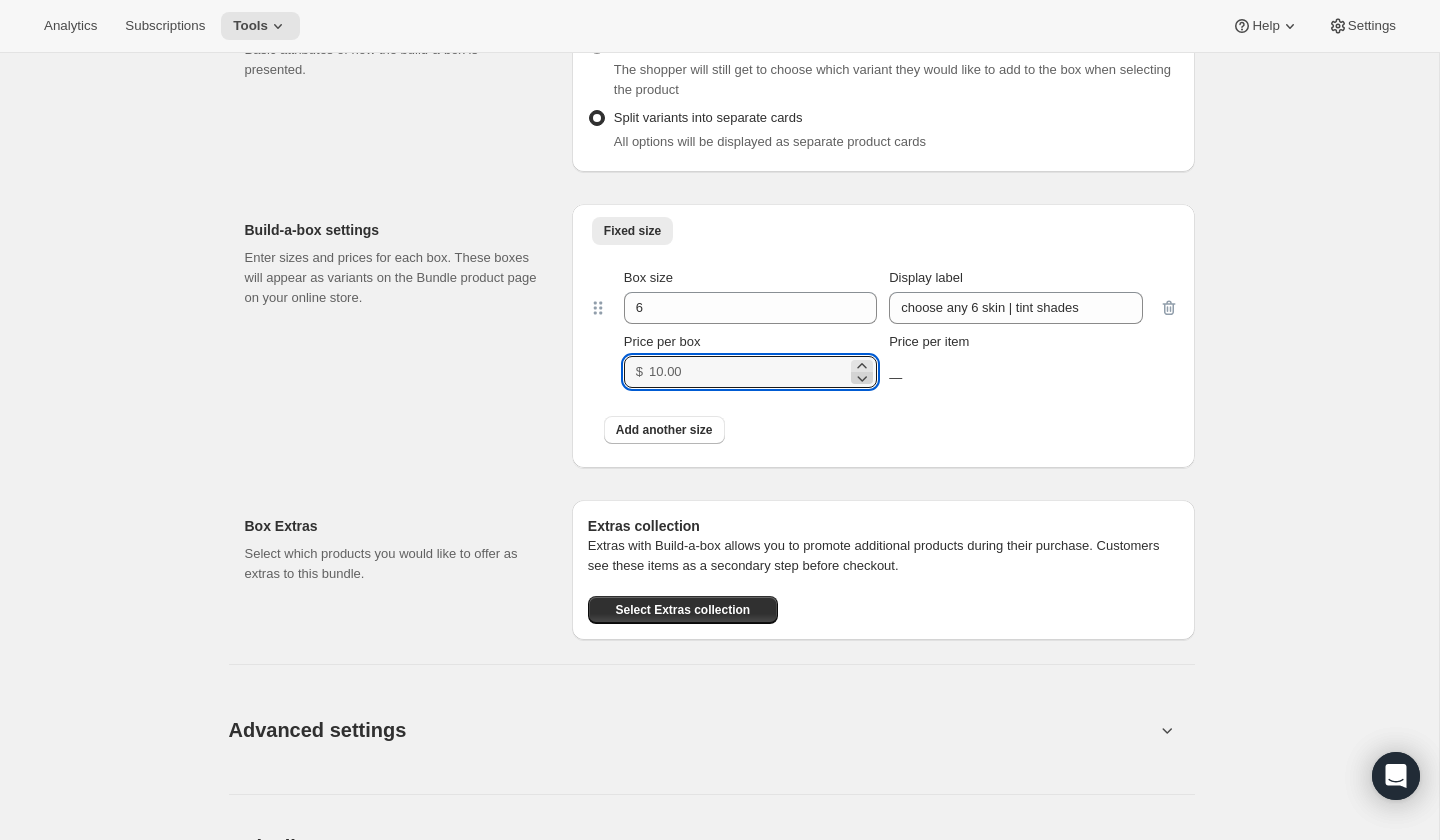 click 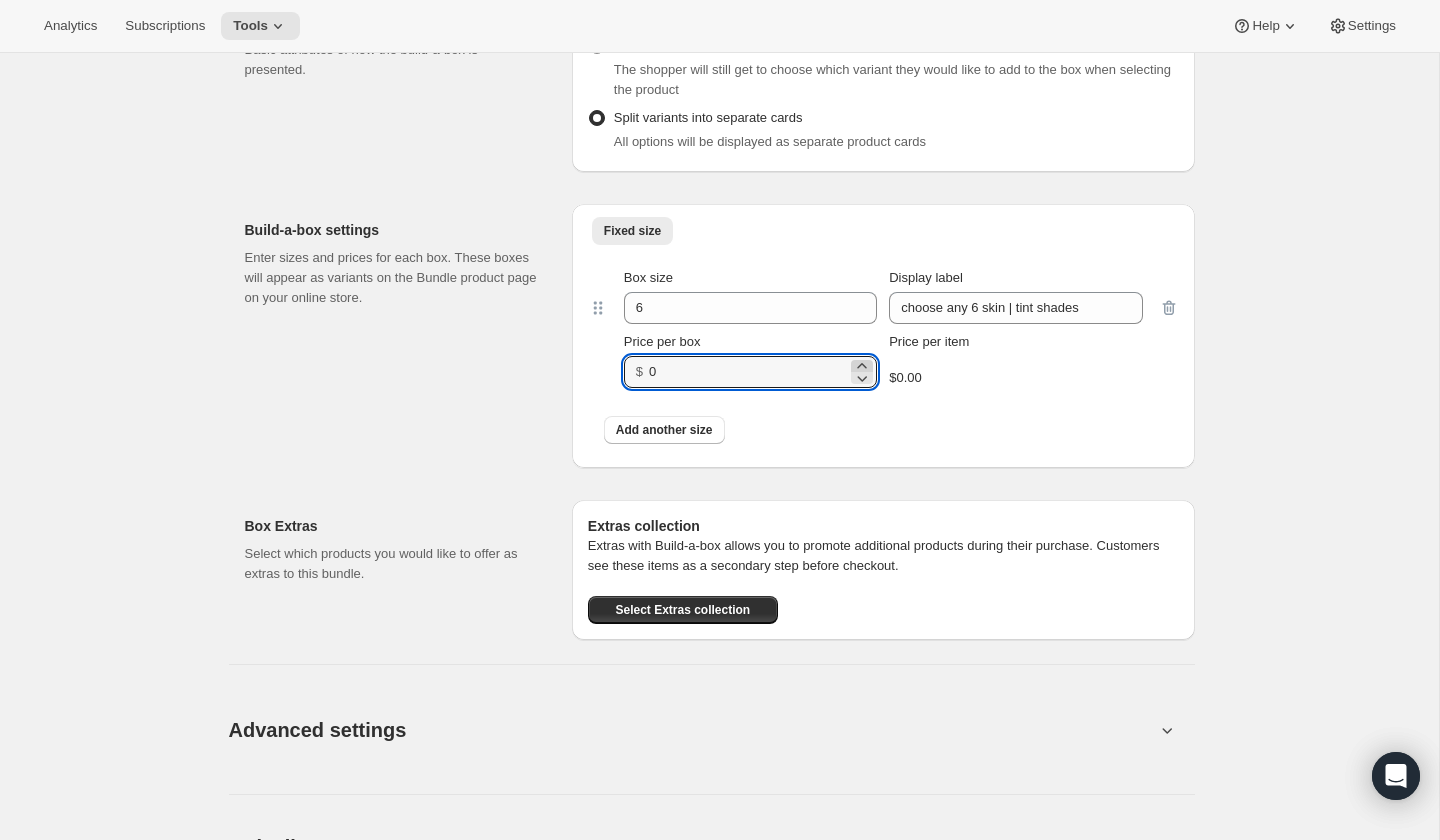 click 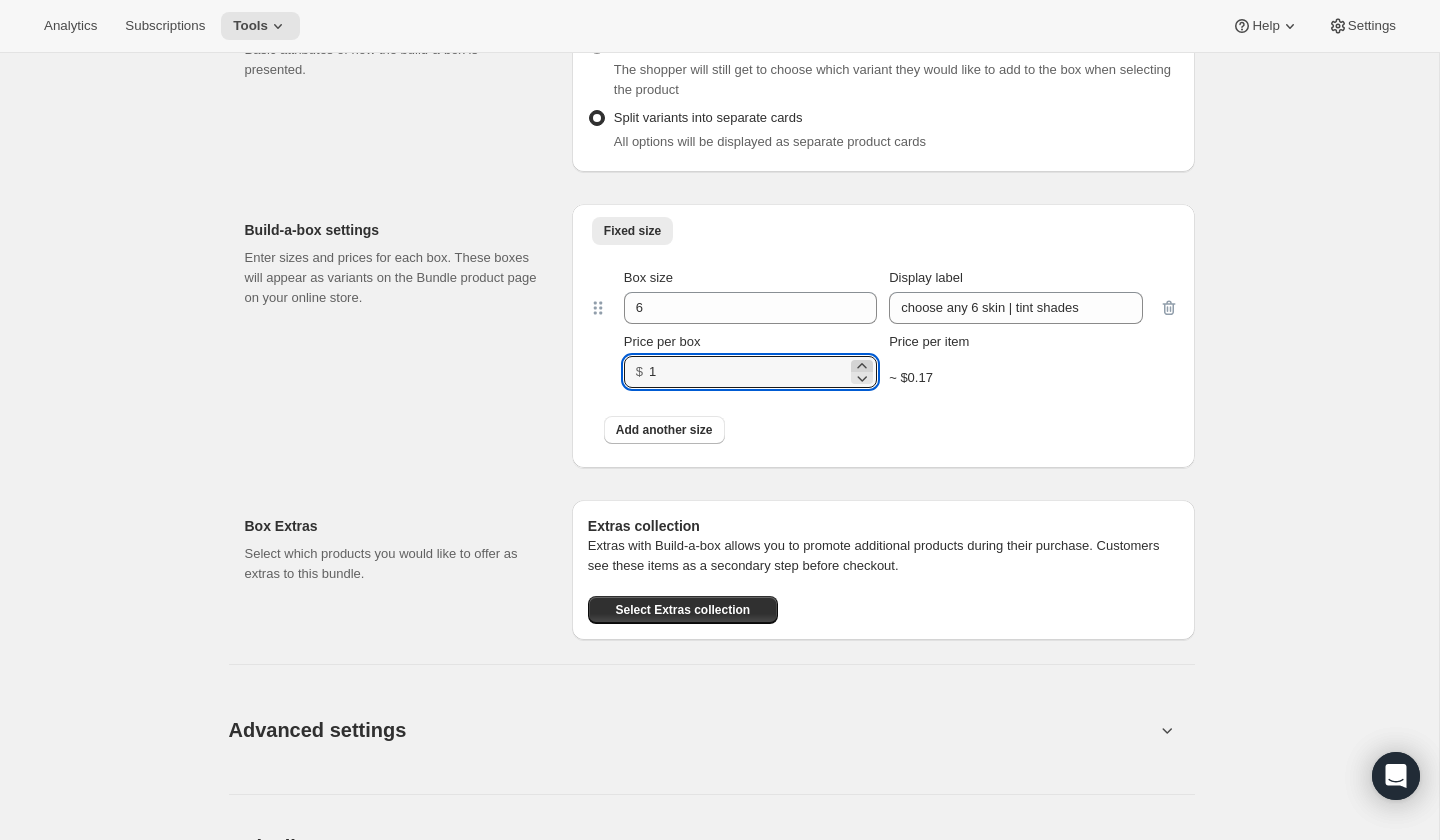 click 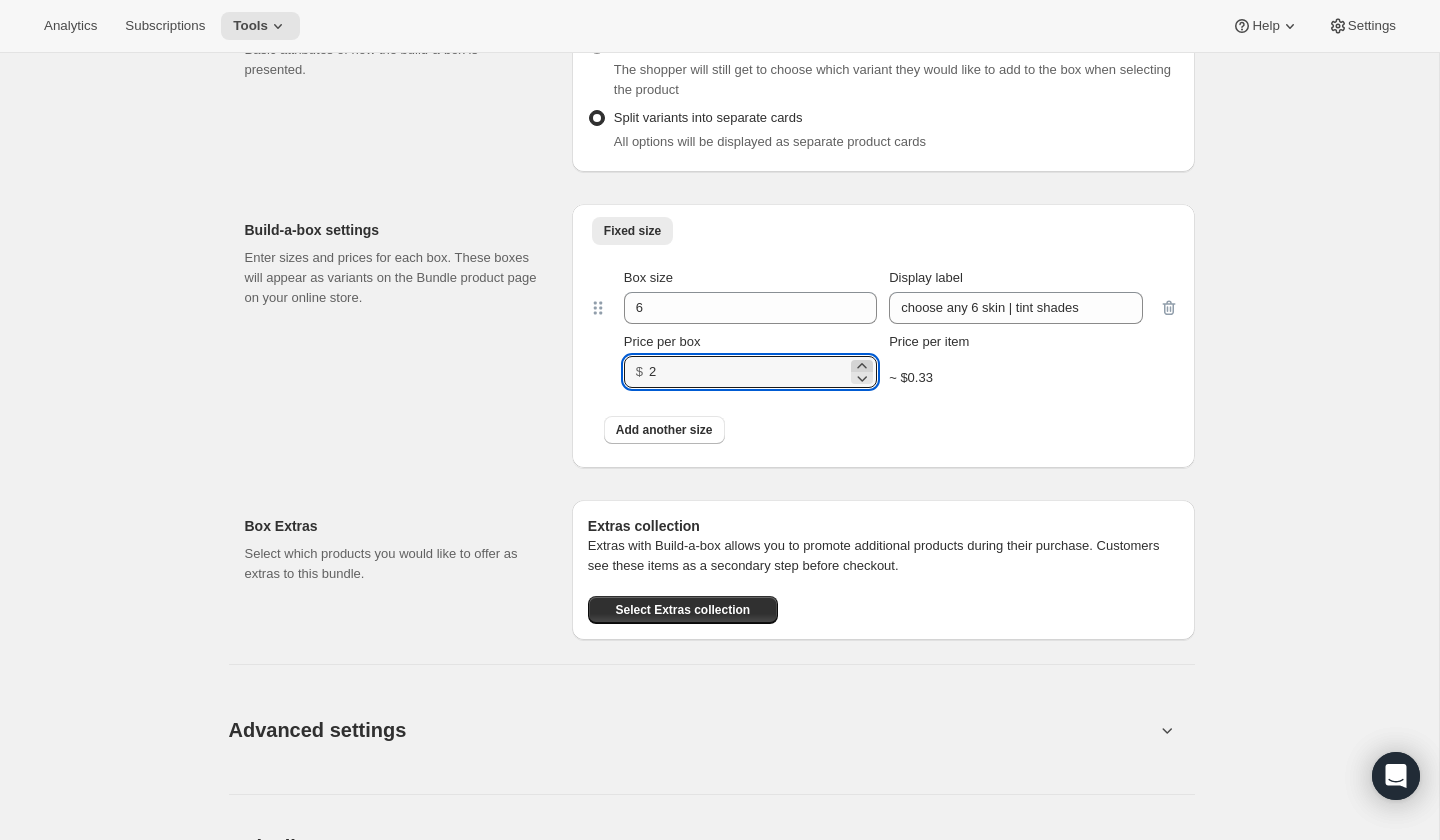 click 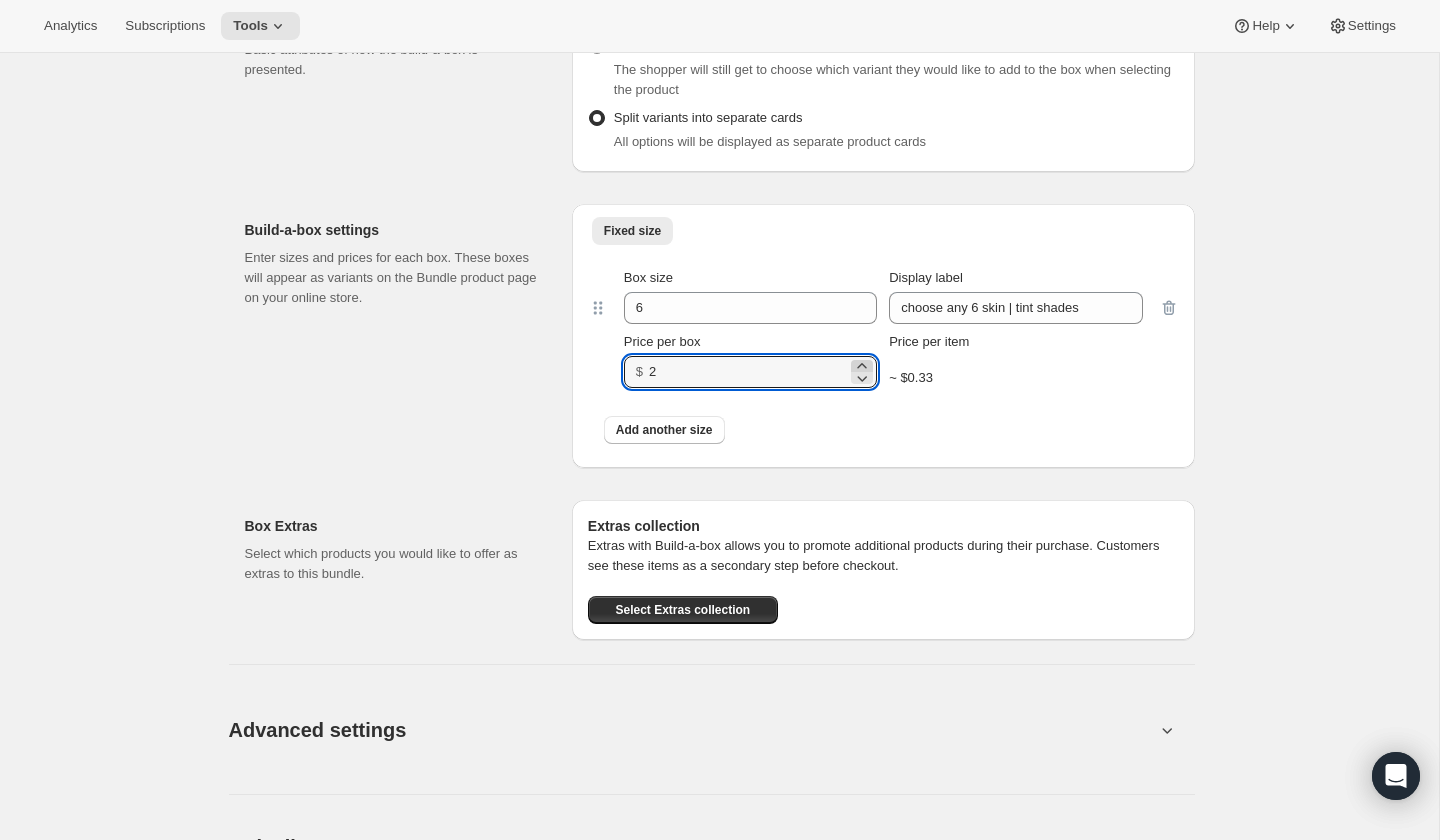type on "3" 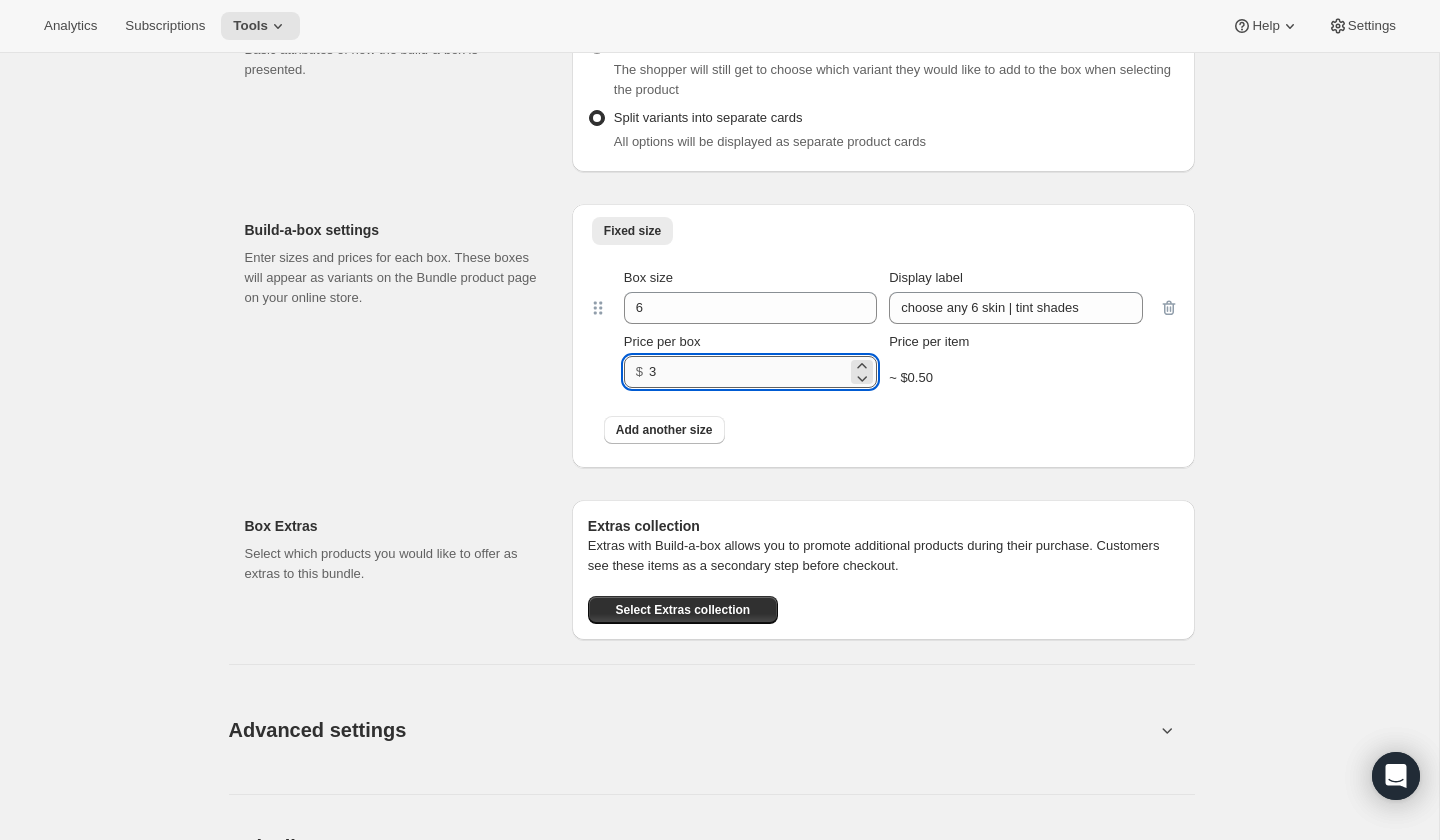 click on "3" at bounding box center [748, 372] 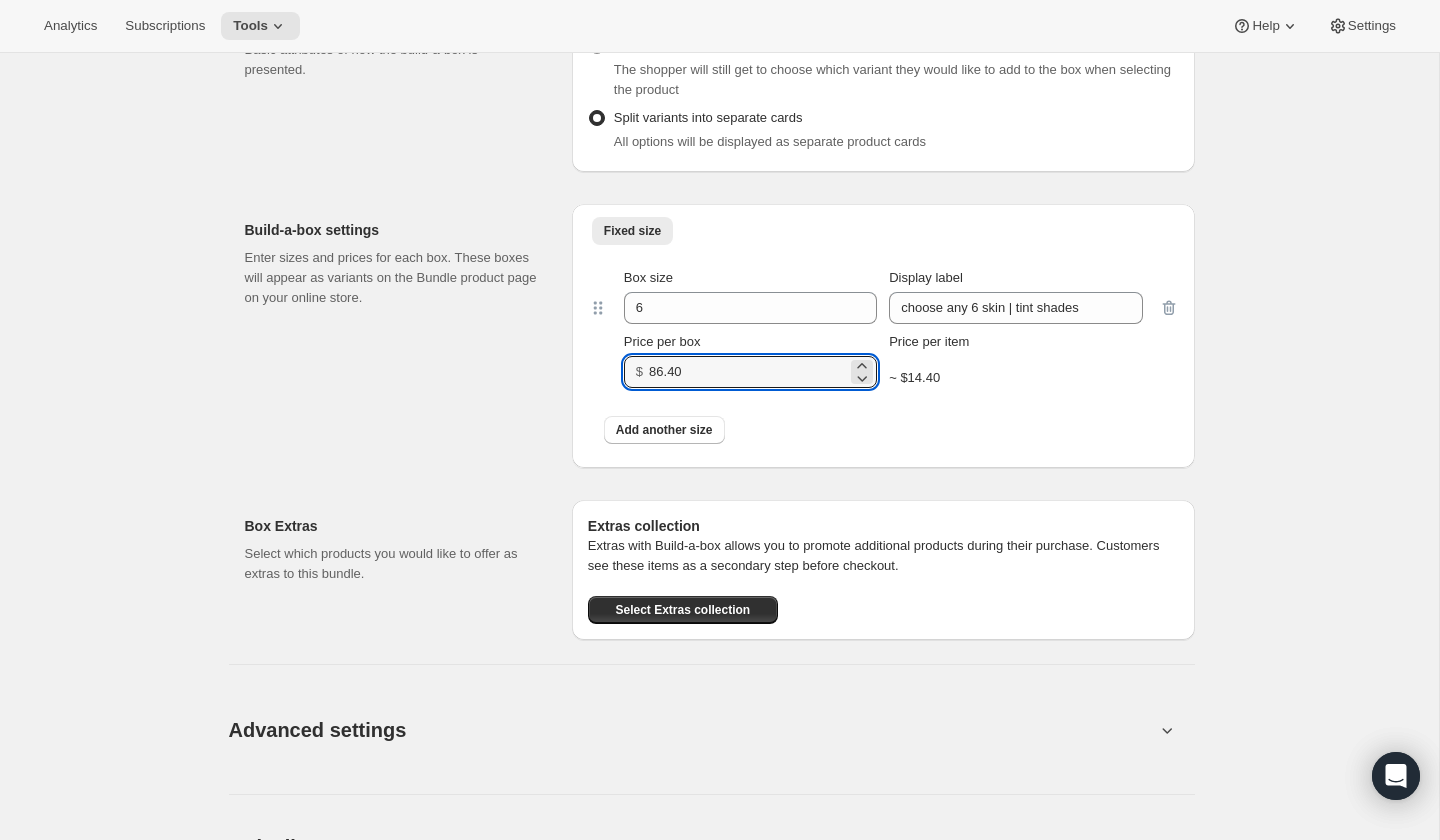 click on "Add another size" at bounding box center [883, 430] 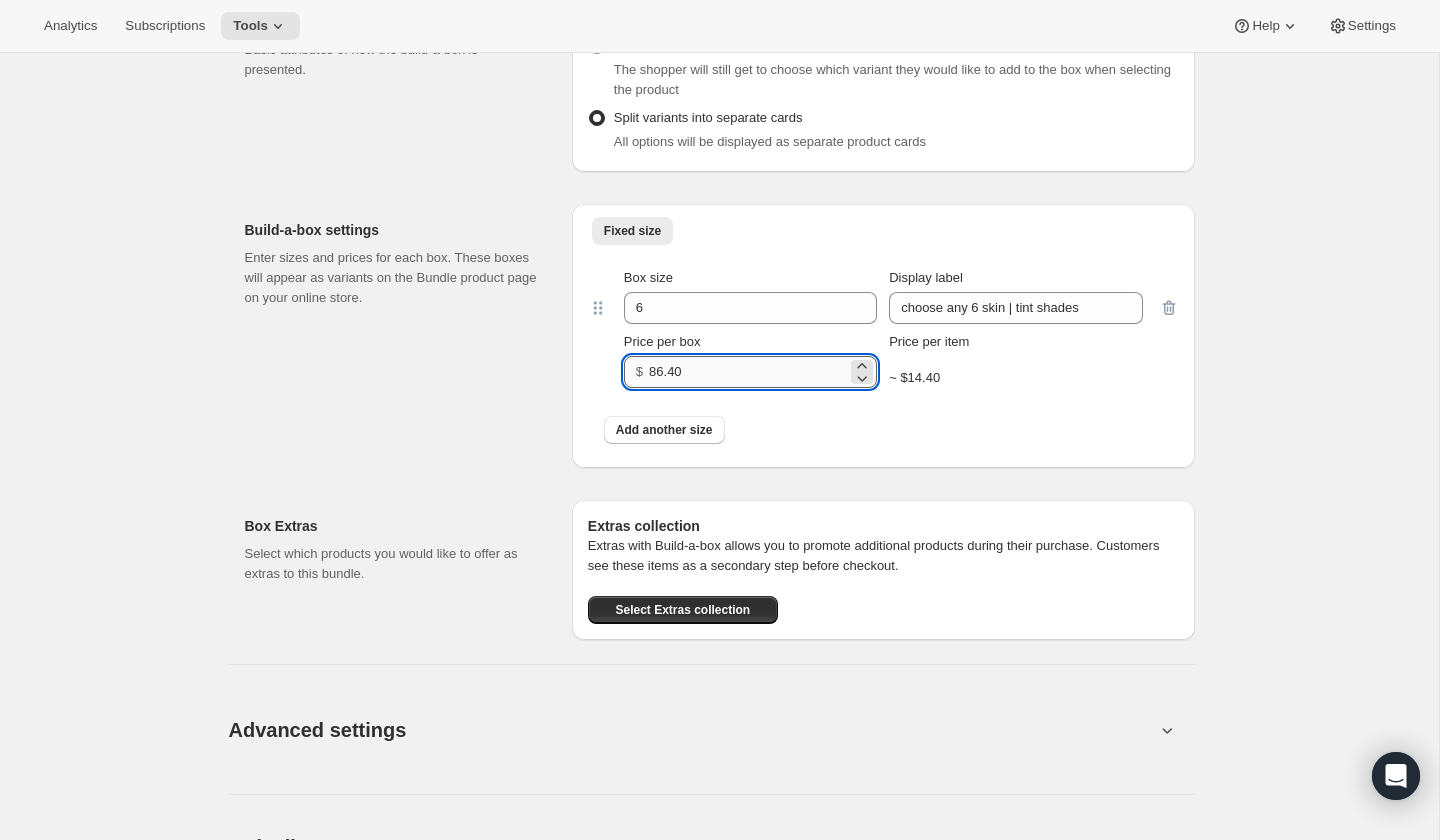 click on "86.40" at bounding box center (748, 372) 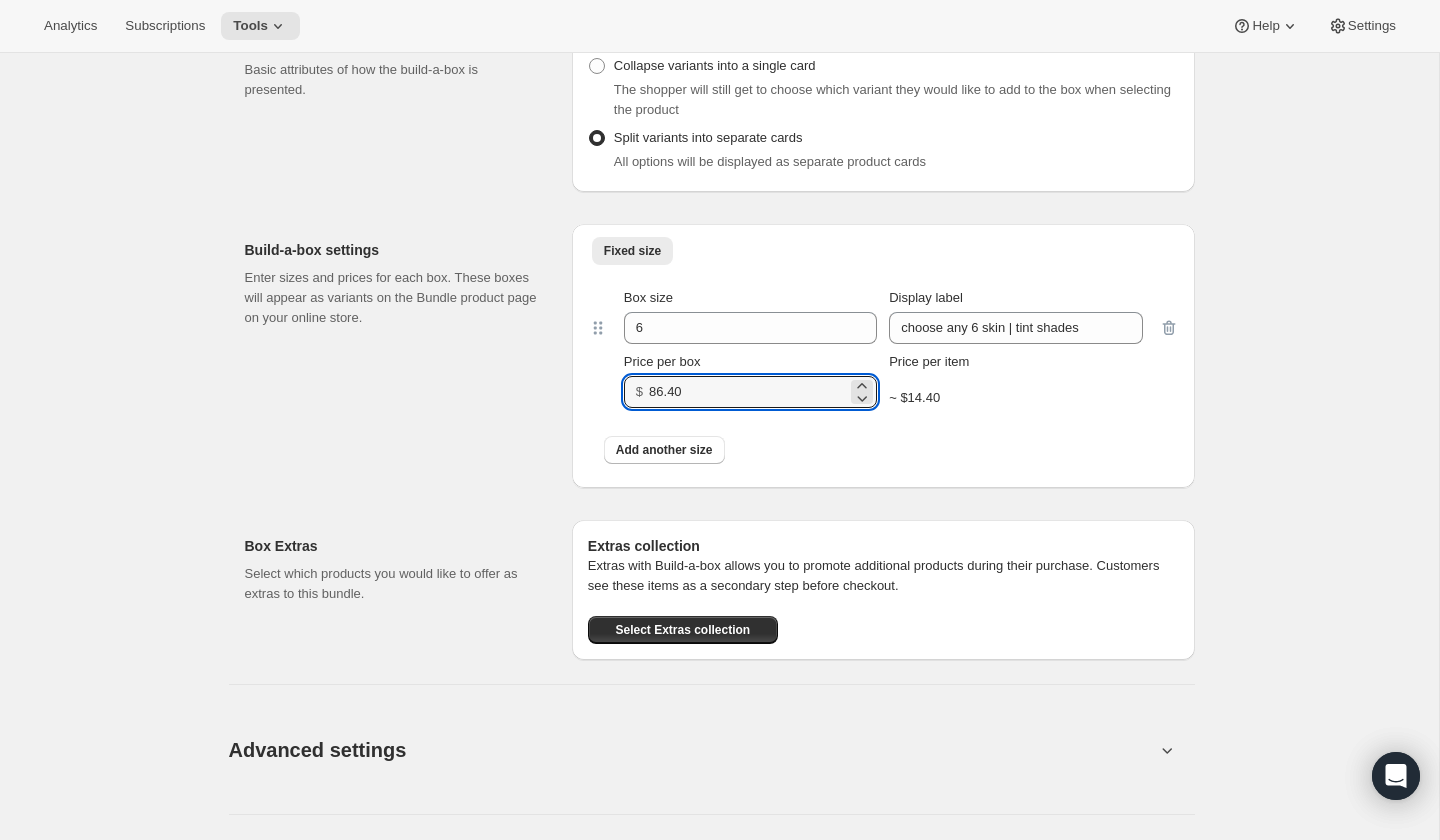 scroll, scrollTop: 1661, scrollLeft: 0, axis: vertical 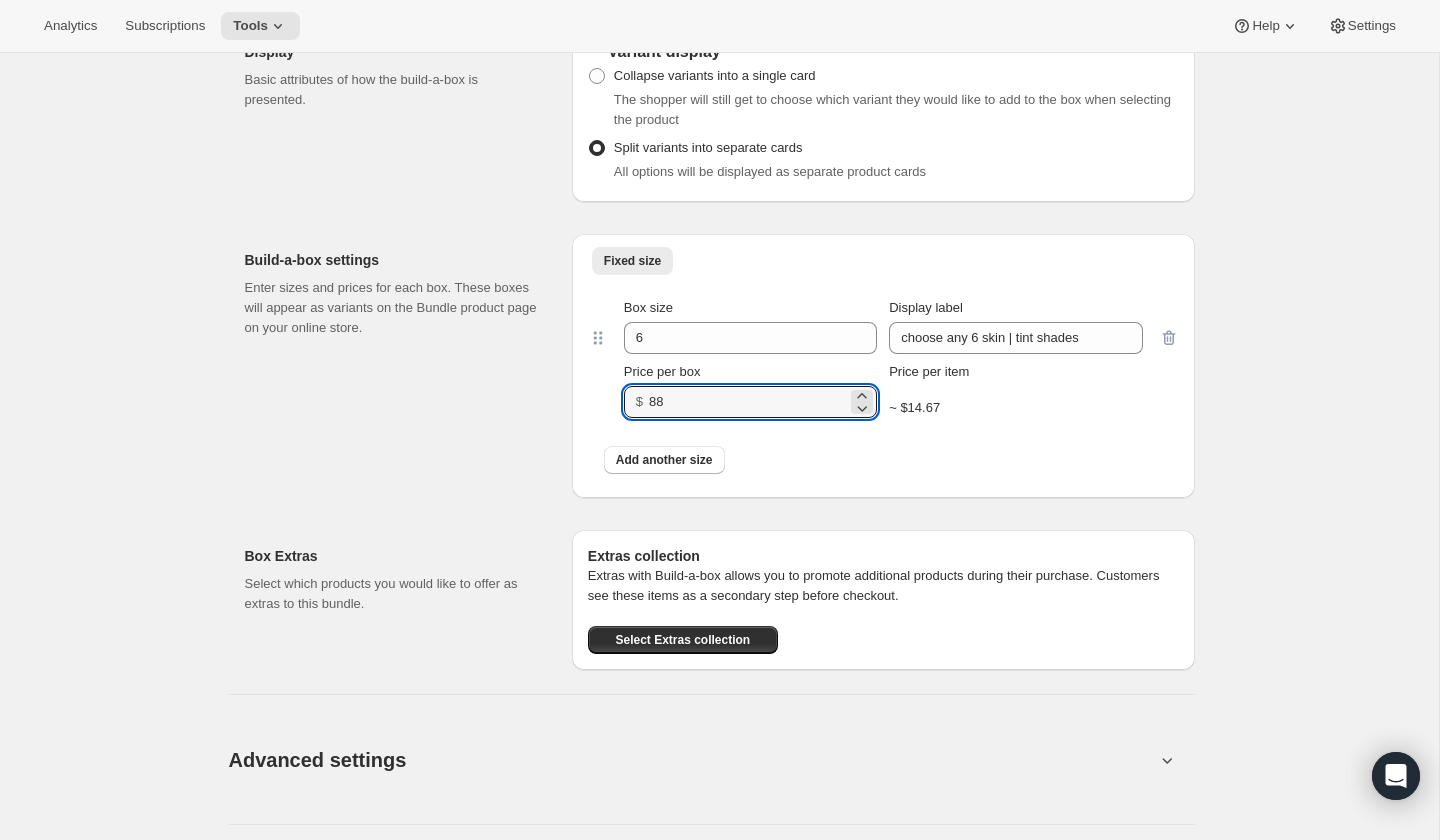 click on "Box settings Select products Select which products you would like offer in this Bundle. Products Collections More views Products Collections More views Select products for this Bundle Browse for products to get started Browse products Display Basic attributes of how the build-a-box is presented. Variant display Collapse variants into a single card The shopper will still get to choose which variant they would like to add to the box when selecting the product Split variants into separate cards All options will be displayed as separate product cards Build-a-box settings Enter sizes and prices for each box. These boxes will appear as variants on the Bundle product page on your online store. Fixed size More views Fixed size More views Box size 6 Display label choose any 6 skin | tint shades Price per box $ 88 Price per item ~ $14.67 Add another size Box Extras Select which products you would like to offer as extras to this bundle. Extras collection Select Extras collection" at bounding box center (720, 87) 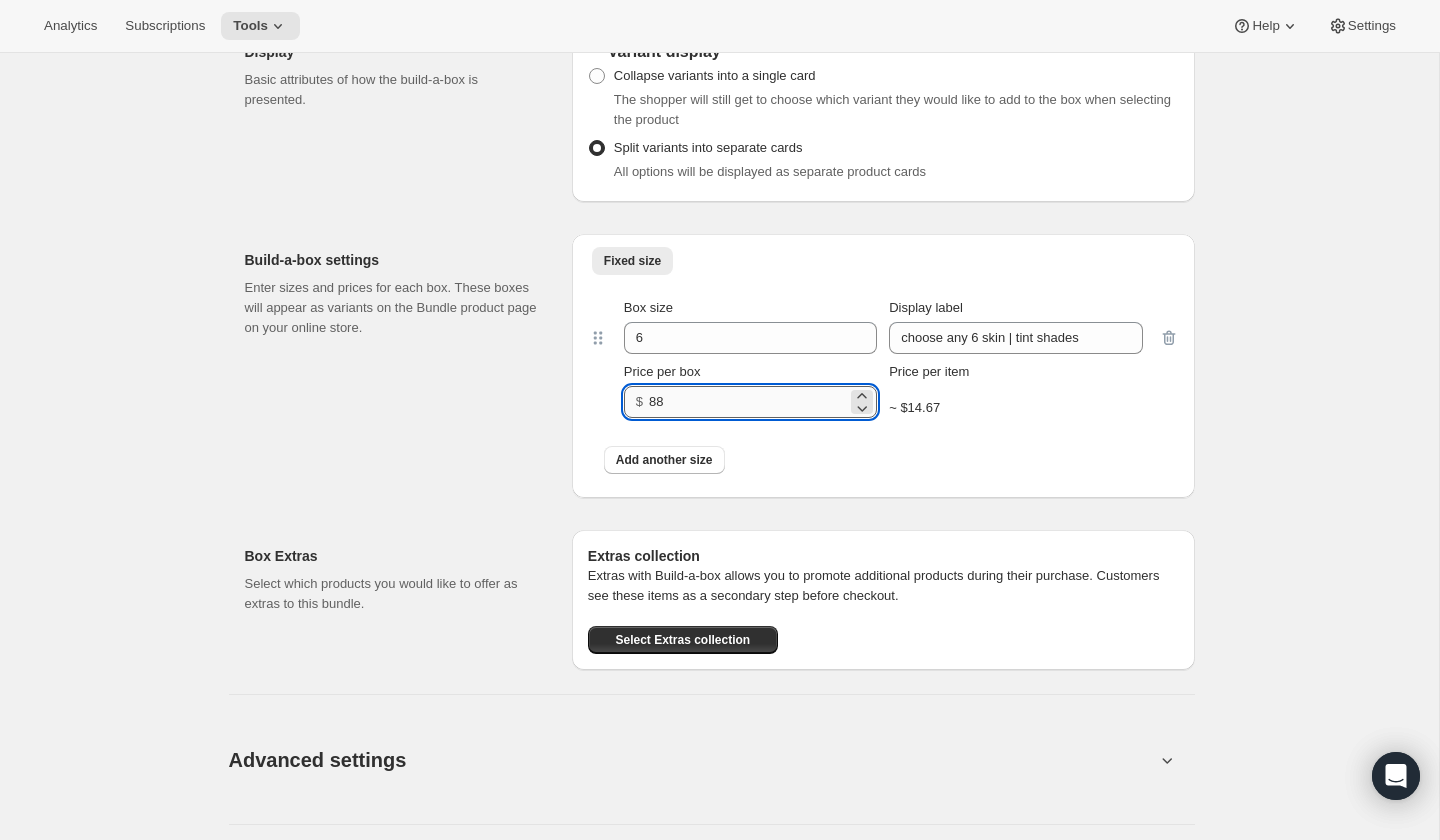 click on "88" at bounding box center [748, 402] 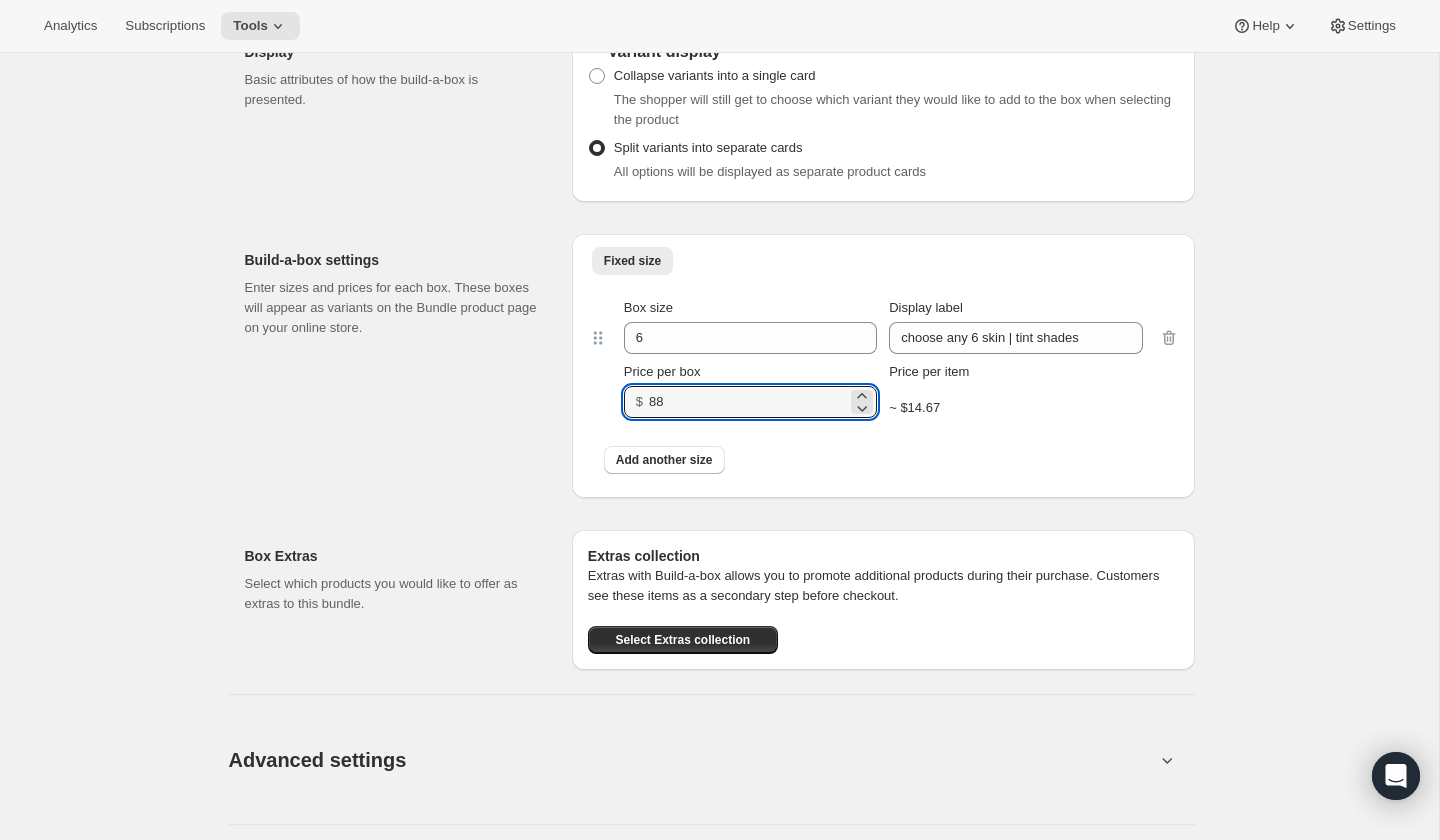 click on "Box Extras Select which products you would like to offer as extras to this bundle. Extras collection Extras with Build-a-box allows you to promote additional products during their purchase. Customers see these items as a secondary step before checkout. Select Extras collection" at bounding box center [720, 592] 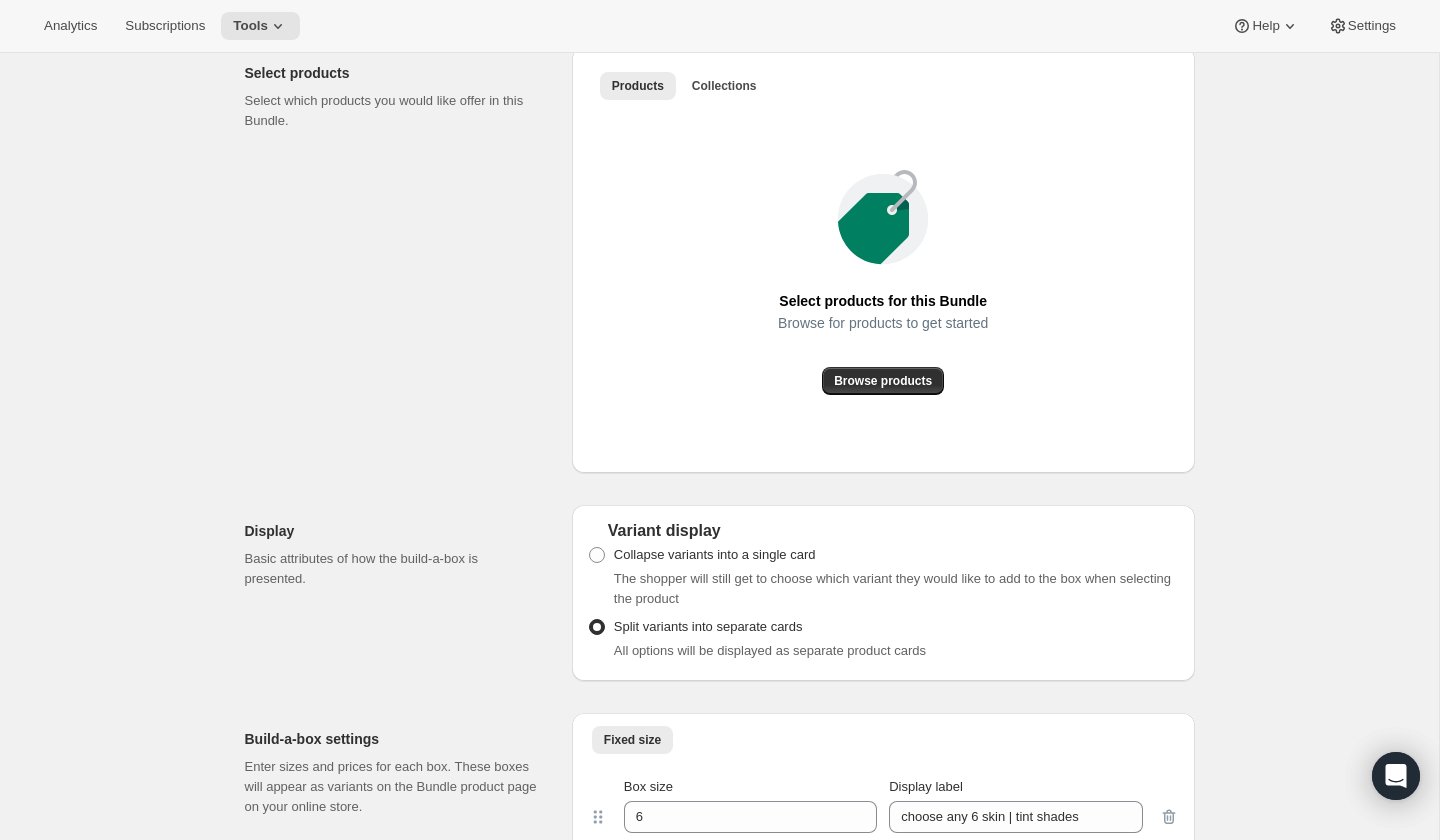 scroll, scrollTop: 1124, scrollLeft: 0, axis: vertical 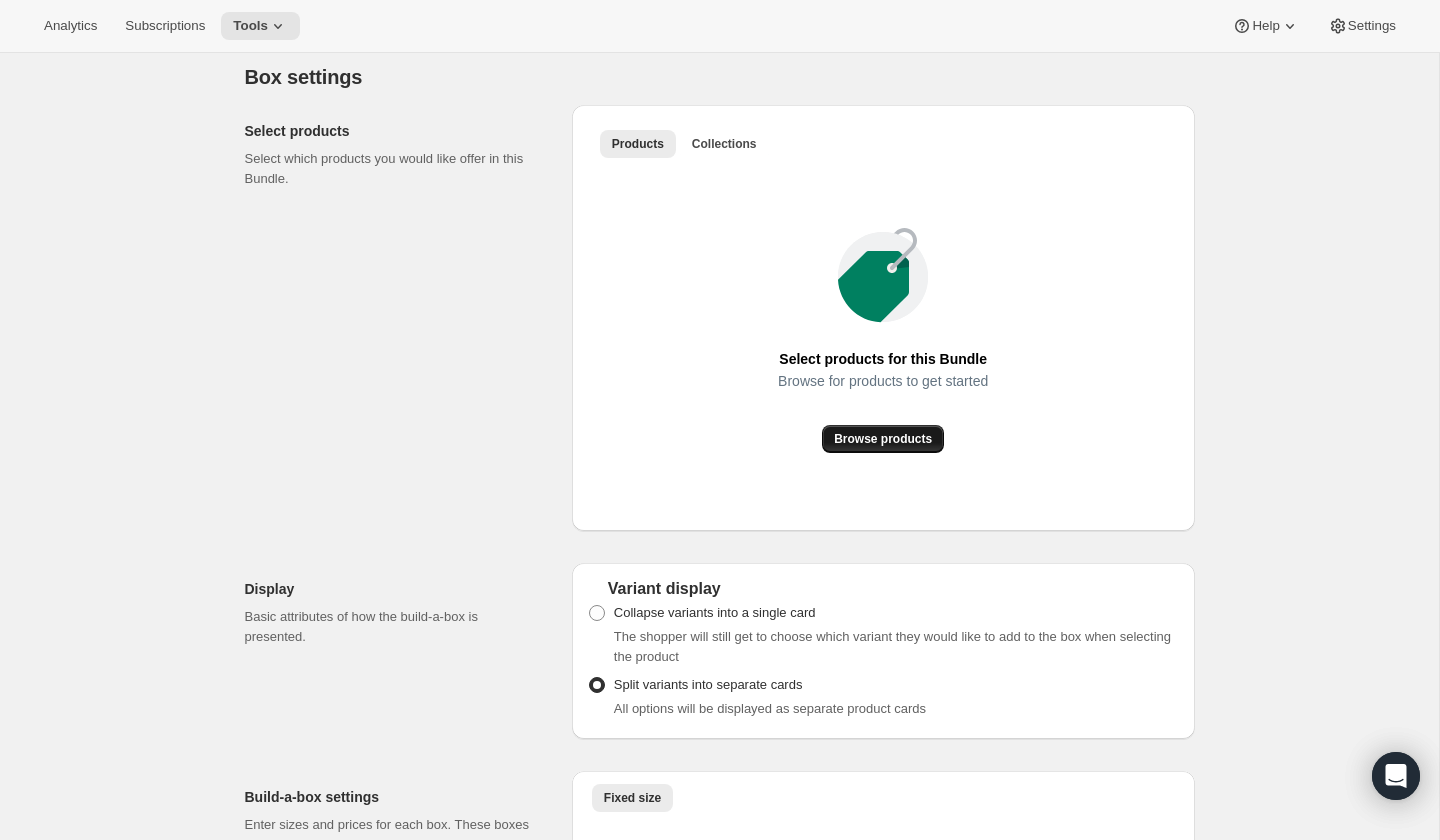 click on "Browse products" at bounding box center [883, 439] 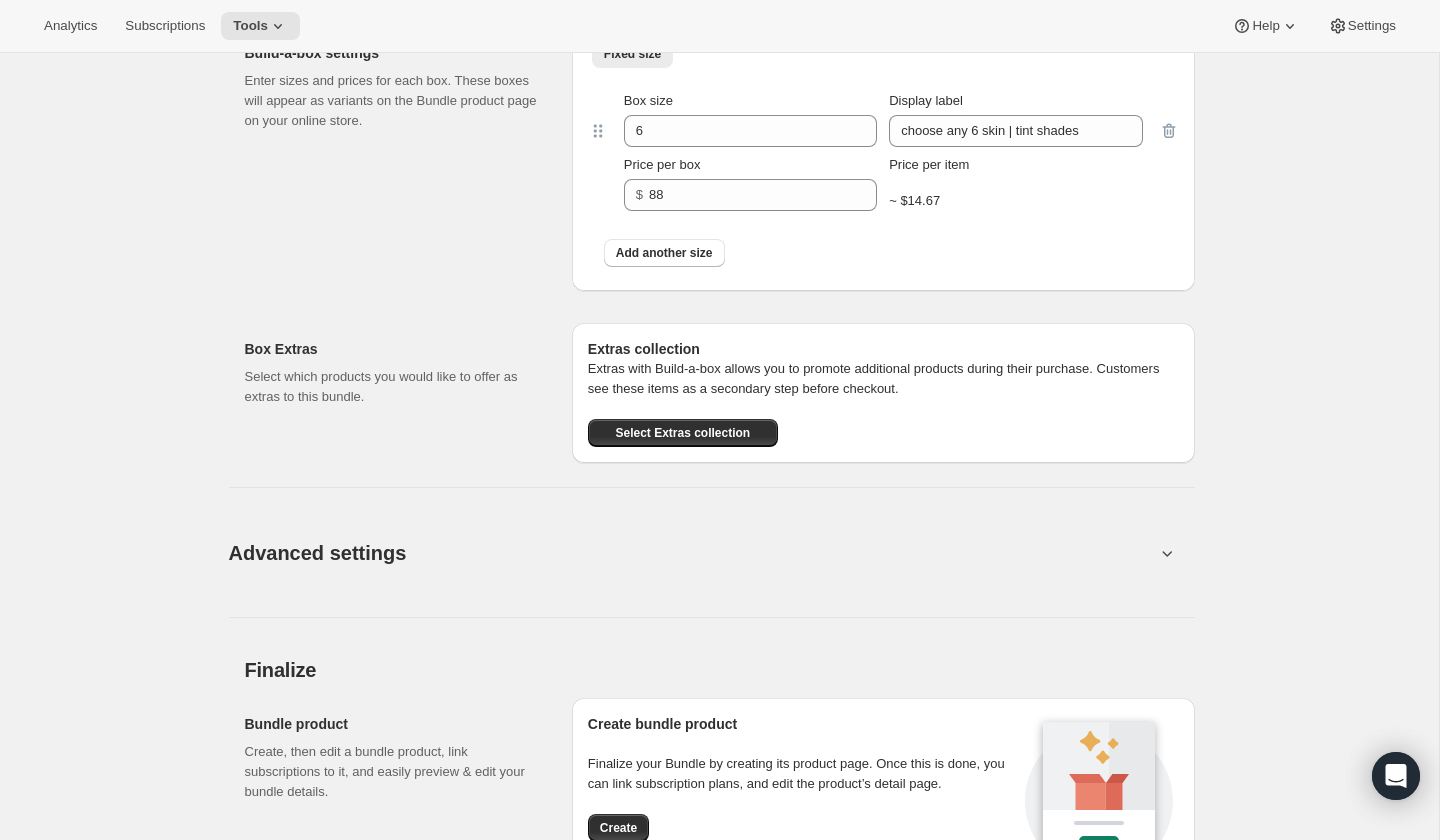 scroll, scrollTop: 1874, scrollLeft: 0, axis: vertical 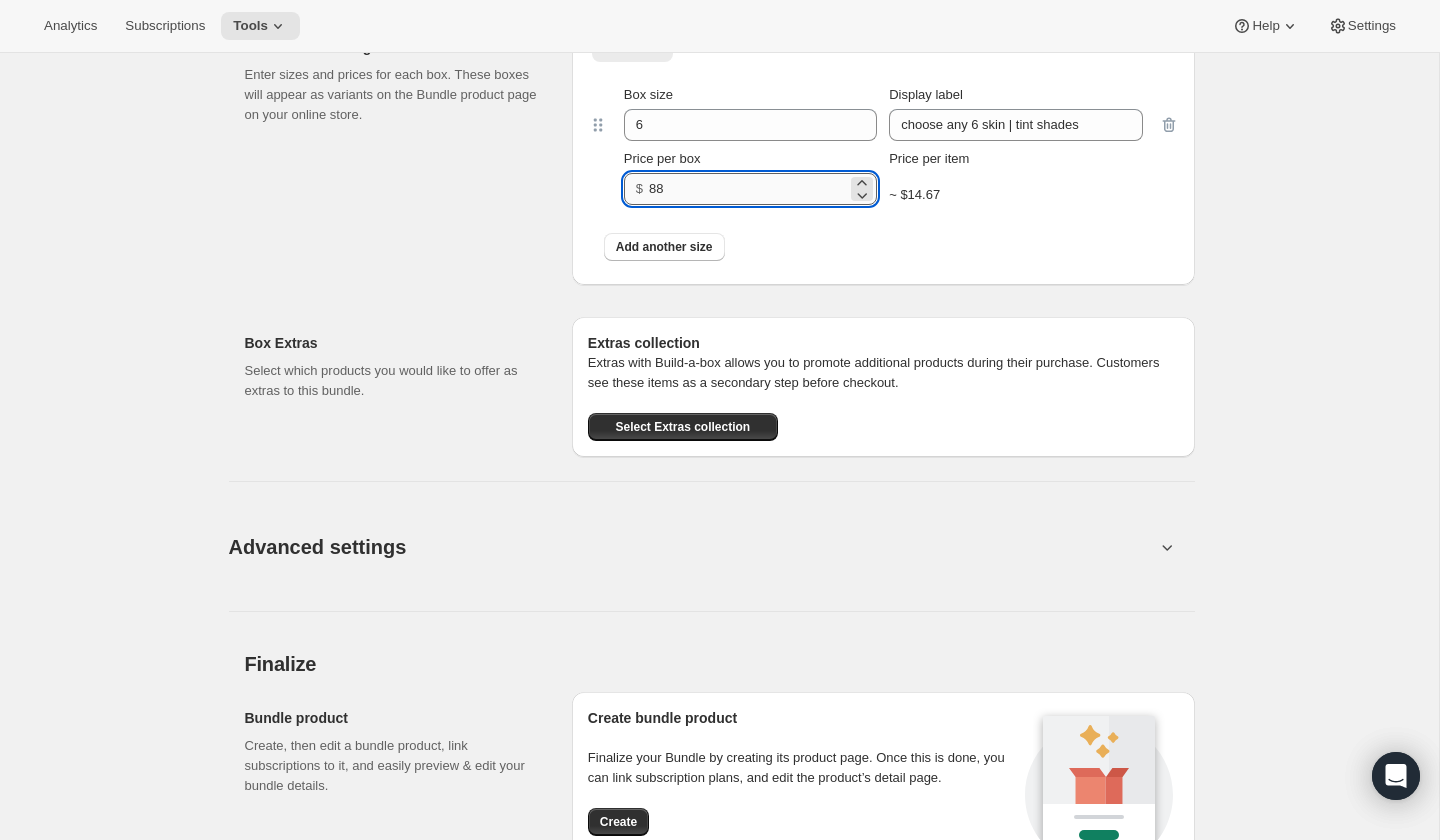 click on "88" at bounding box center [748, 189] 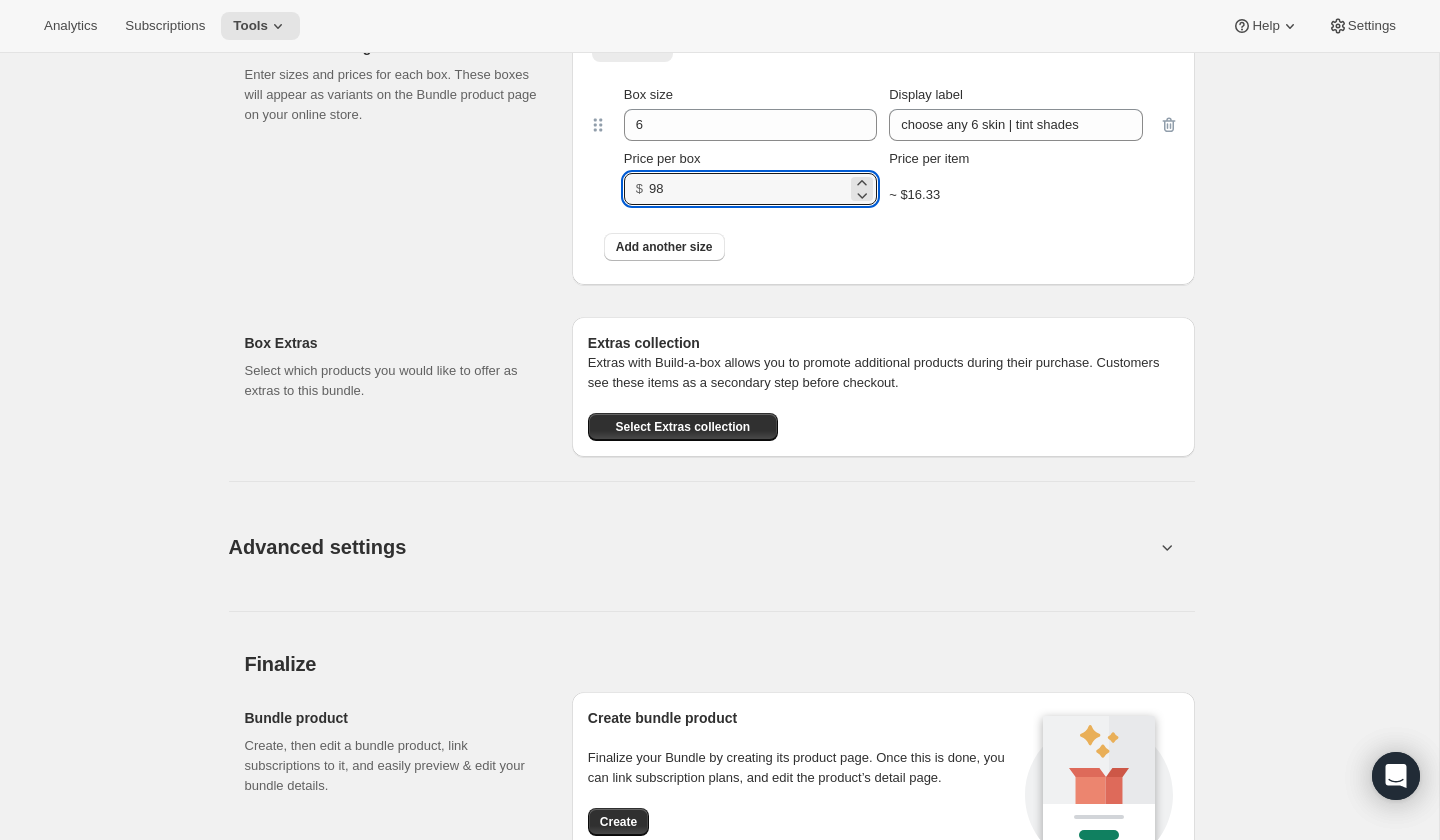 type on "98" 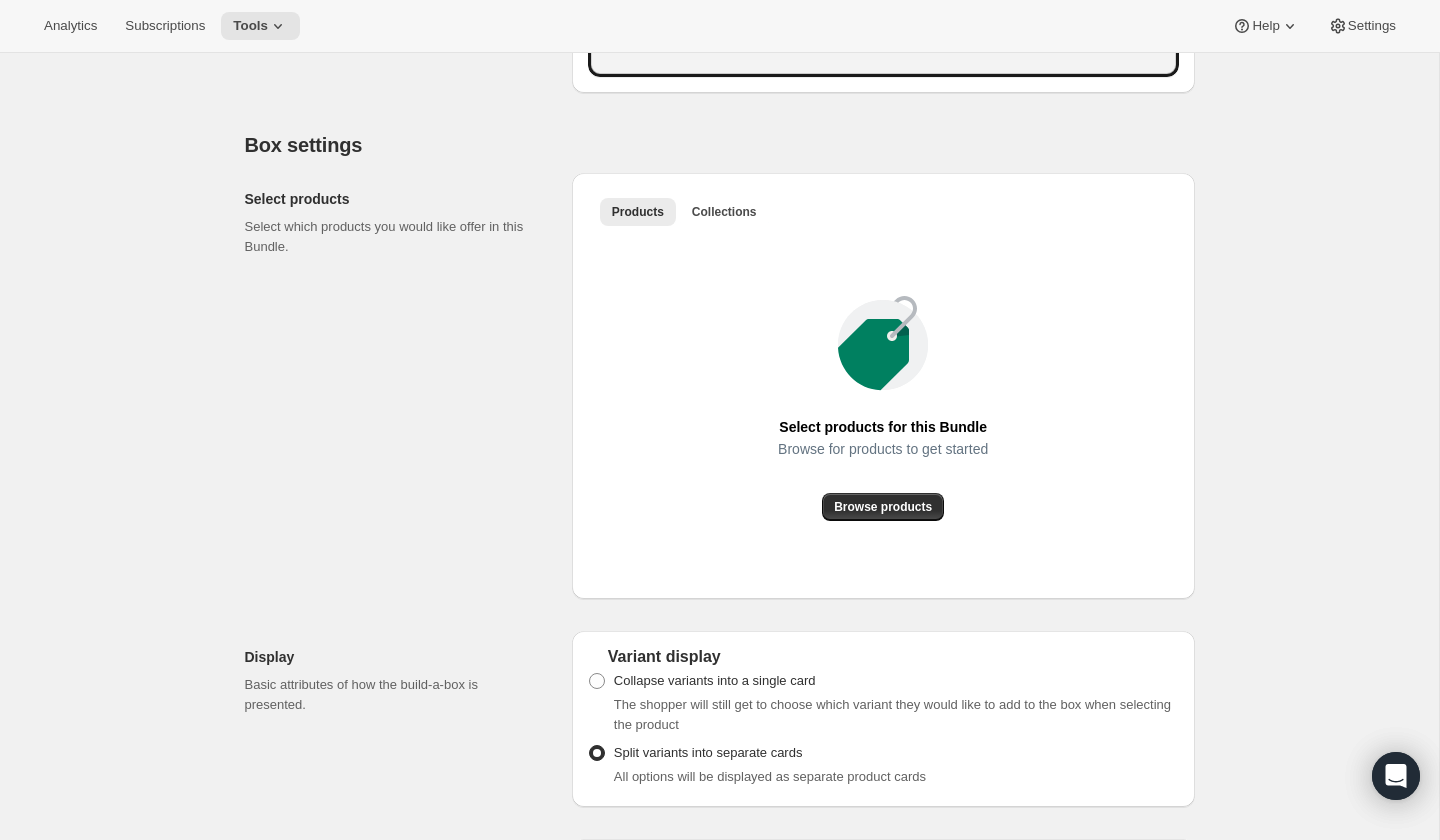 scroll, scrollTop: 1020, scrollLeft: 0, axis: vertical 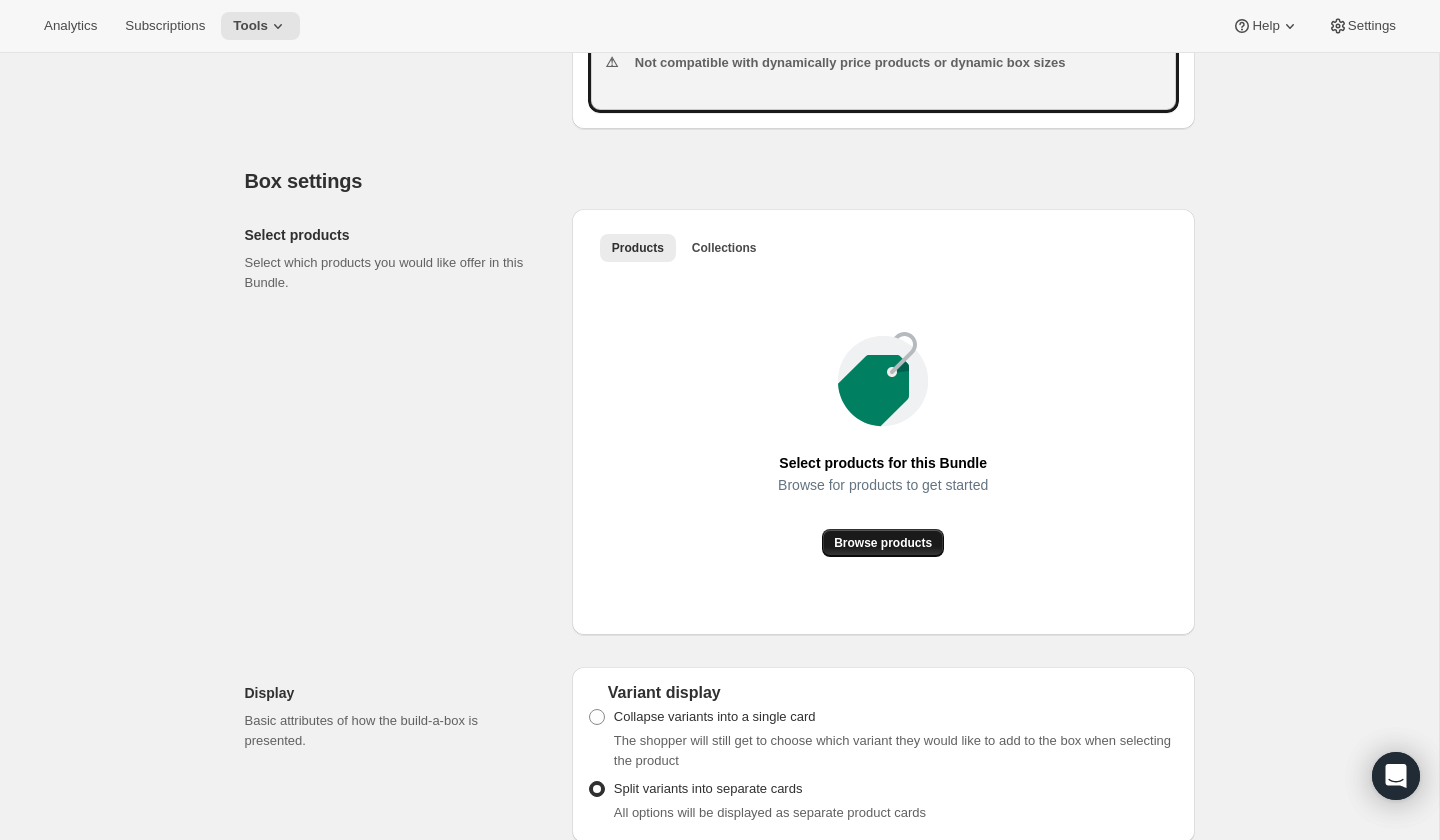 click on "Browse products" at bounding box center [883, 543] 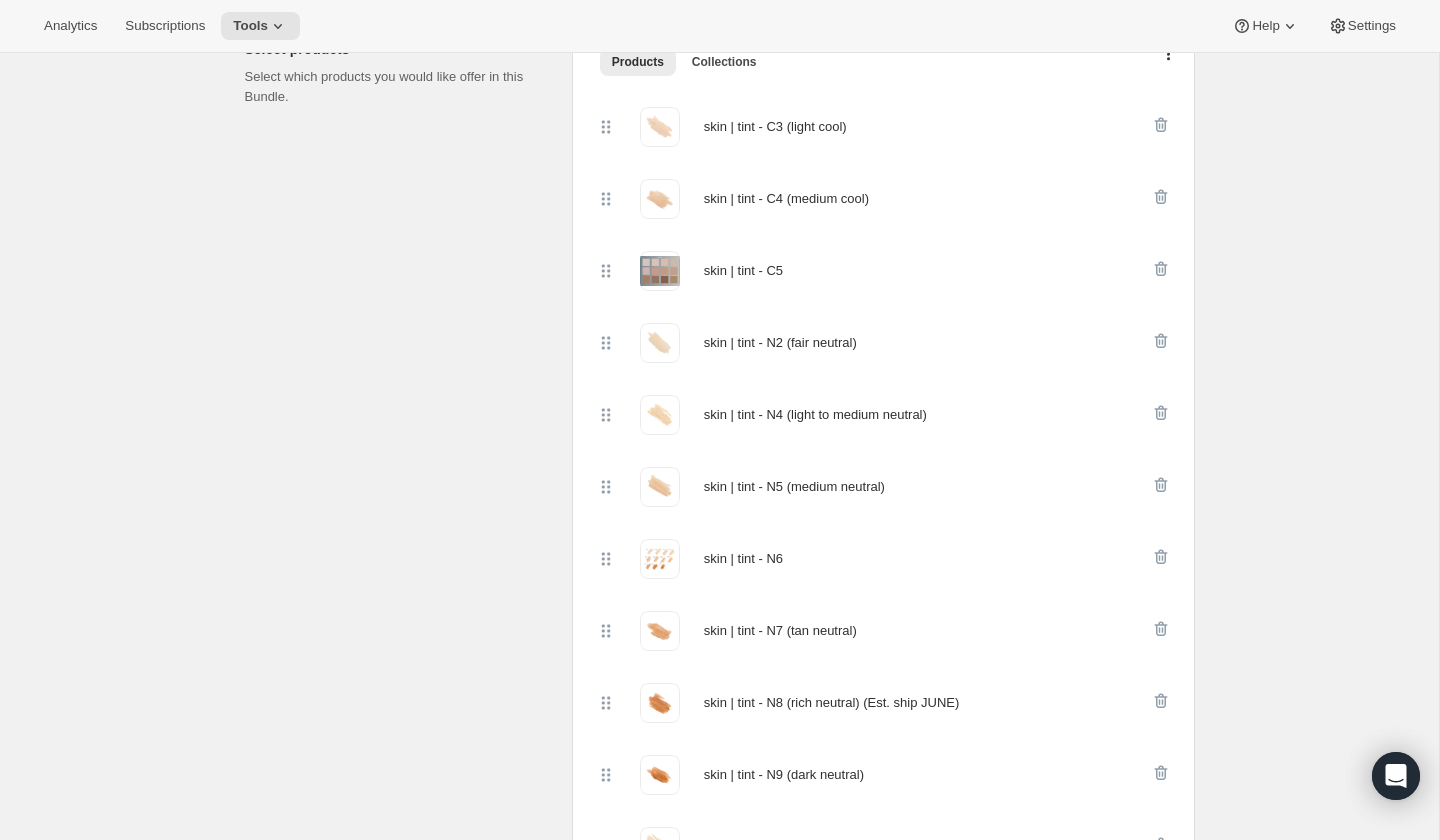 scroll, scrollTop: 1063, scrollLeft: 0, axis: vertical 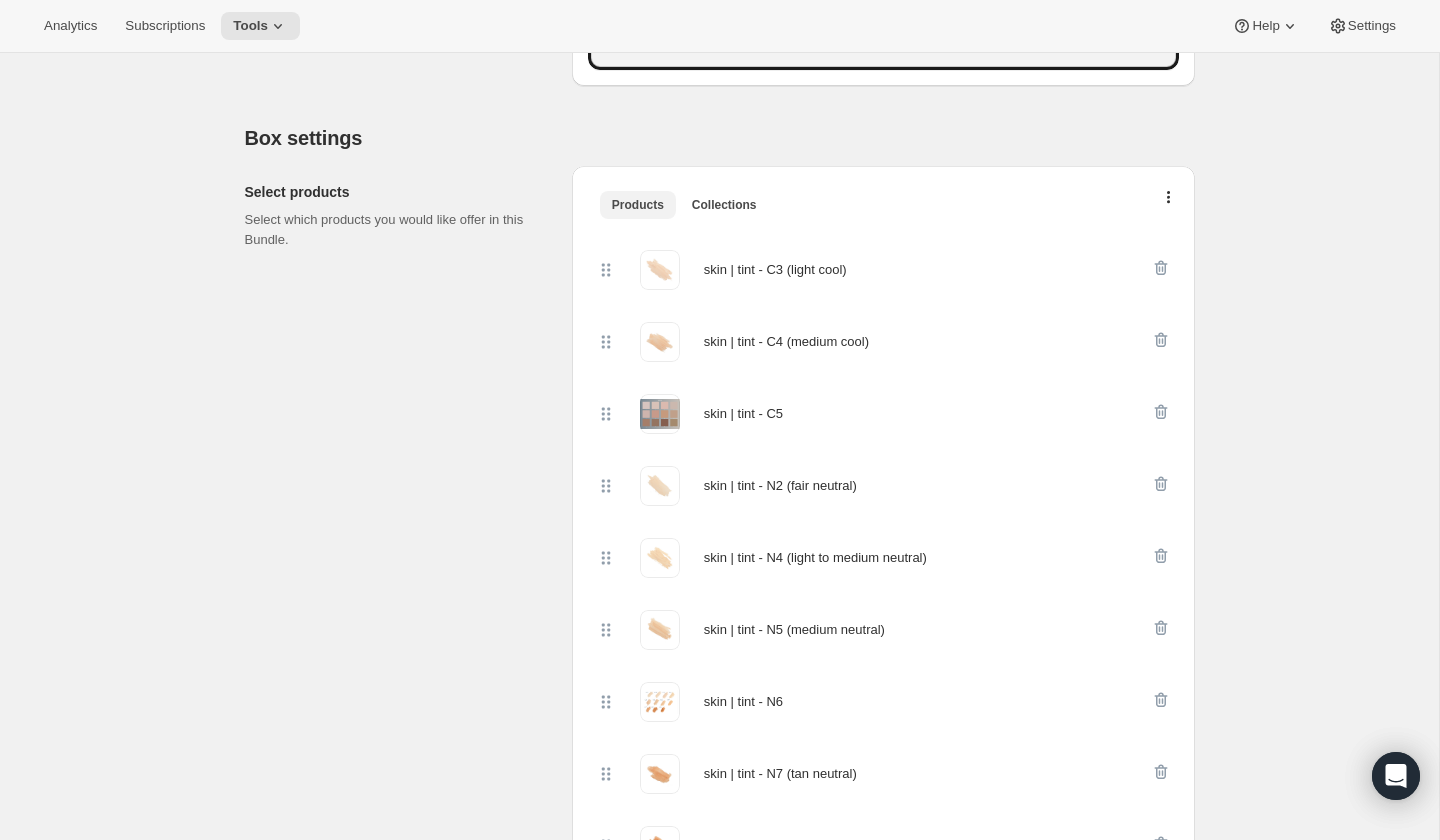 click on "Products" at bounding box center [638, 205] 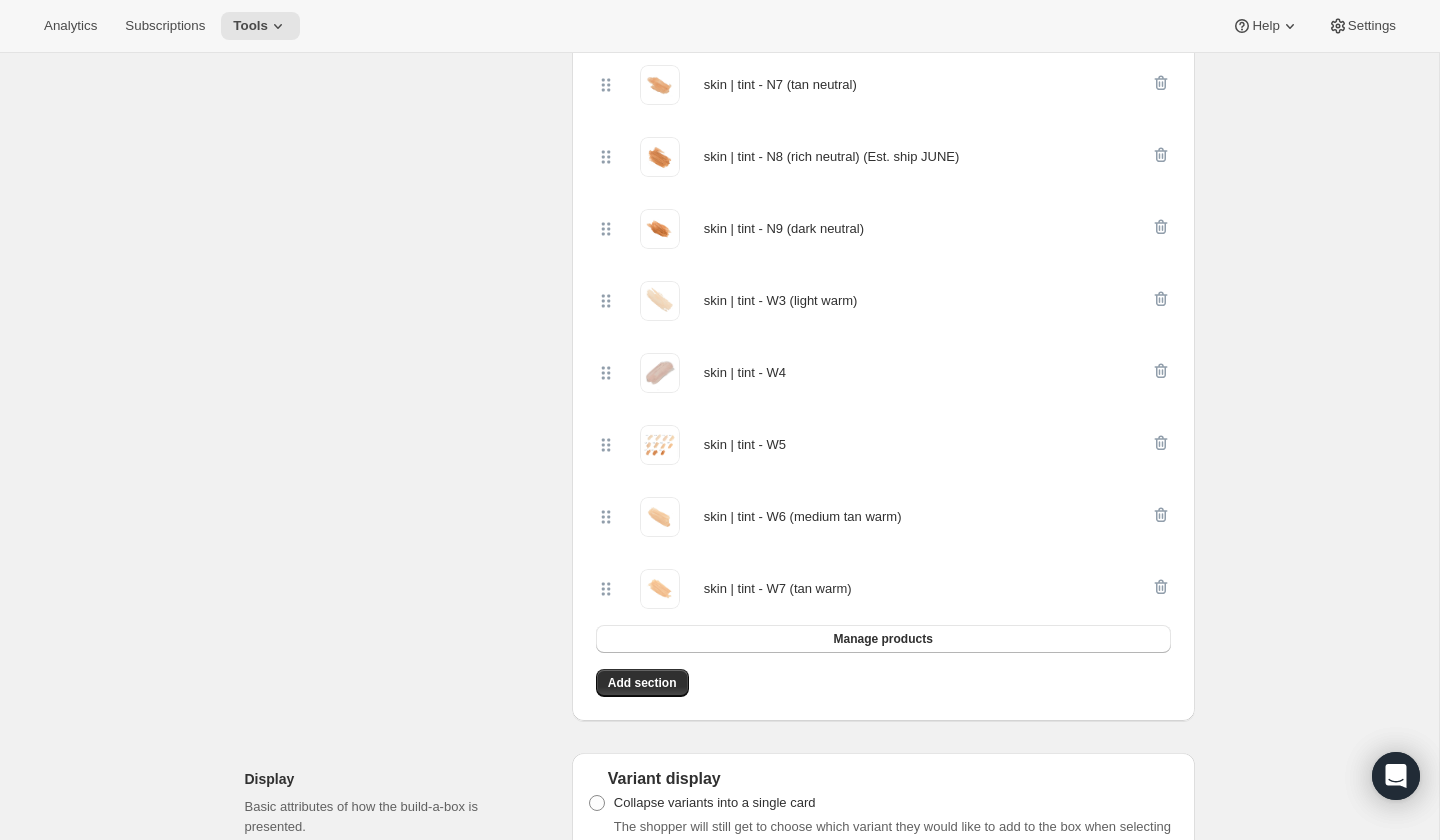 scroll, scrollTop: 1794, scrollLeft: 0, axis: vertical 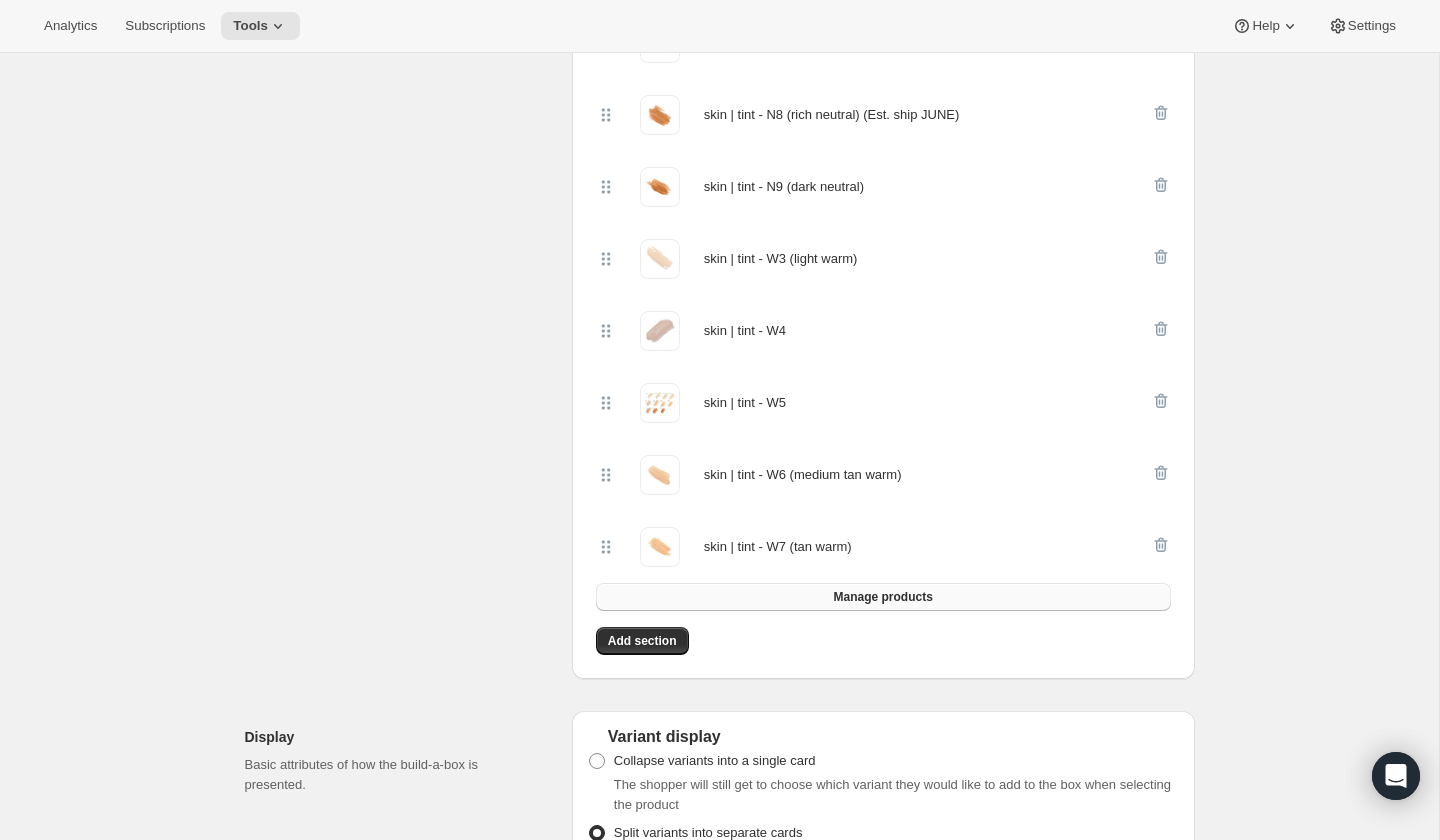 click on "Manage products" at bounding box center (883, 597) 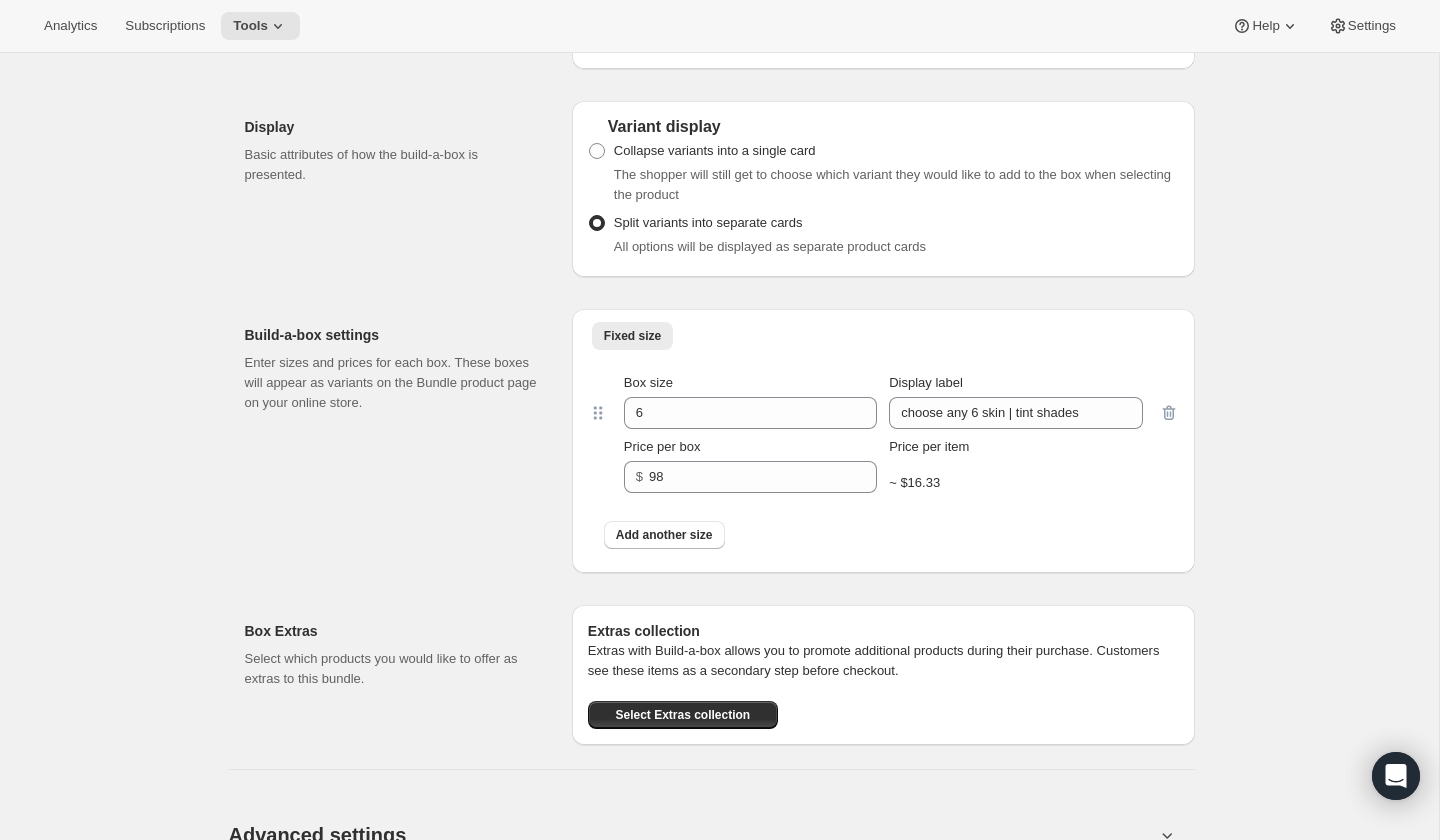 scroll, scrollTop: 2190, scrollLeft: 0, axis: vertical 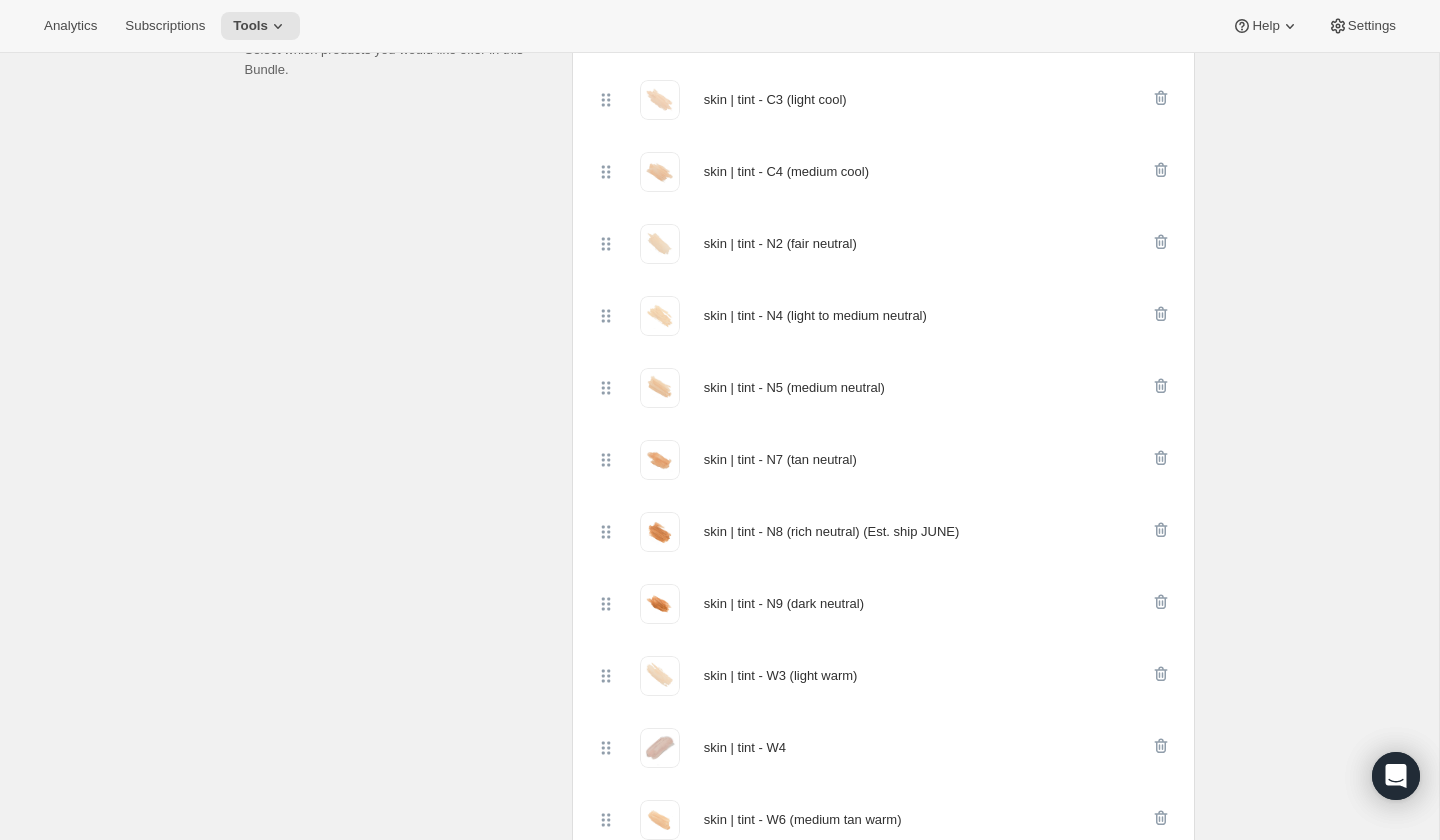 click on "skin | tint - N5 (medium neutral)" at bounding box center [883, 388] 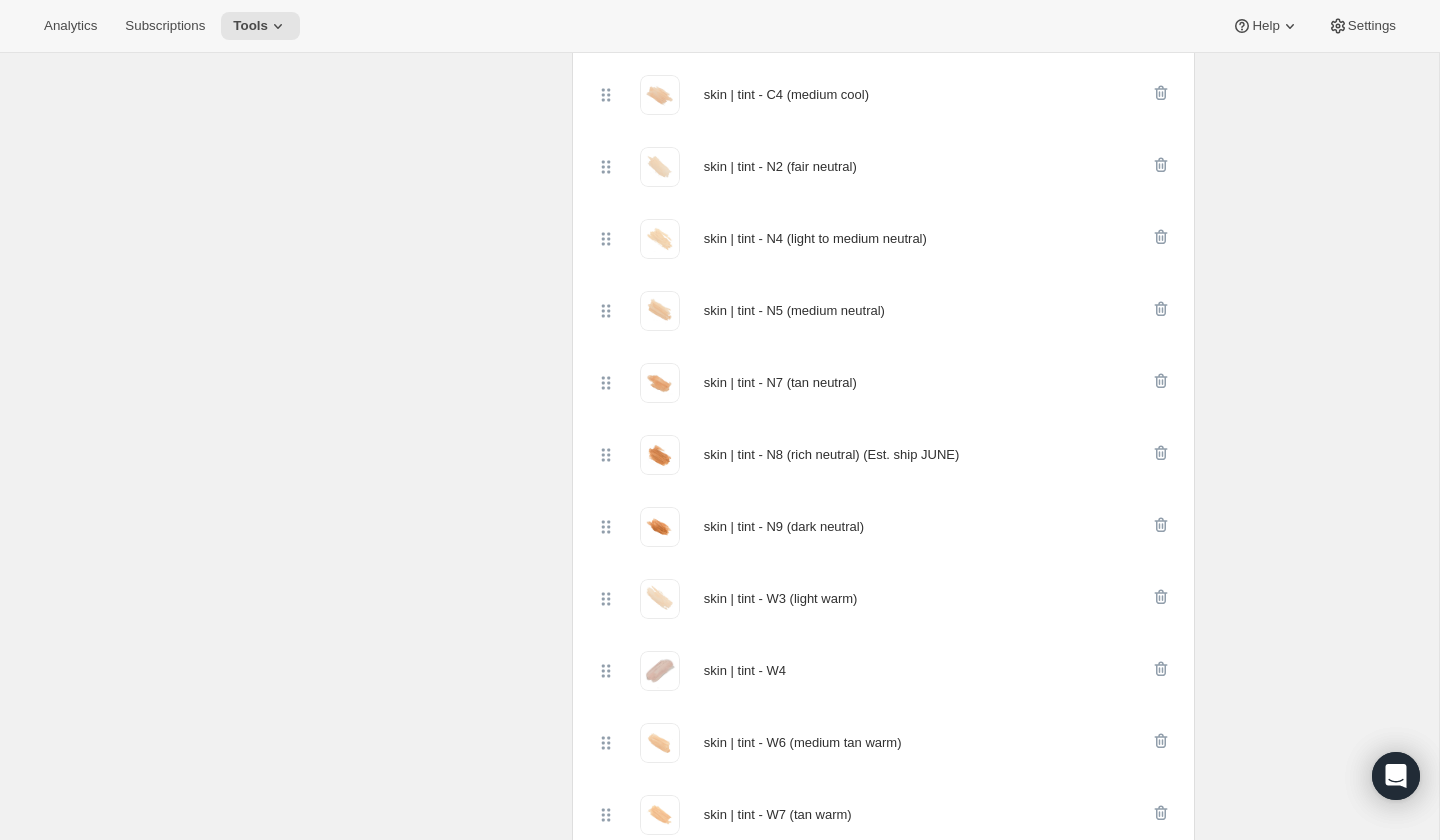 scroll, scrollTop: 1370, scrollLeft: 0, axis: vertical 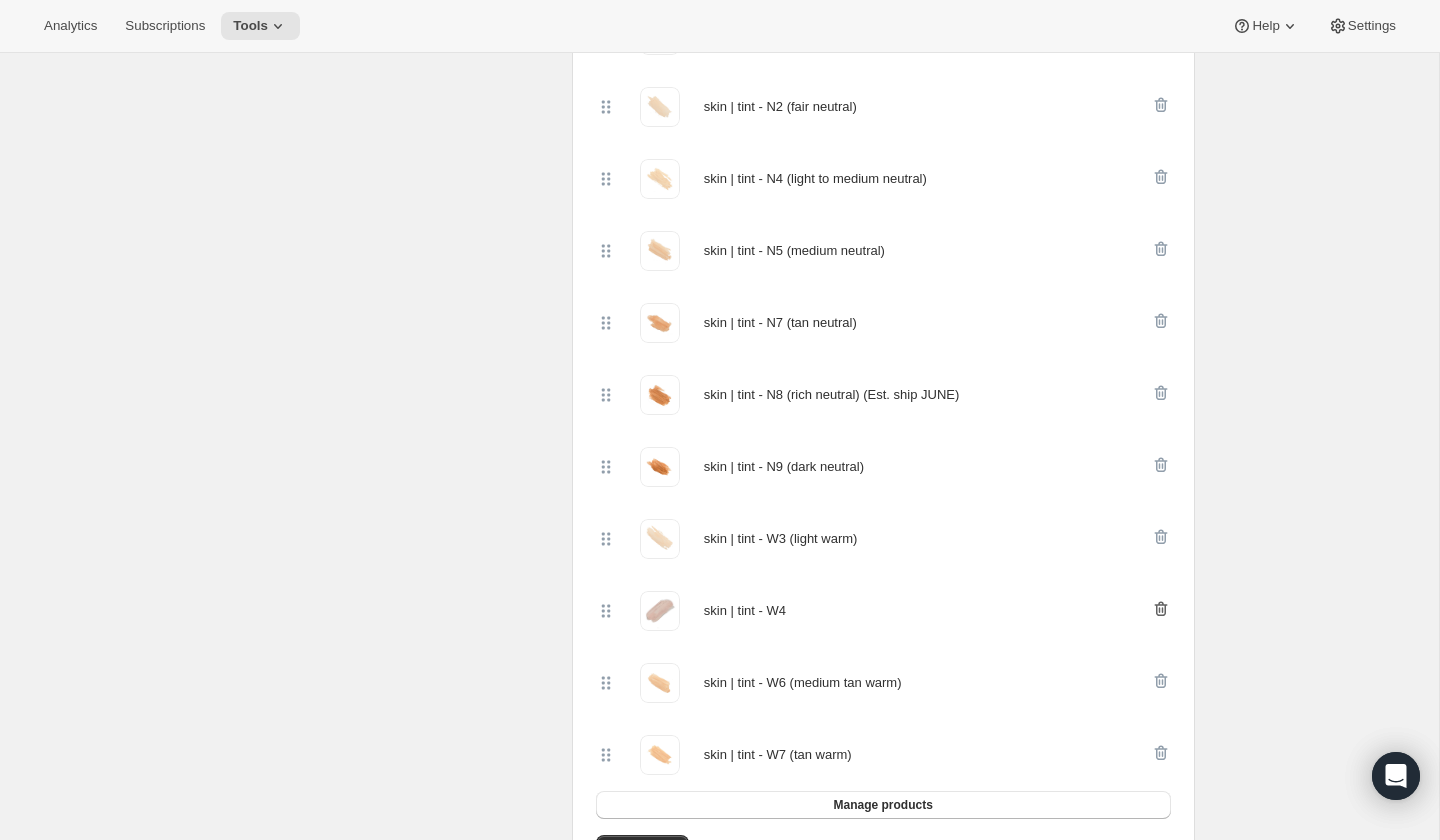 click 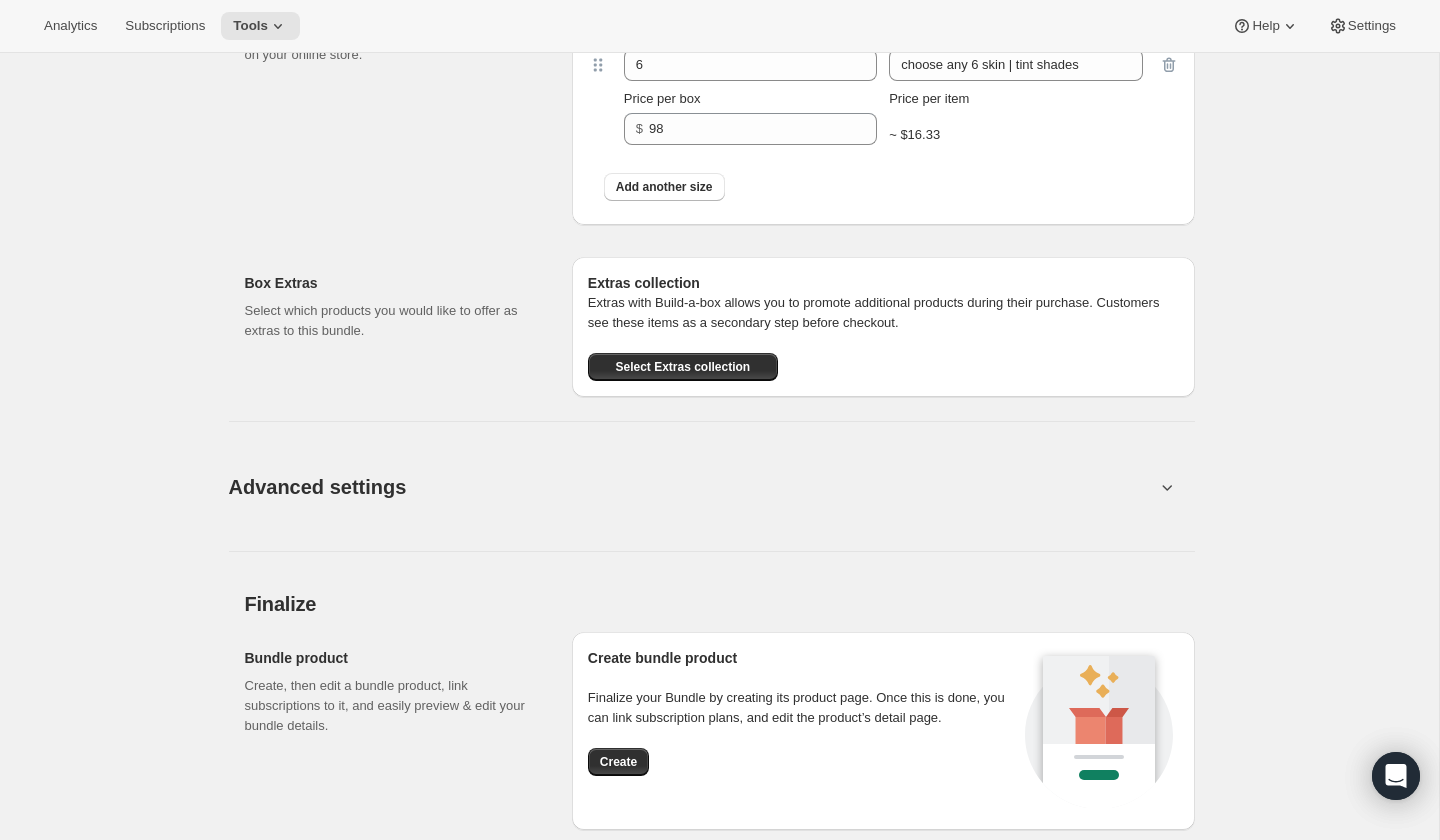 scroll, scrollTop: 2513, scrollLeft: 0, axis: vertical 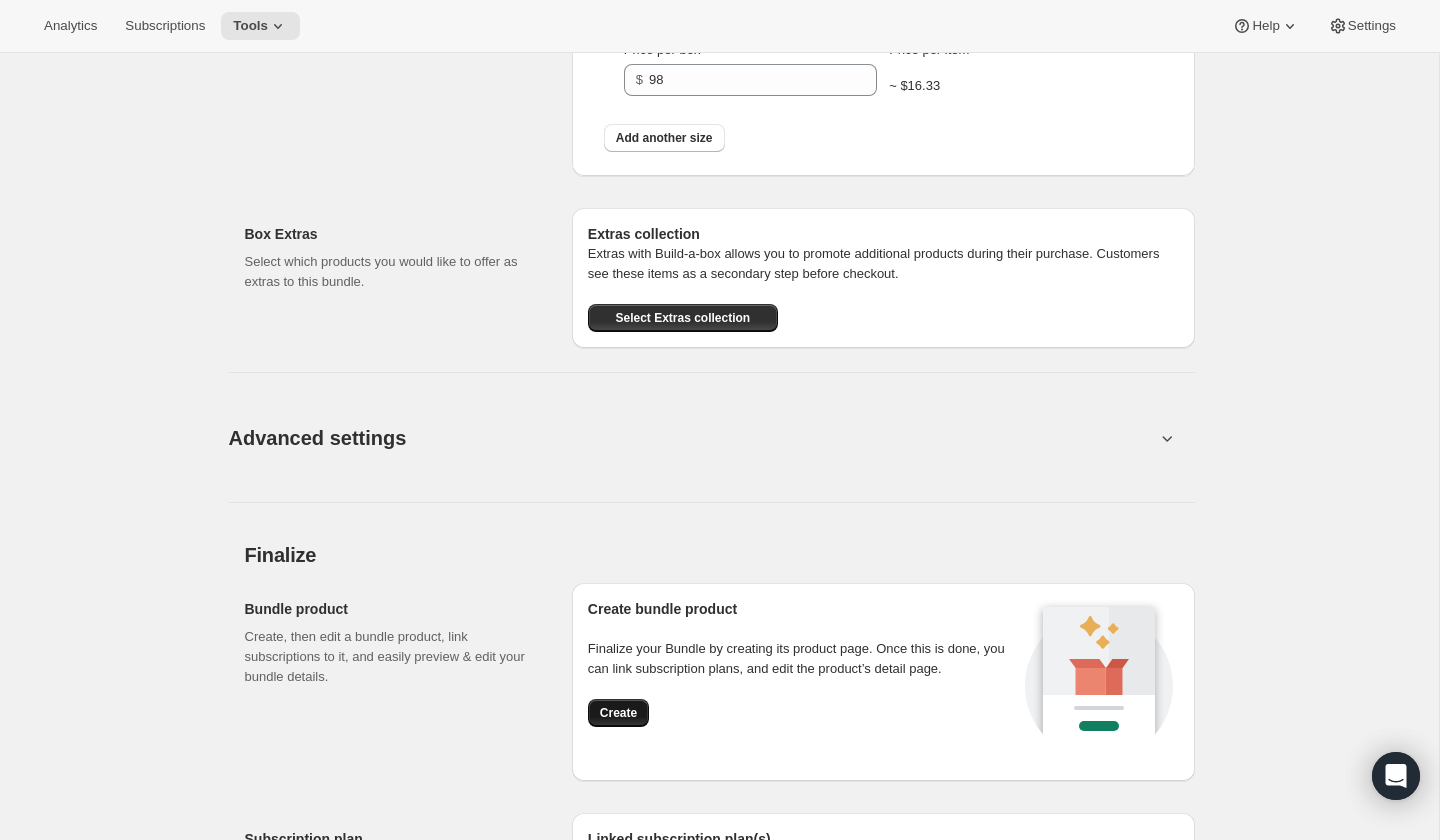 click on "Create" at bounding box center [618, 713] 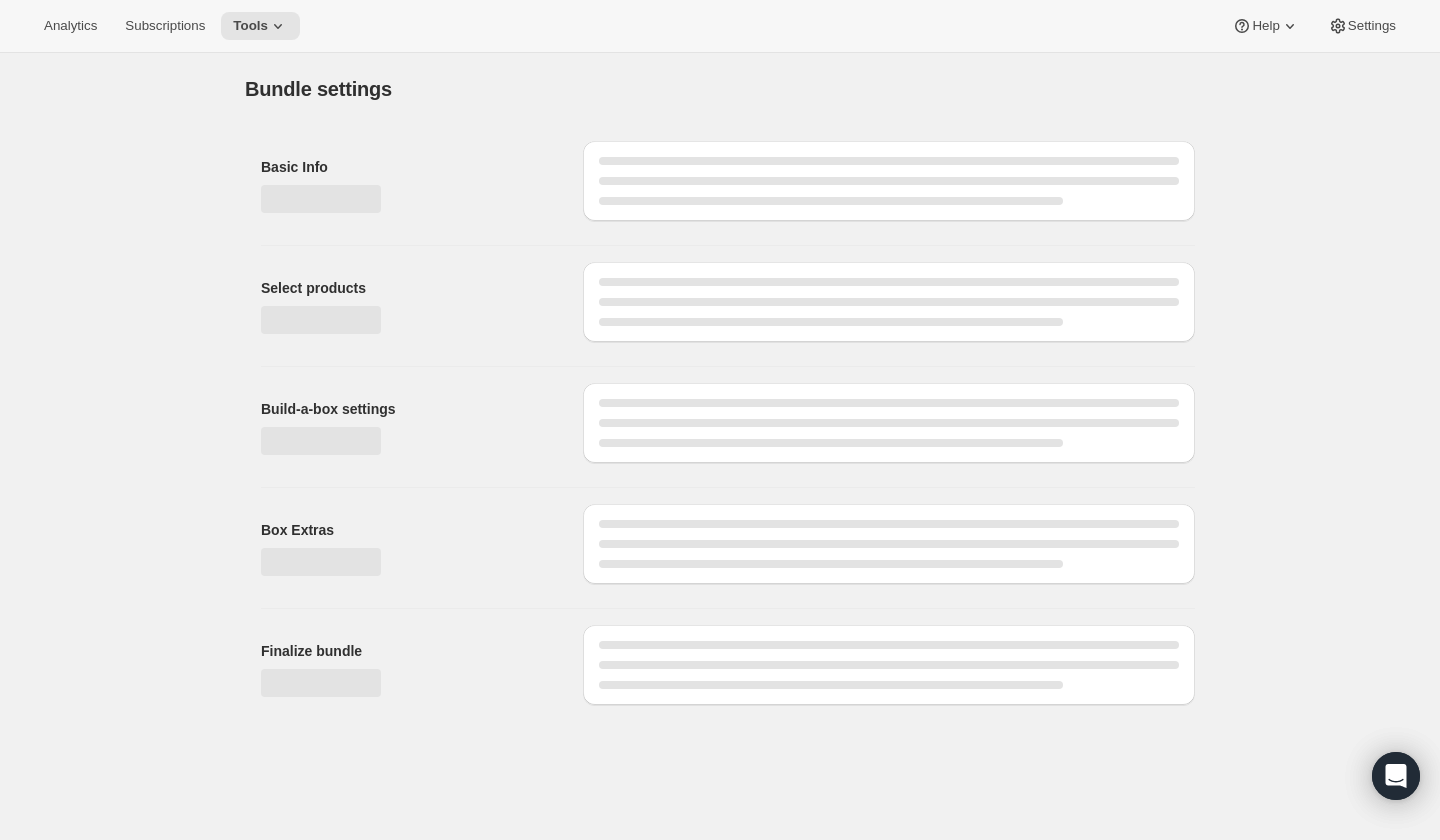 scroll, scrollTop: 0, scrollLeft: 0, axis: both 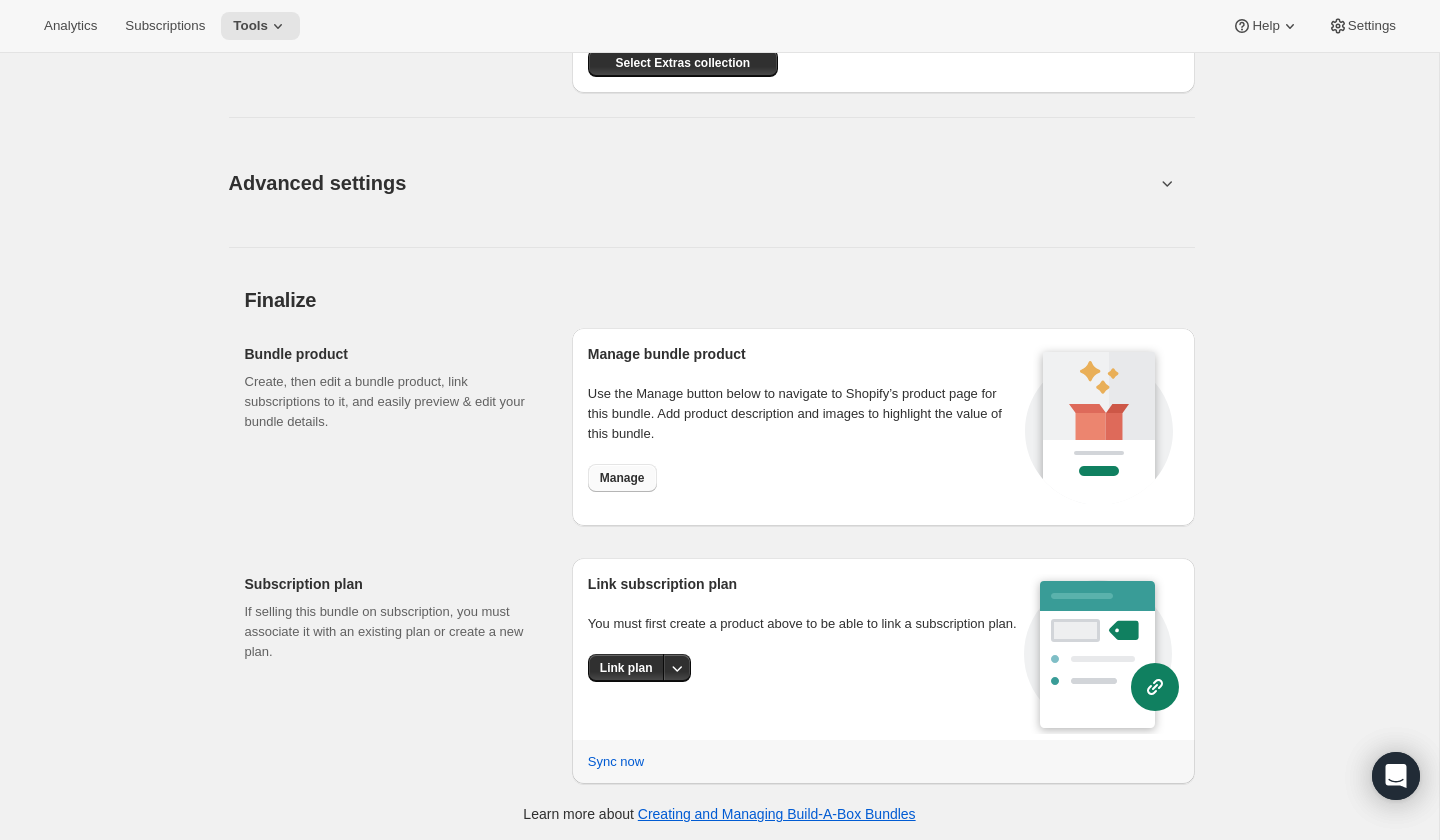 click on "Manage" at bounding box center [622, 478] 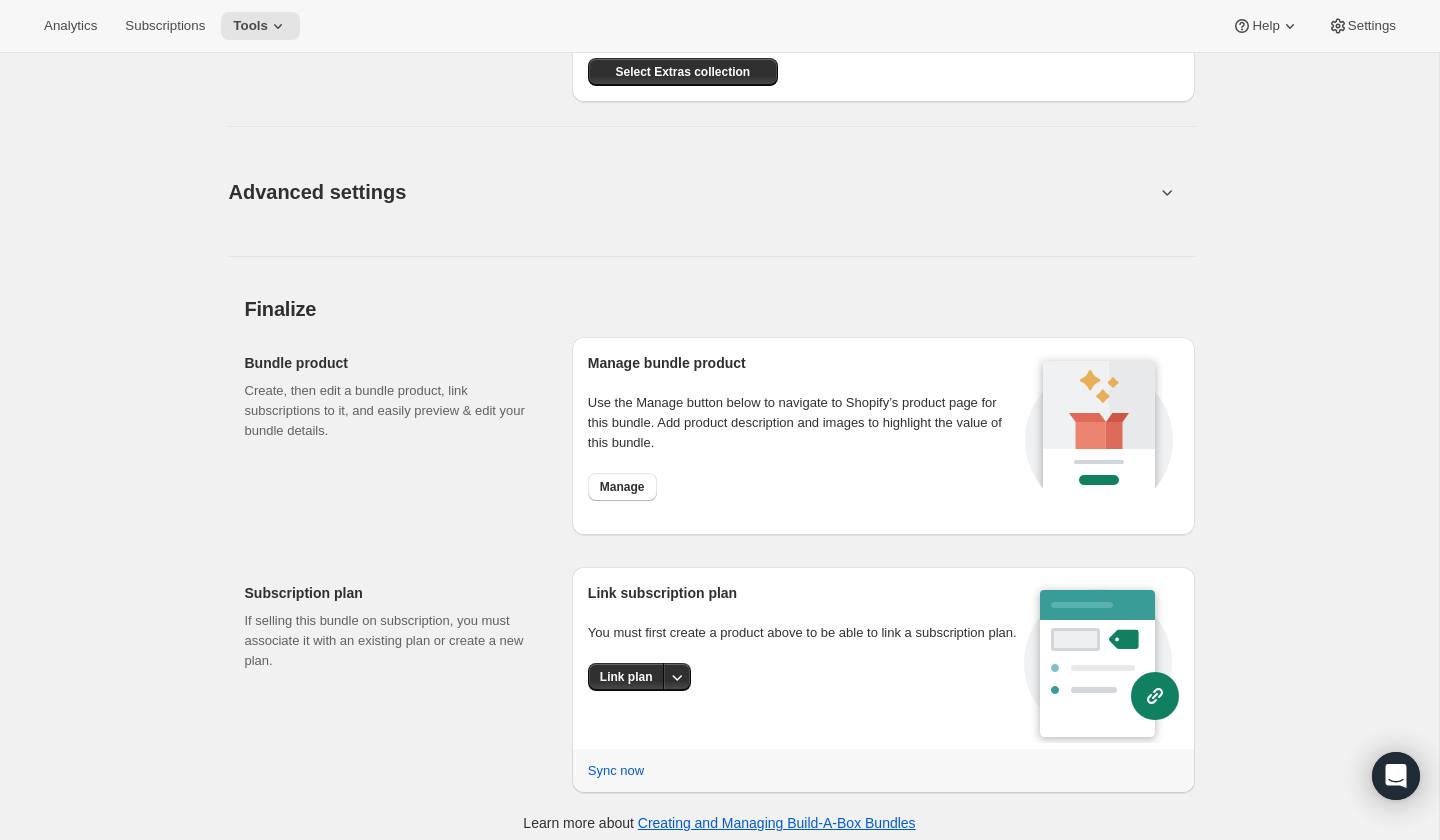 scroll, scrollTop: 2035, scrollLeft: 0, axis: vertical 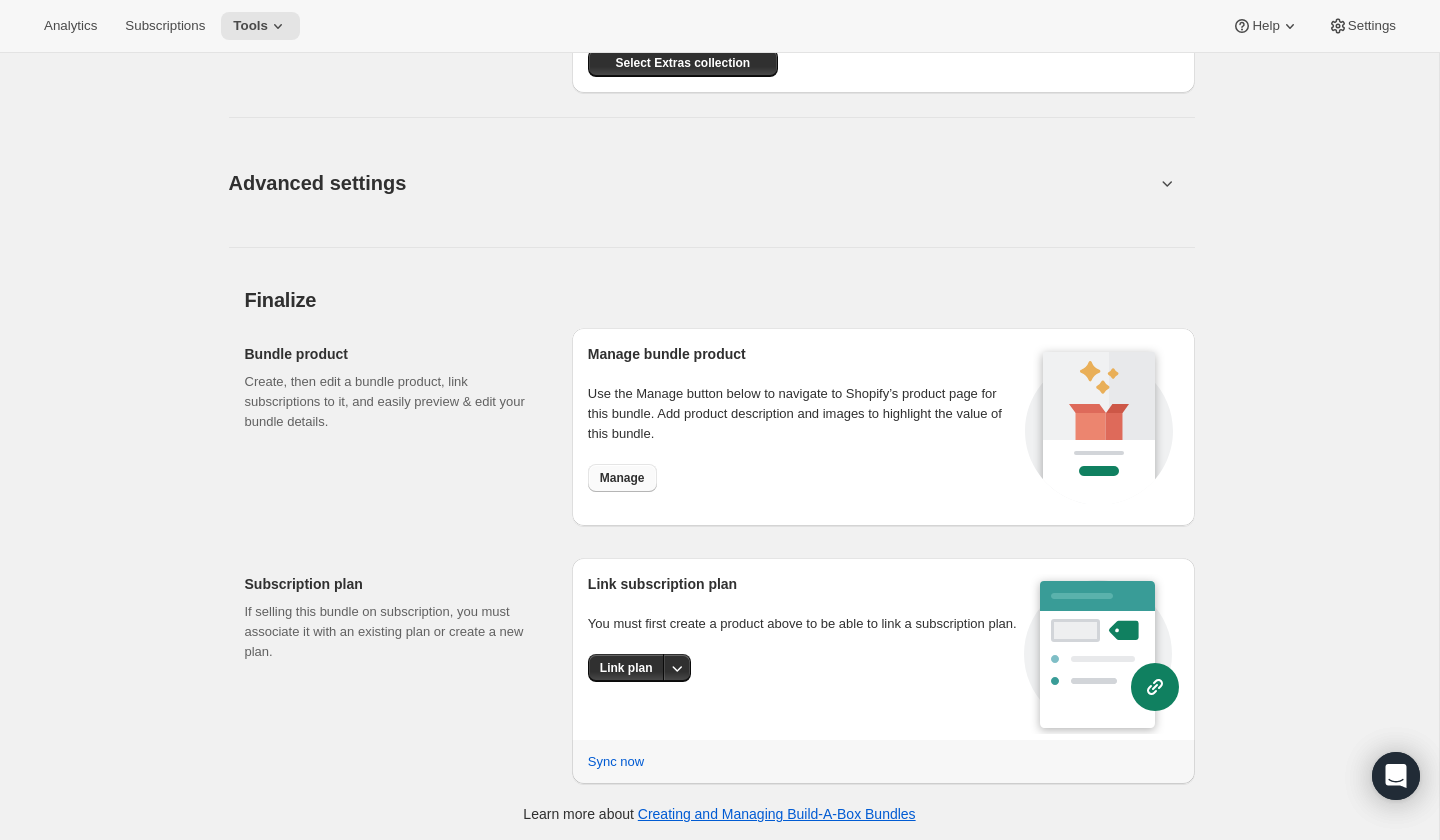 click on "Manage" at bounding box center [622, 478] 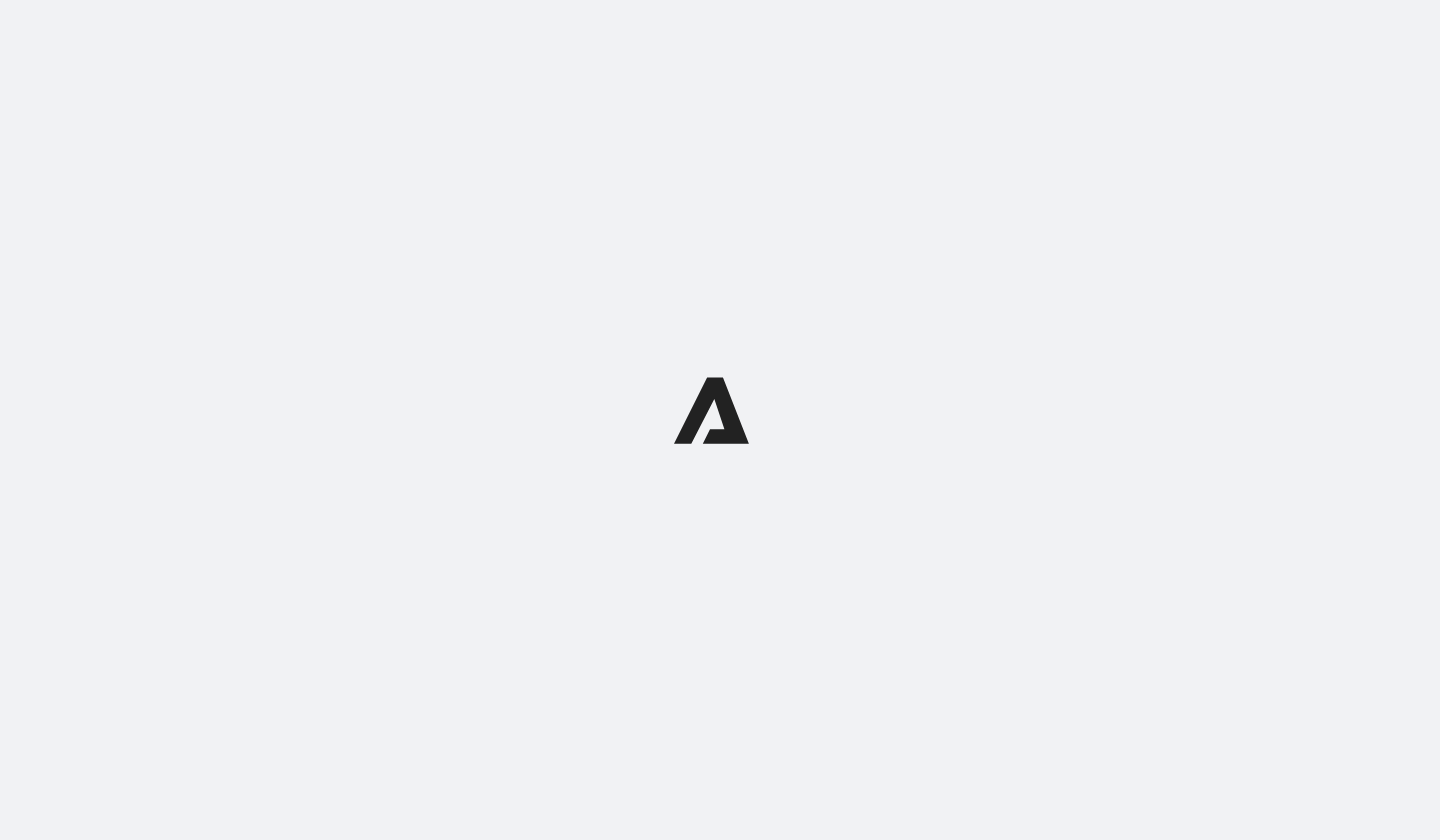 scroll, scrollTop: 0, scrollLeft: 0, axis: both 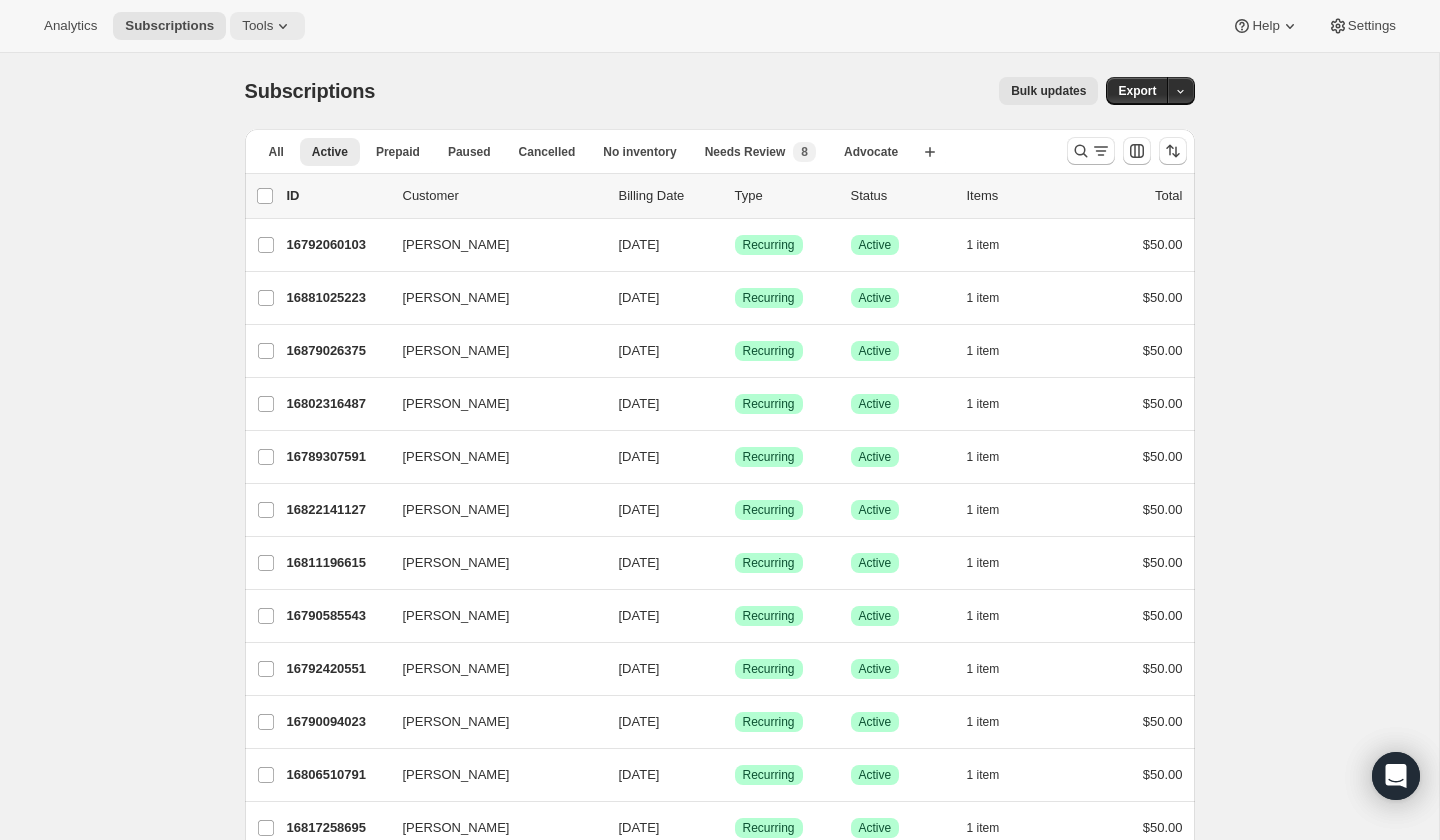 click 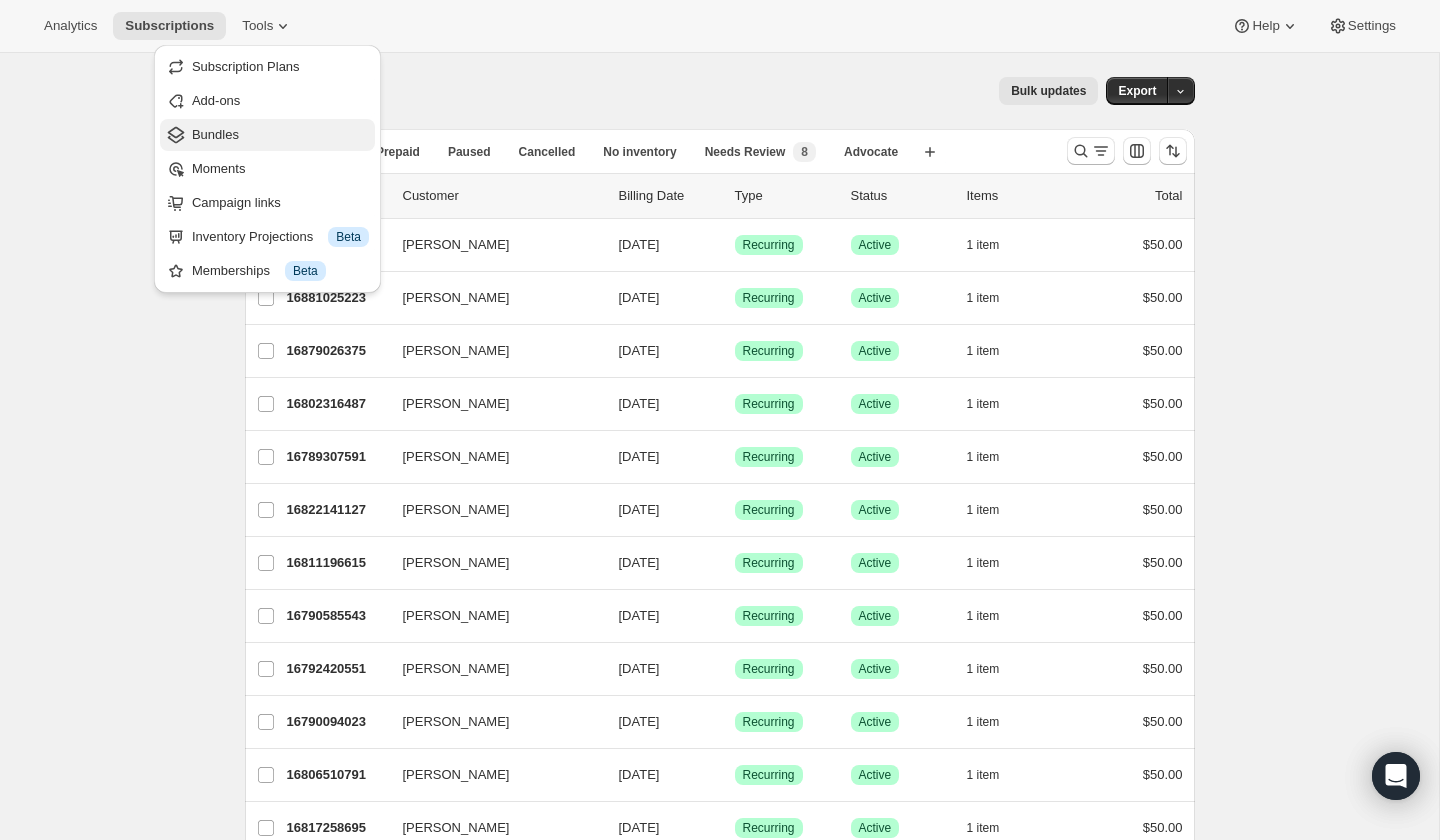 click on "Bundles" at bounding box center (280, 135) 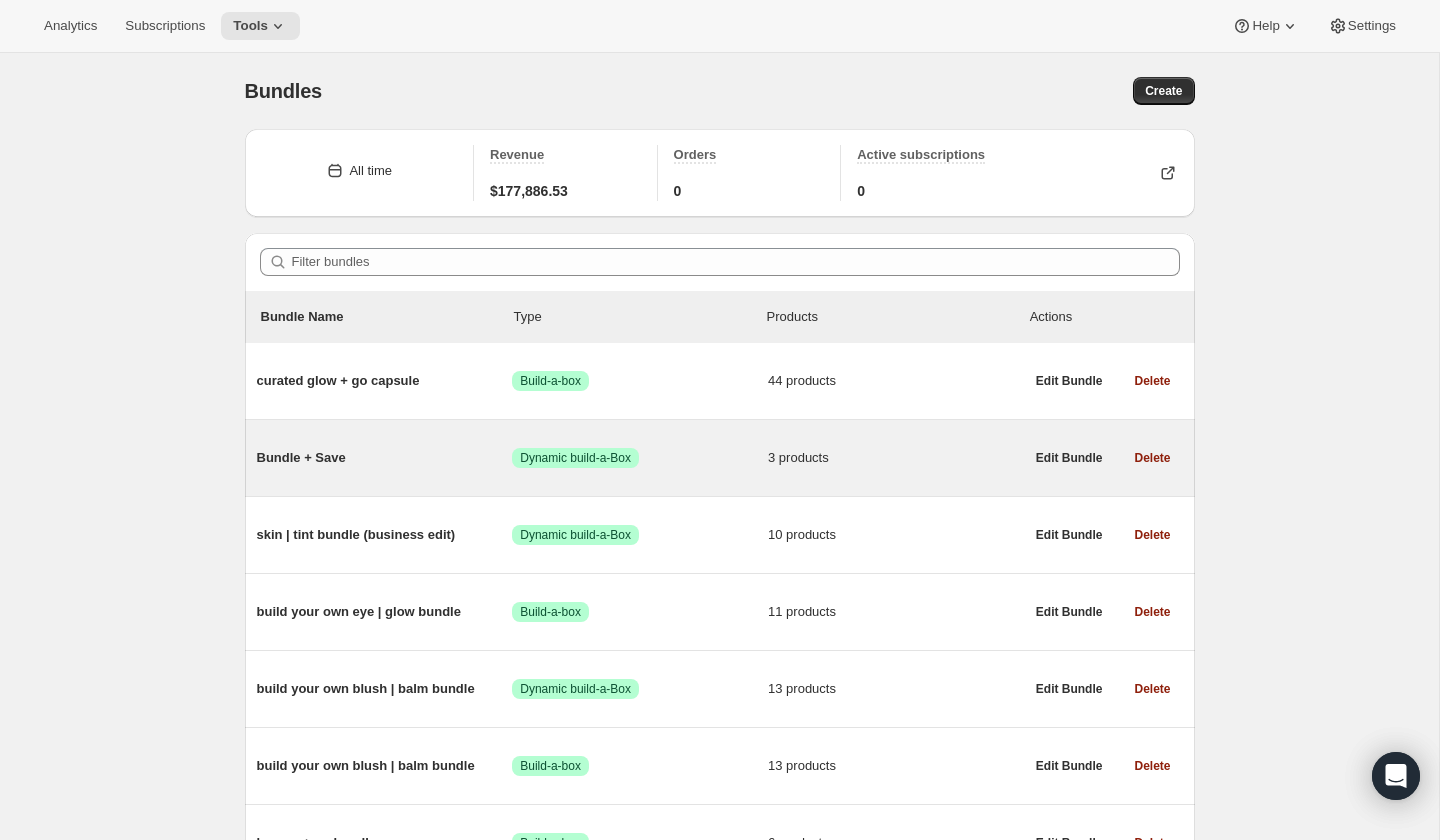 scroll, scrollTop: 77, scrollLeft: 0, axis: vertical 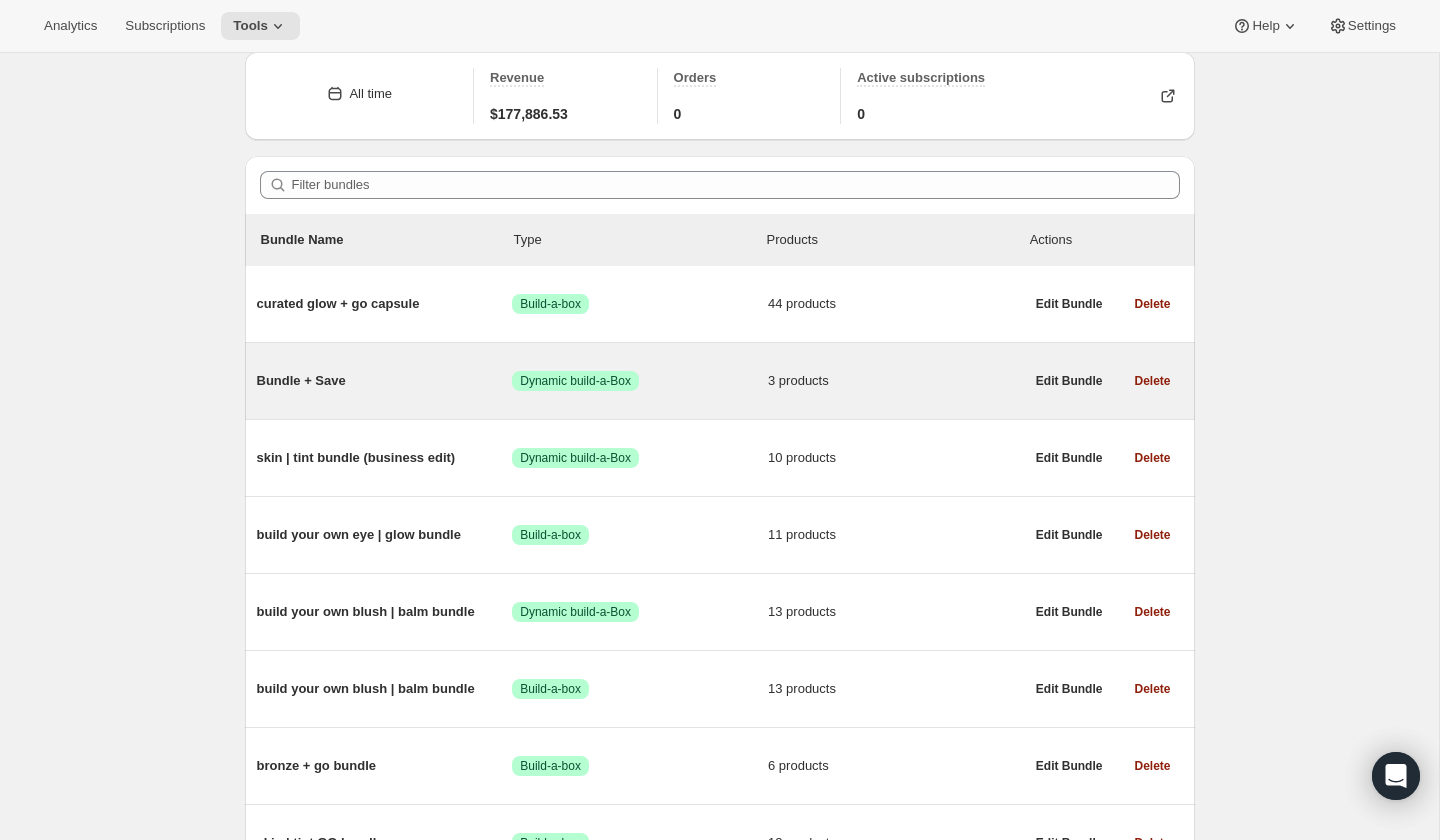 click on "Bundle + Save" at bounding box center [385, 381] 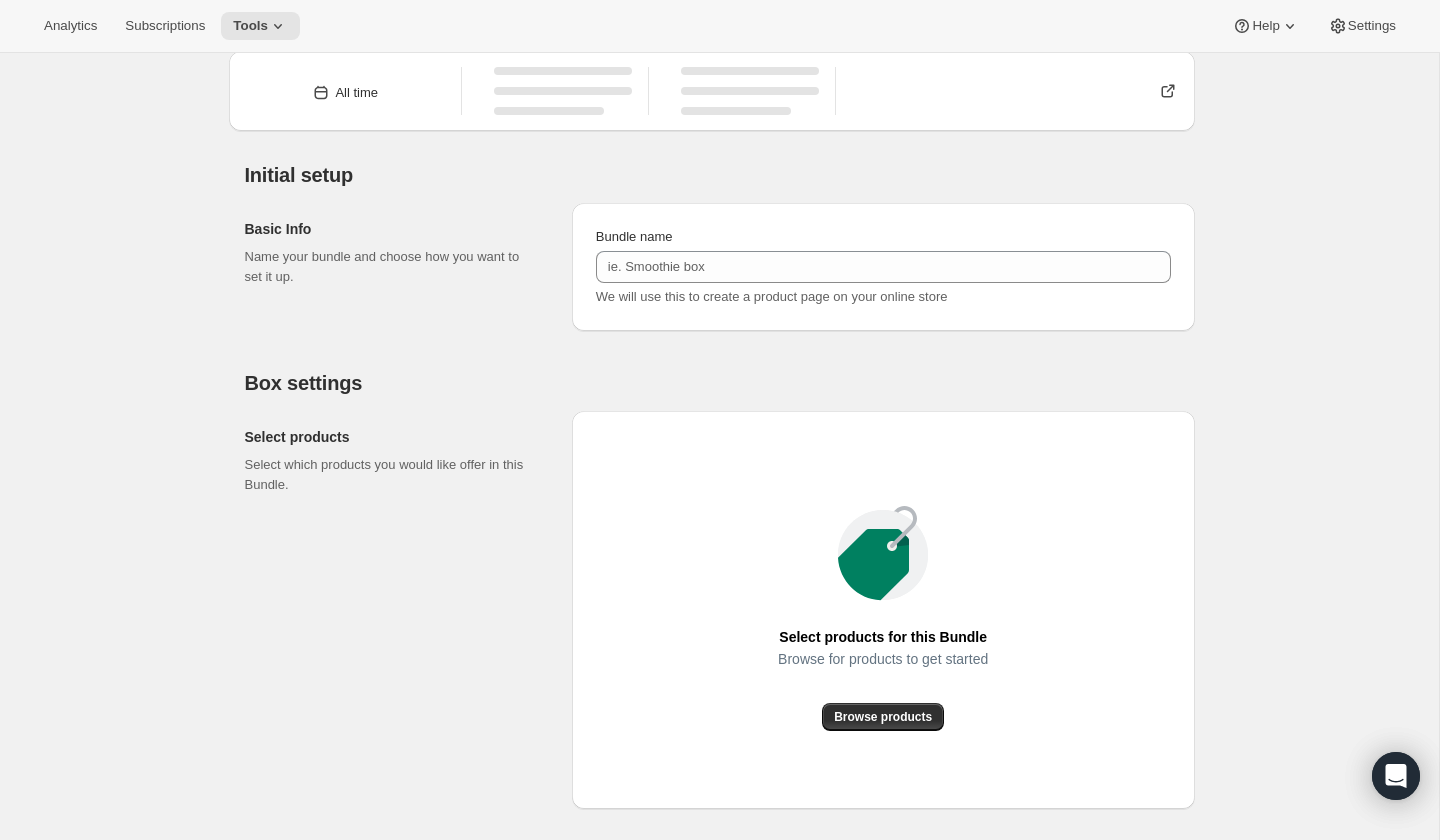 scroll, scrollTop: 0, scrollLeft: 0, axis: both 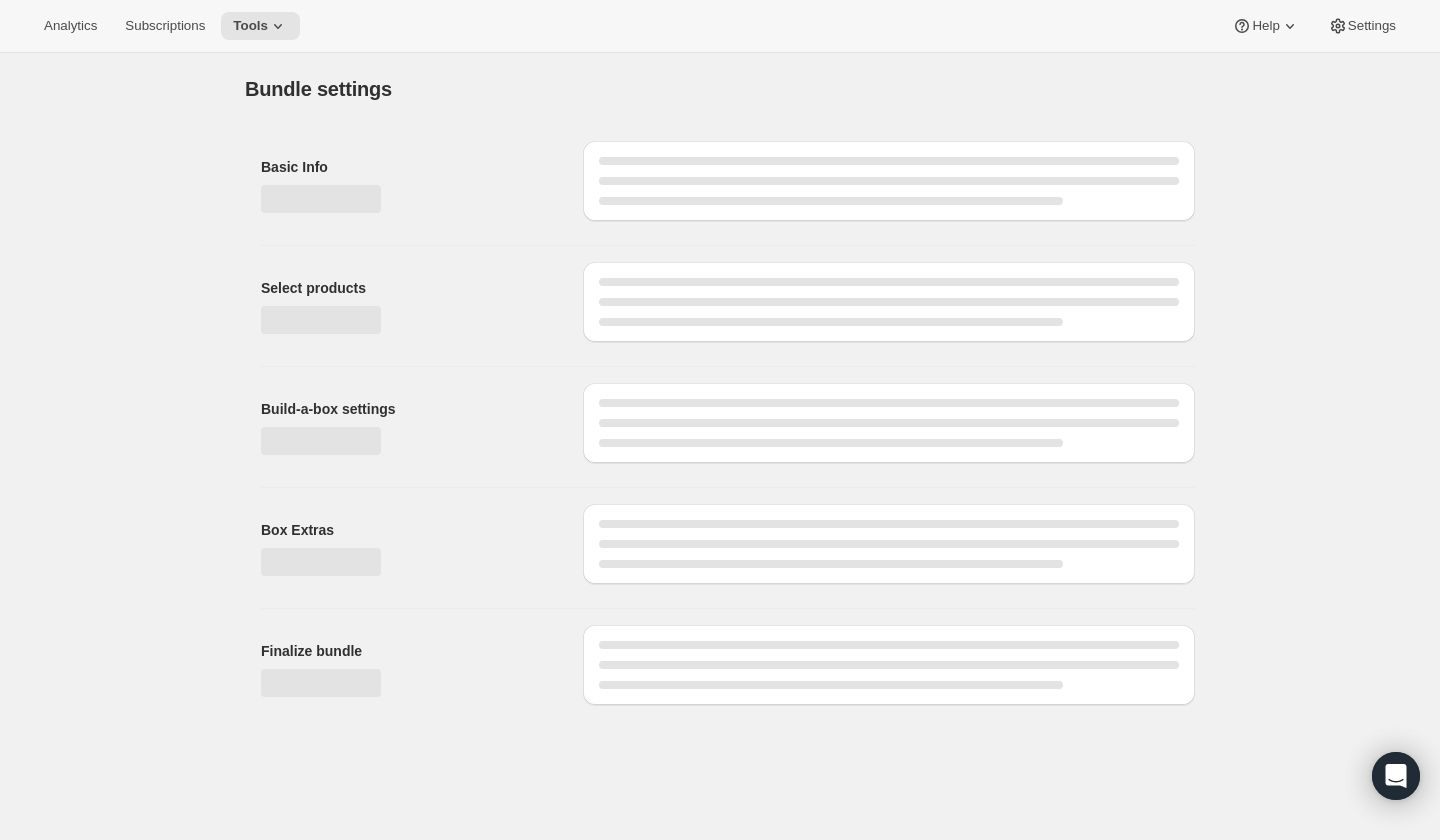 type on "Bundle + Save" 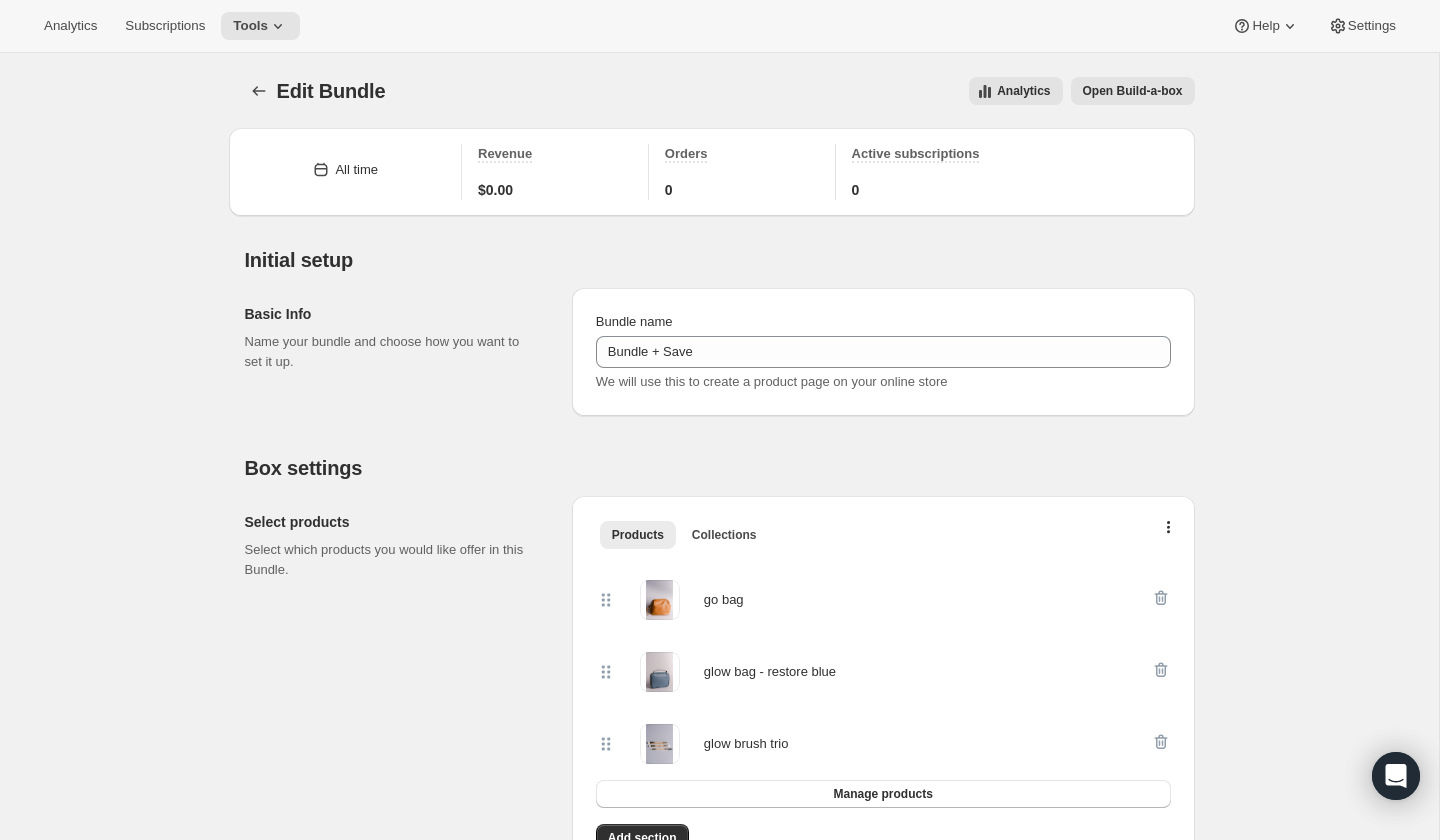 scroll, scrollTop: 27, scrollLeft: 0, axis: vertical 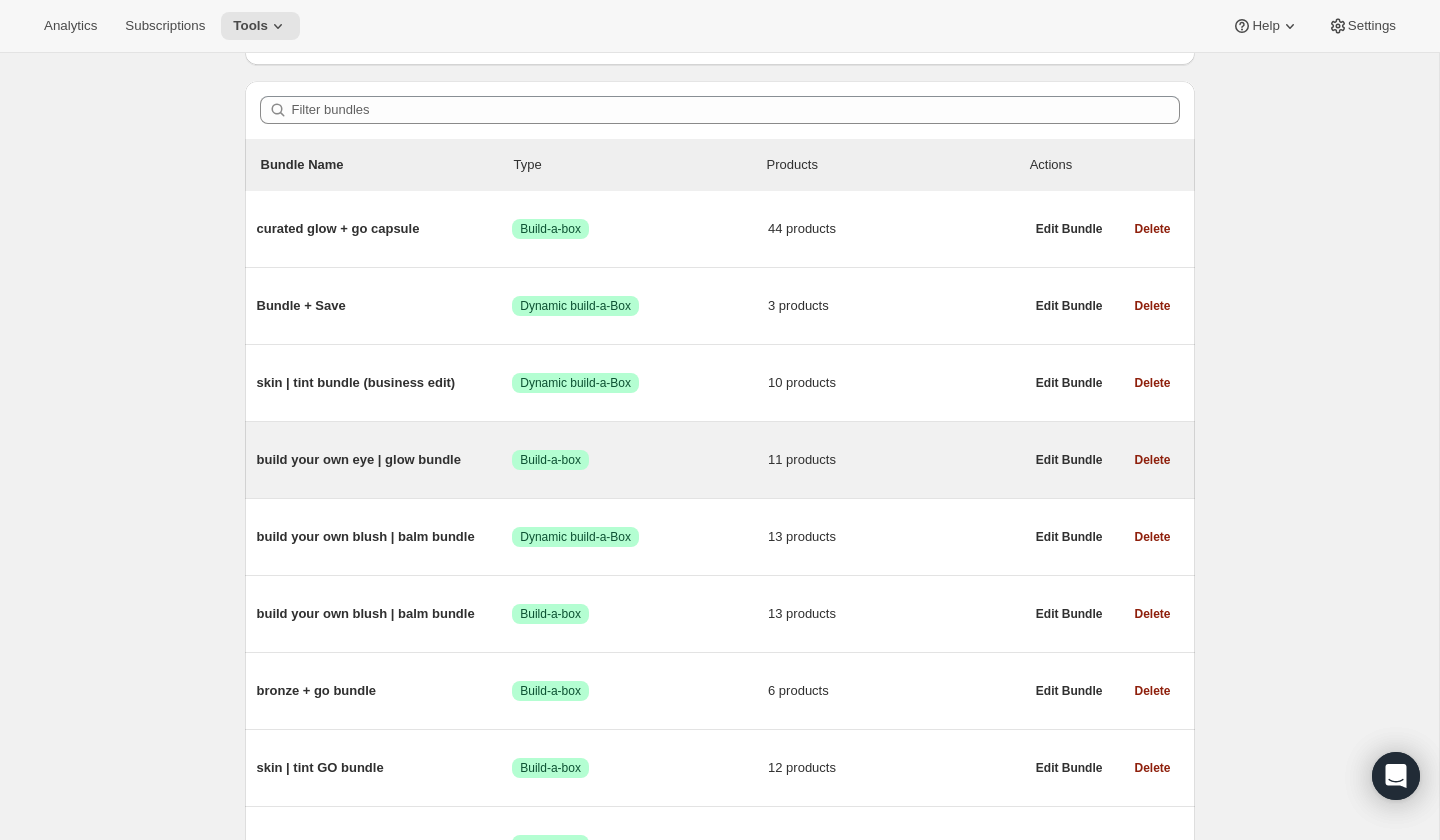 click on "build your own eye | glow bundle" at bounding box center [385, 460] 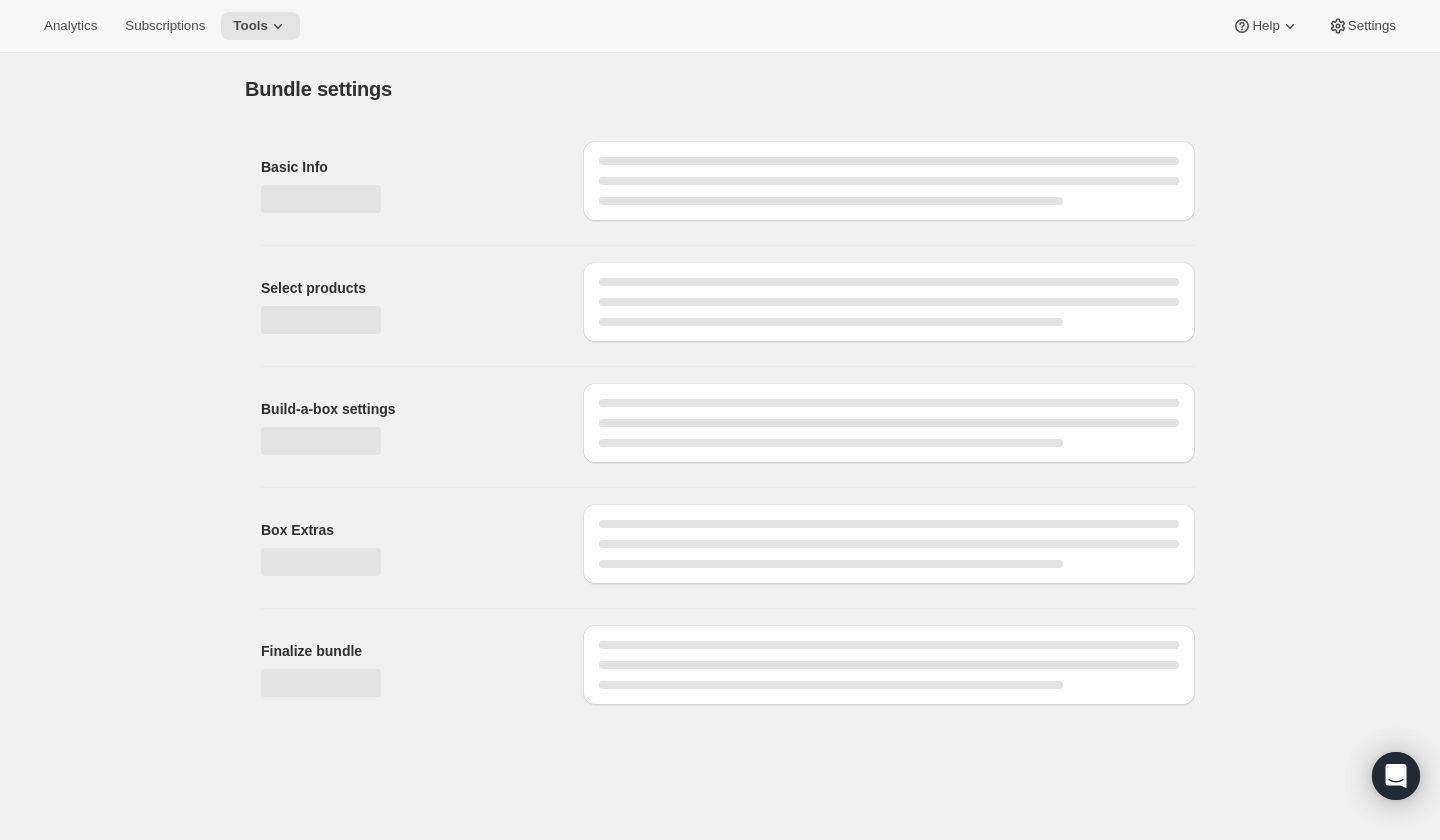 type on "build your own eye | glow bundle" 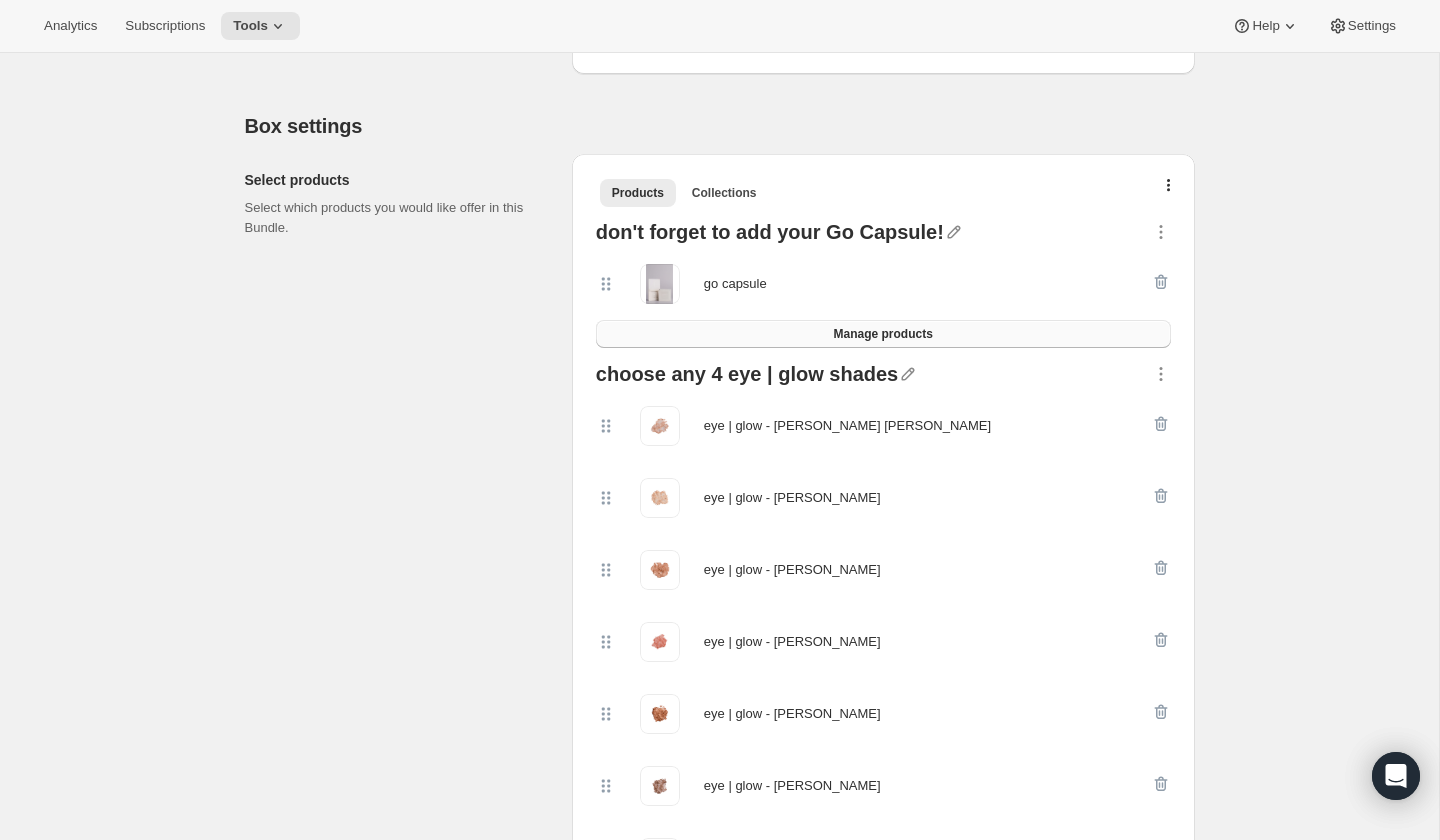 scroll, scrollTop: 198, scrollLeft: 0, axis: vertical 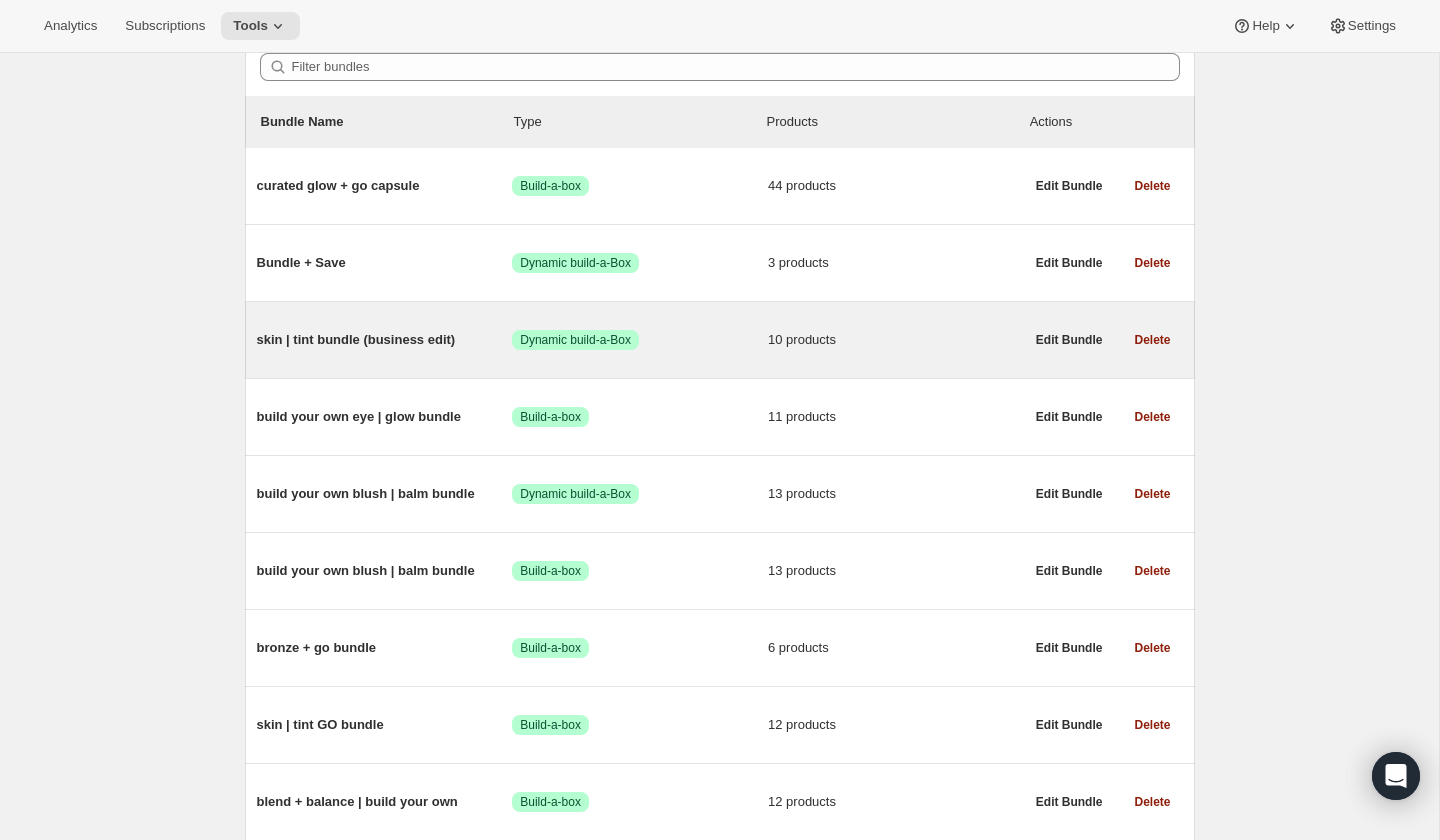 click on "skin | tint bundle (business edit)" at bounding box center (385, 340) 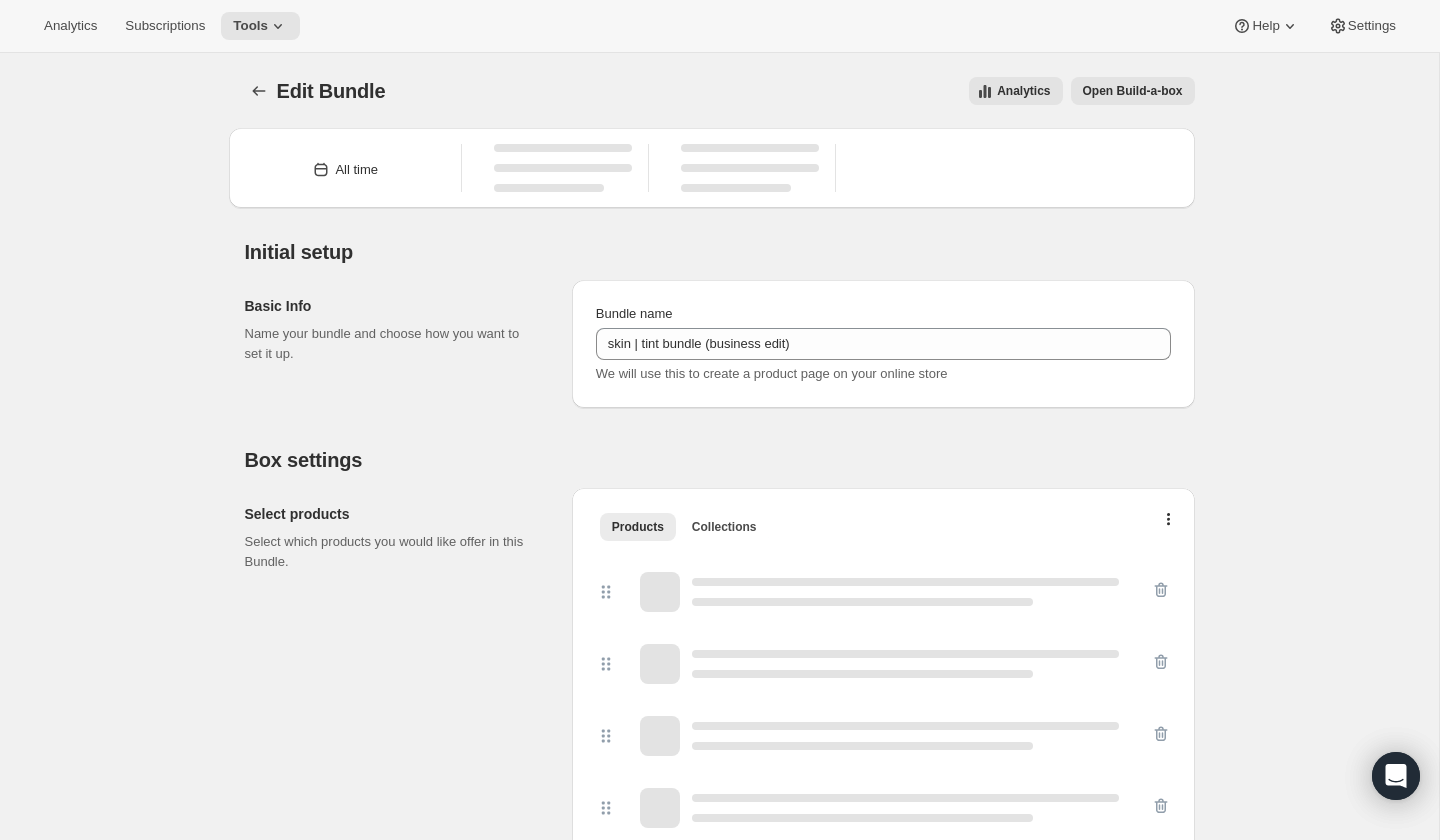 type on "skin | tint bundle (business edit)" 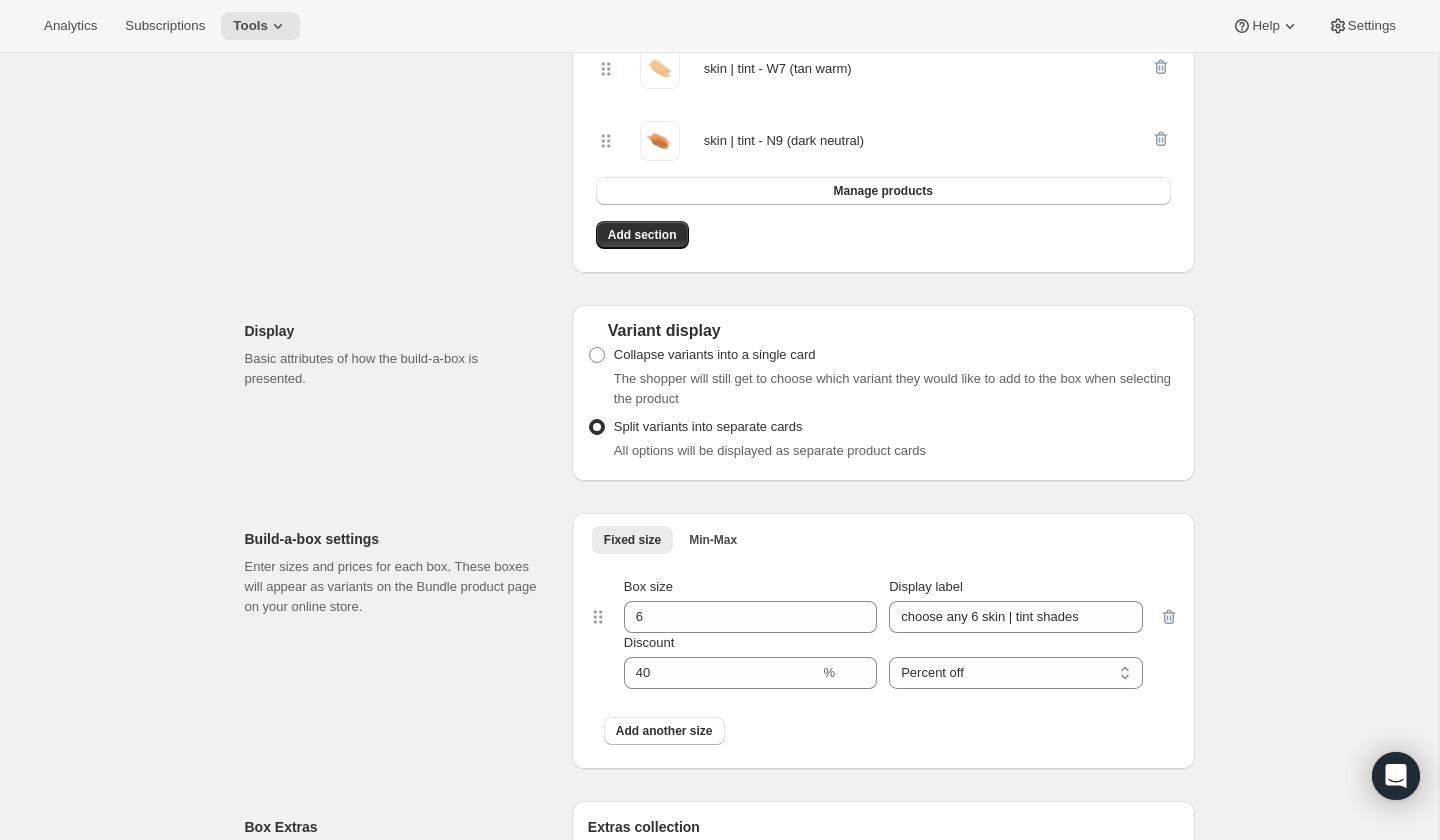 scroll, scrollTop: 1127, scrollLeft: 0, axis: vertical 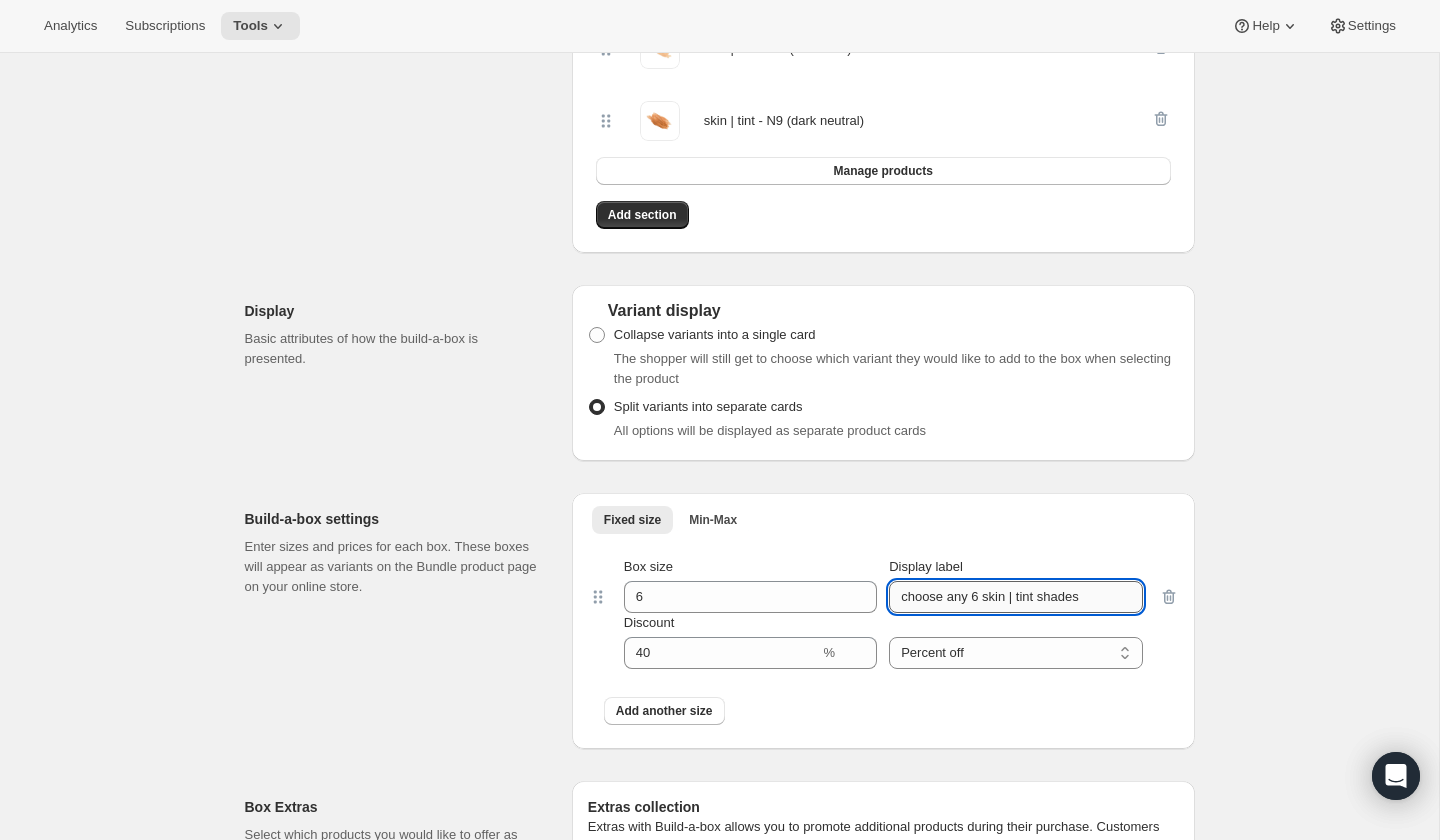 click on "choose any 6 skin | tint shades" at bounding box center [1015, 597] 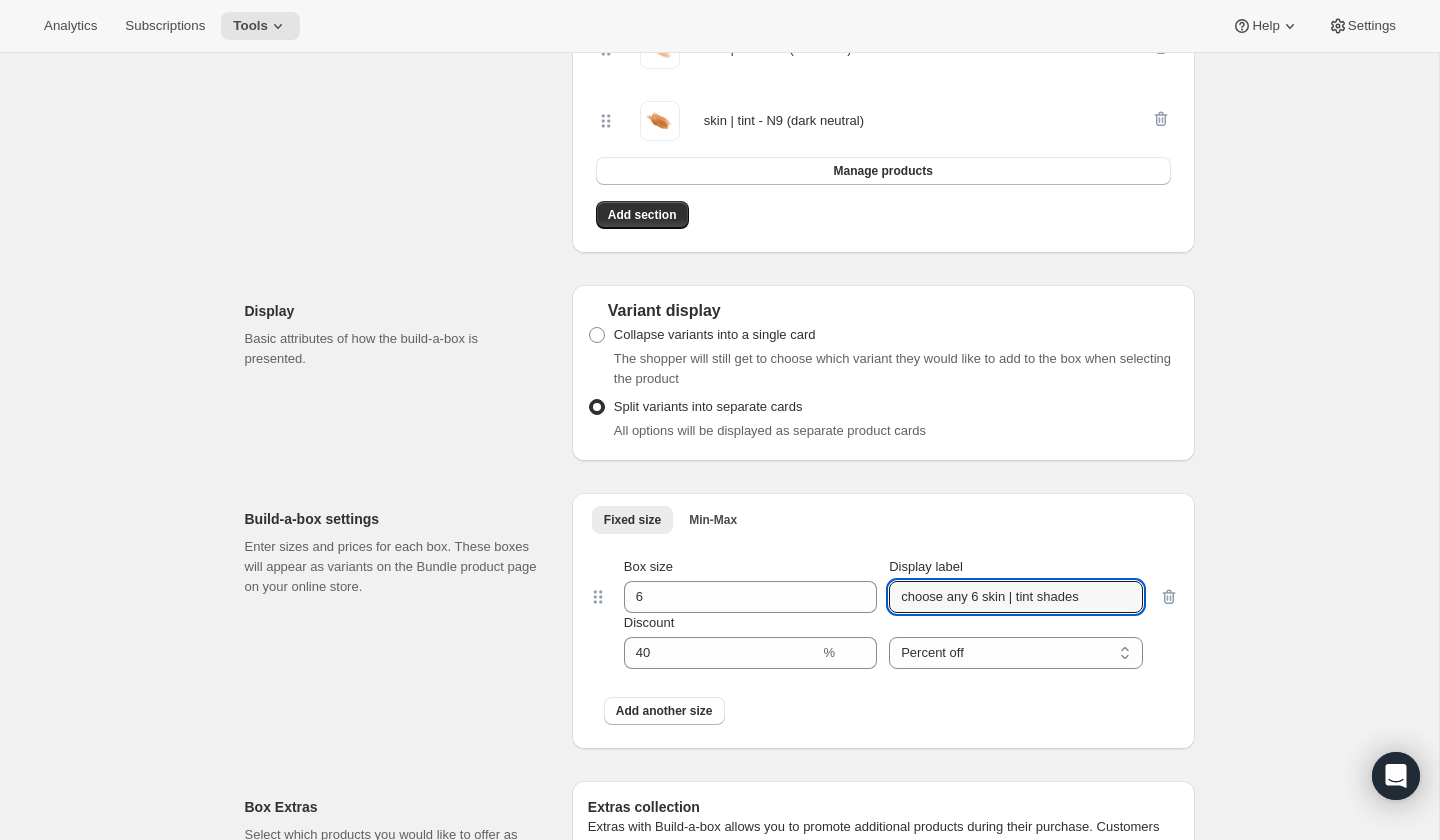 scroll, scrollTop: 1152, scrollLeft: 0, axis: vertical 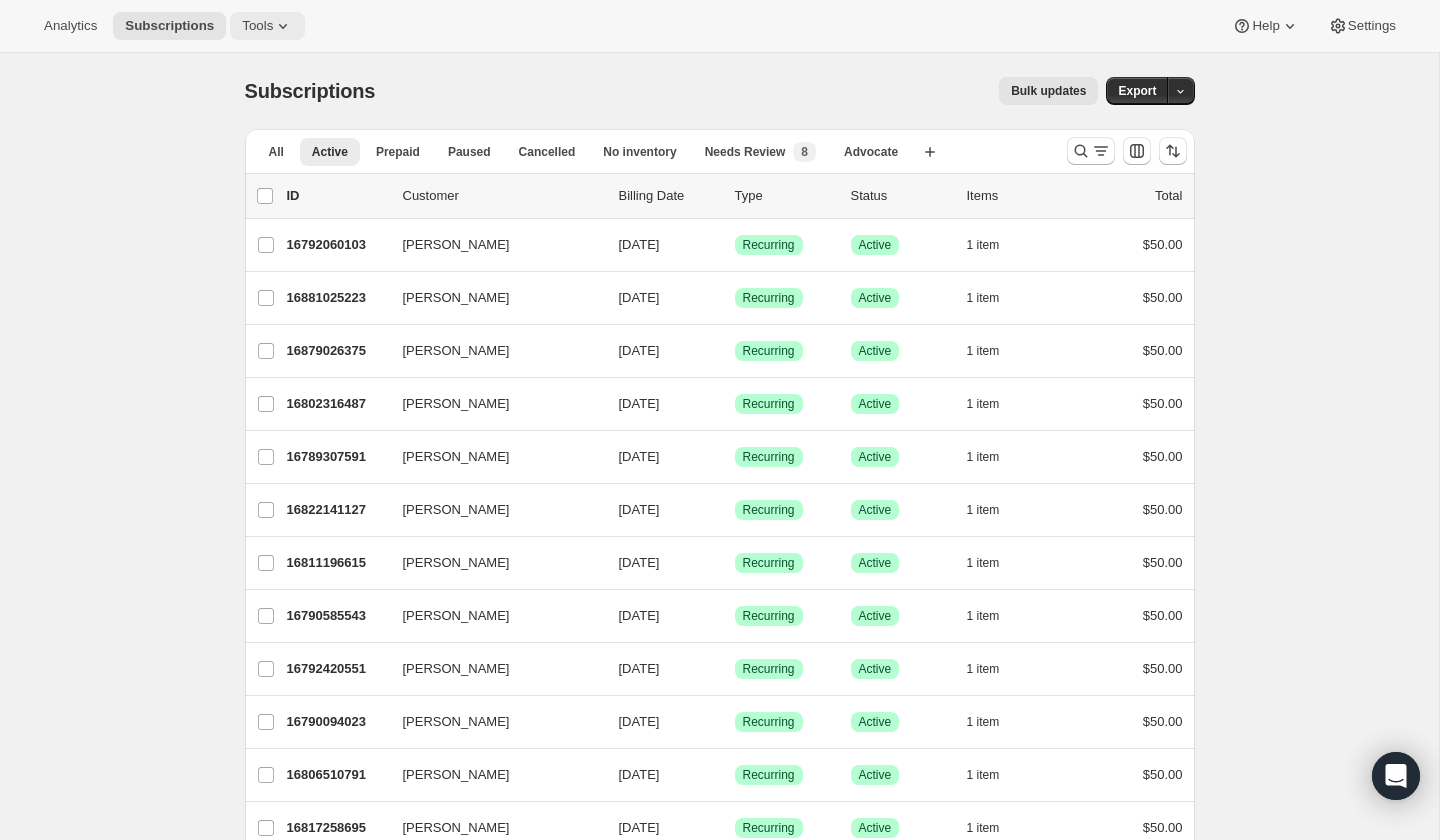 click 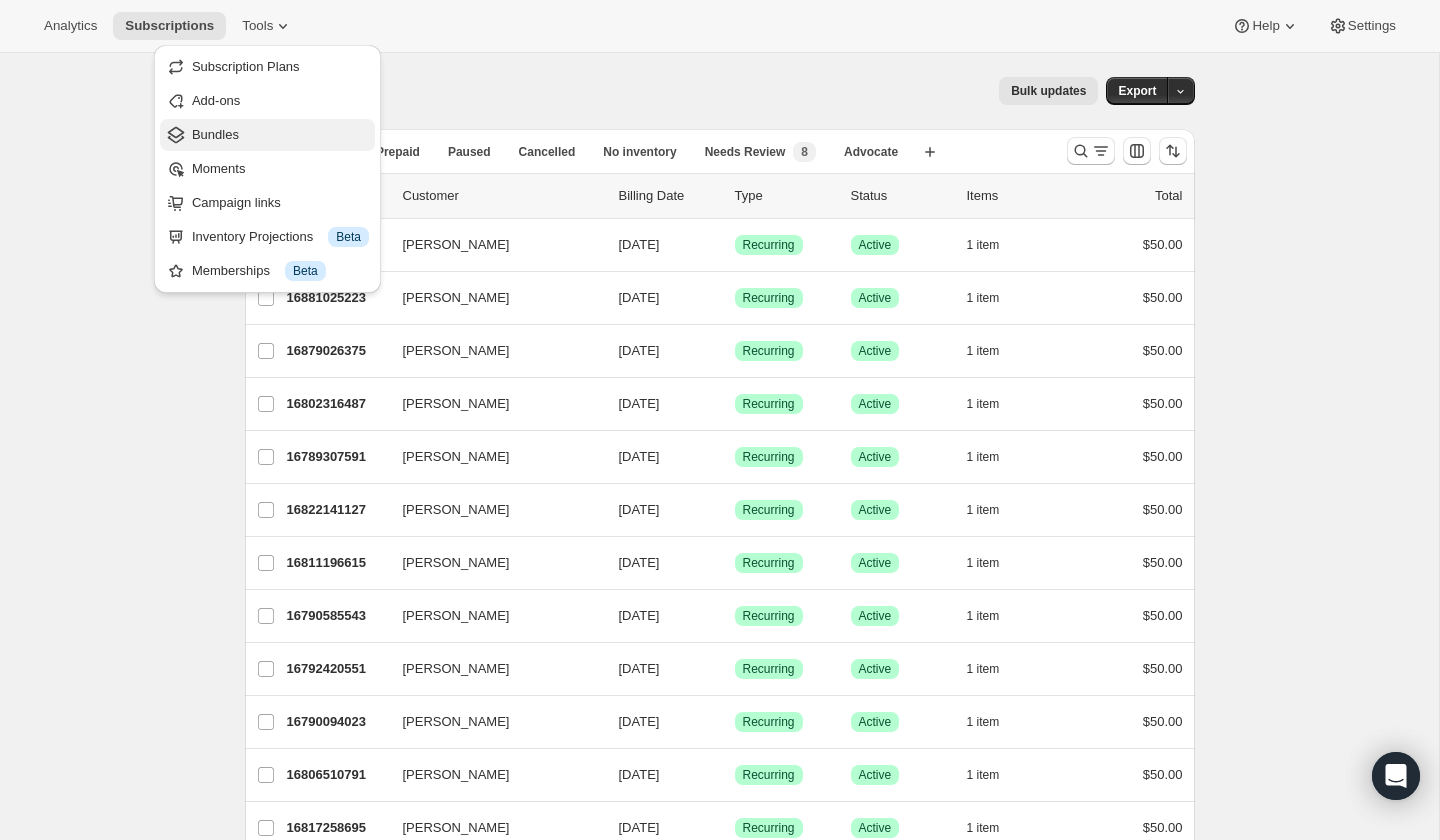 click on "Bundles" at bounding box center [215, 134] 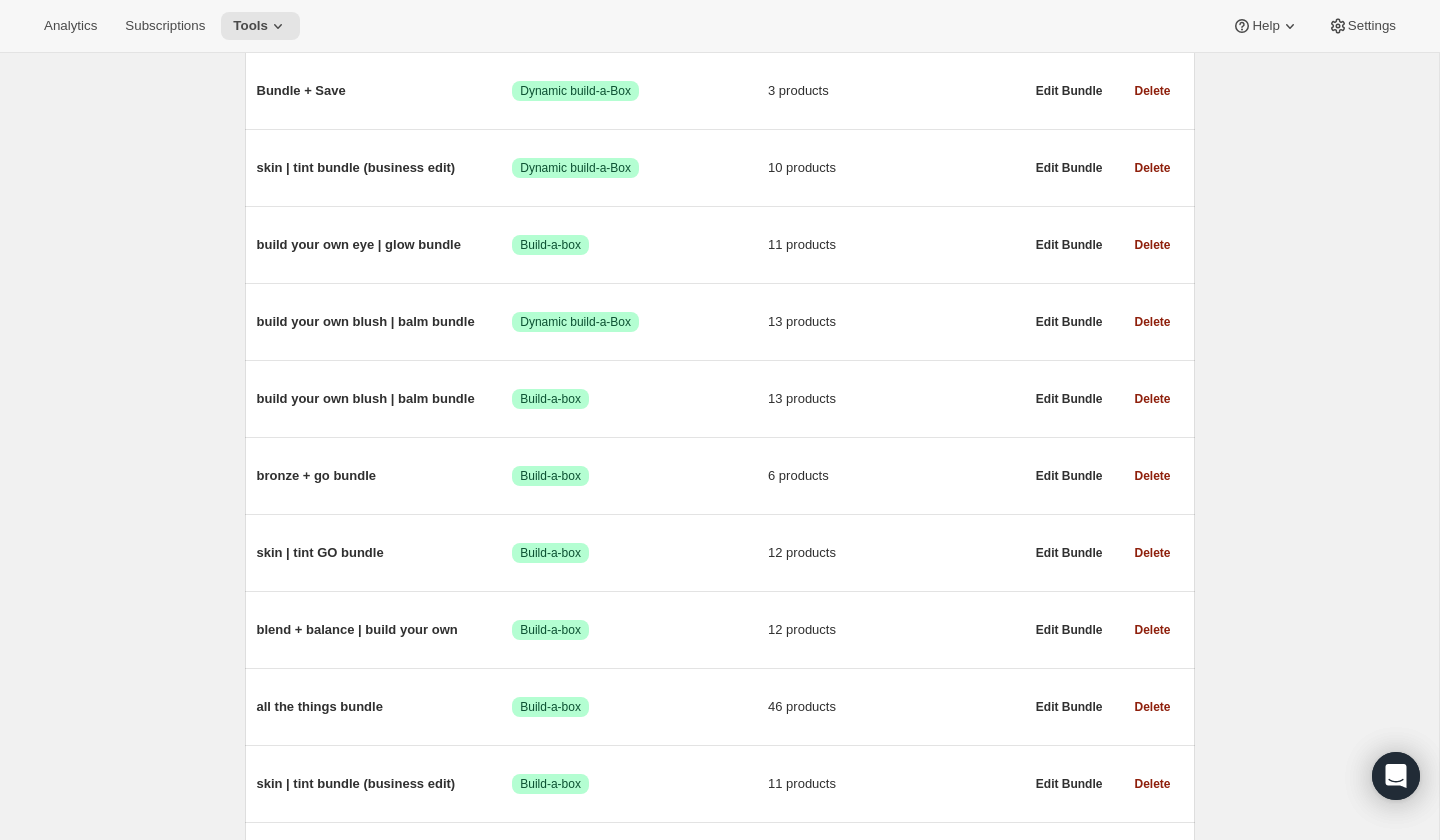 scroll, scrollTop: 201, scrollLeft: 0, axis: vertical 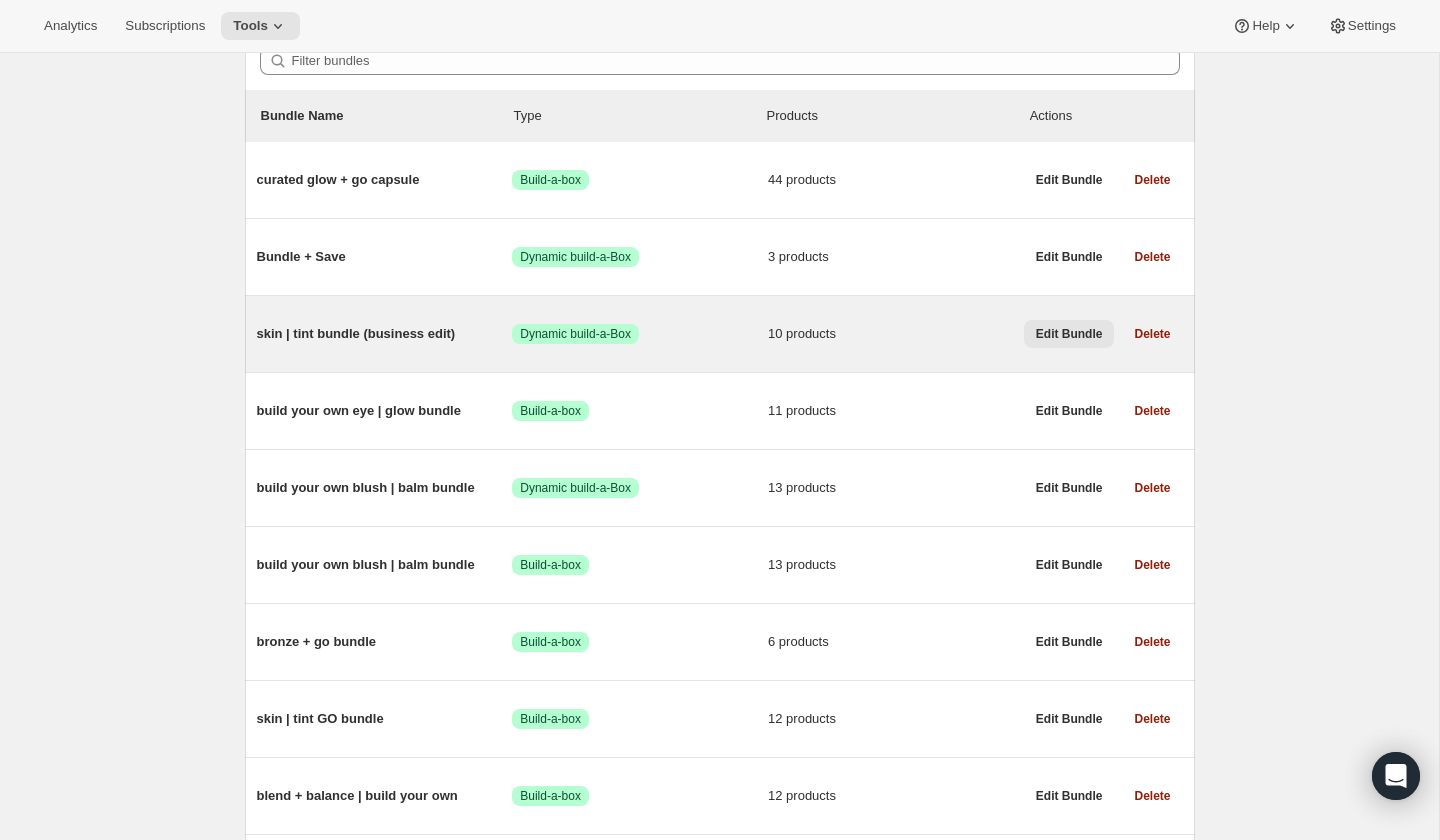 click on "Edit Bundle" at bounding box center [1069, 334] 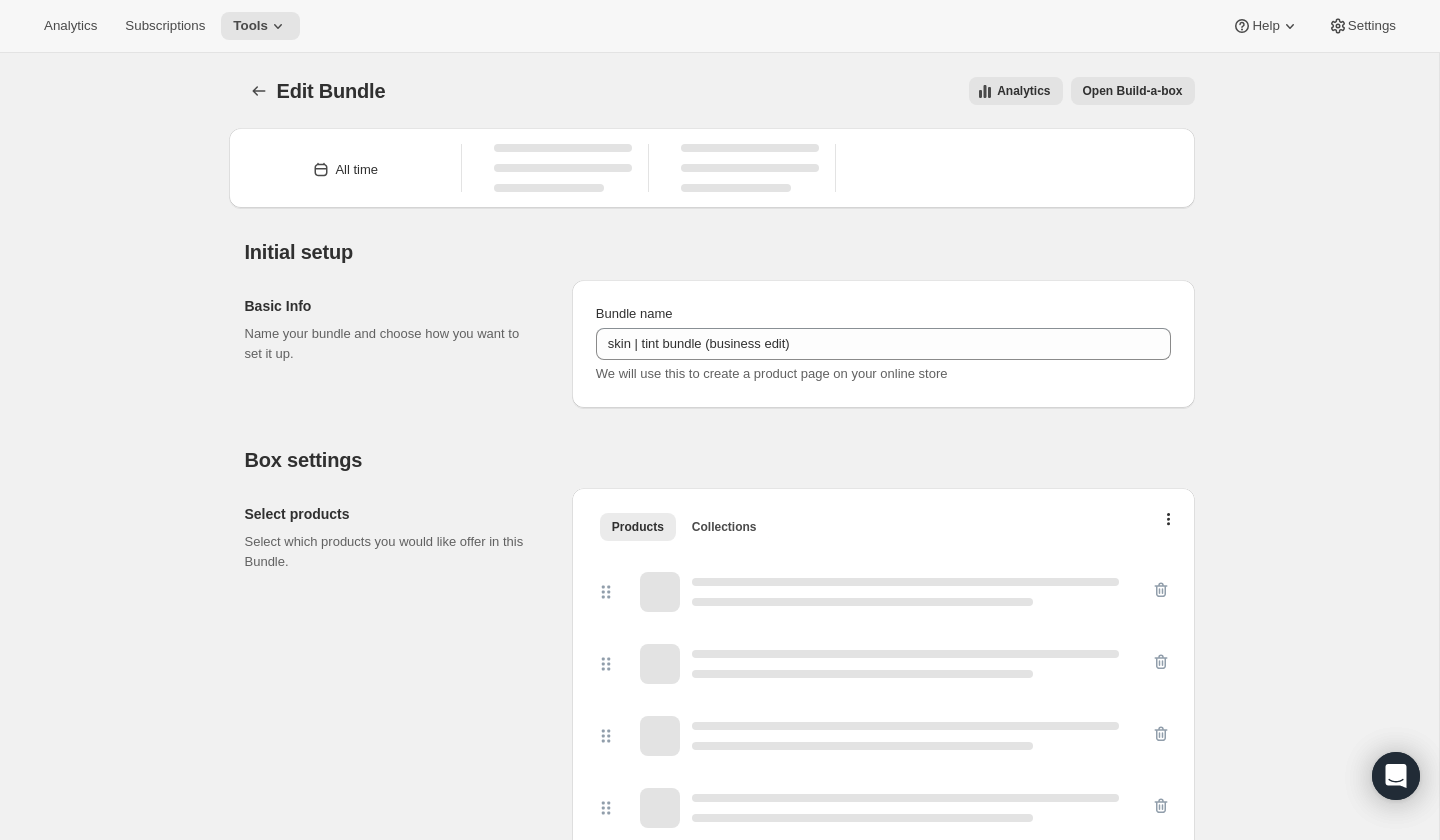 type on "skin | tint bundle (business edit)" 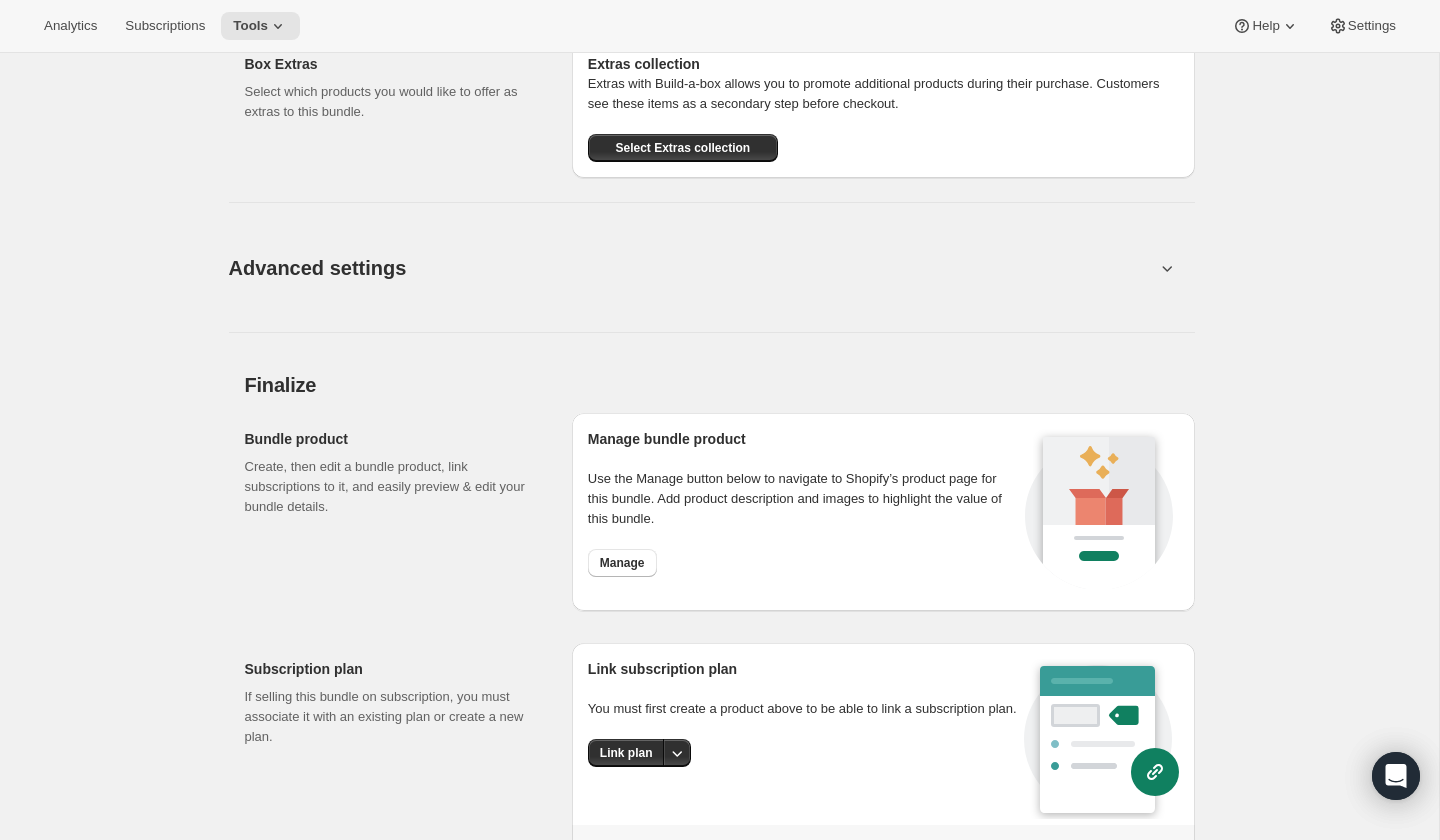 scroll, scrollTop: 1955, scrollLeft: 0, axis: vertical 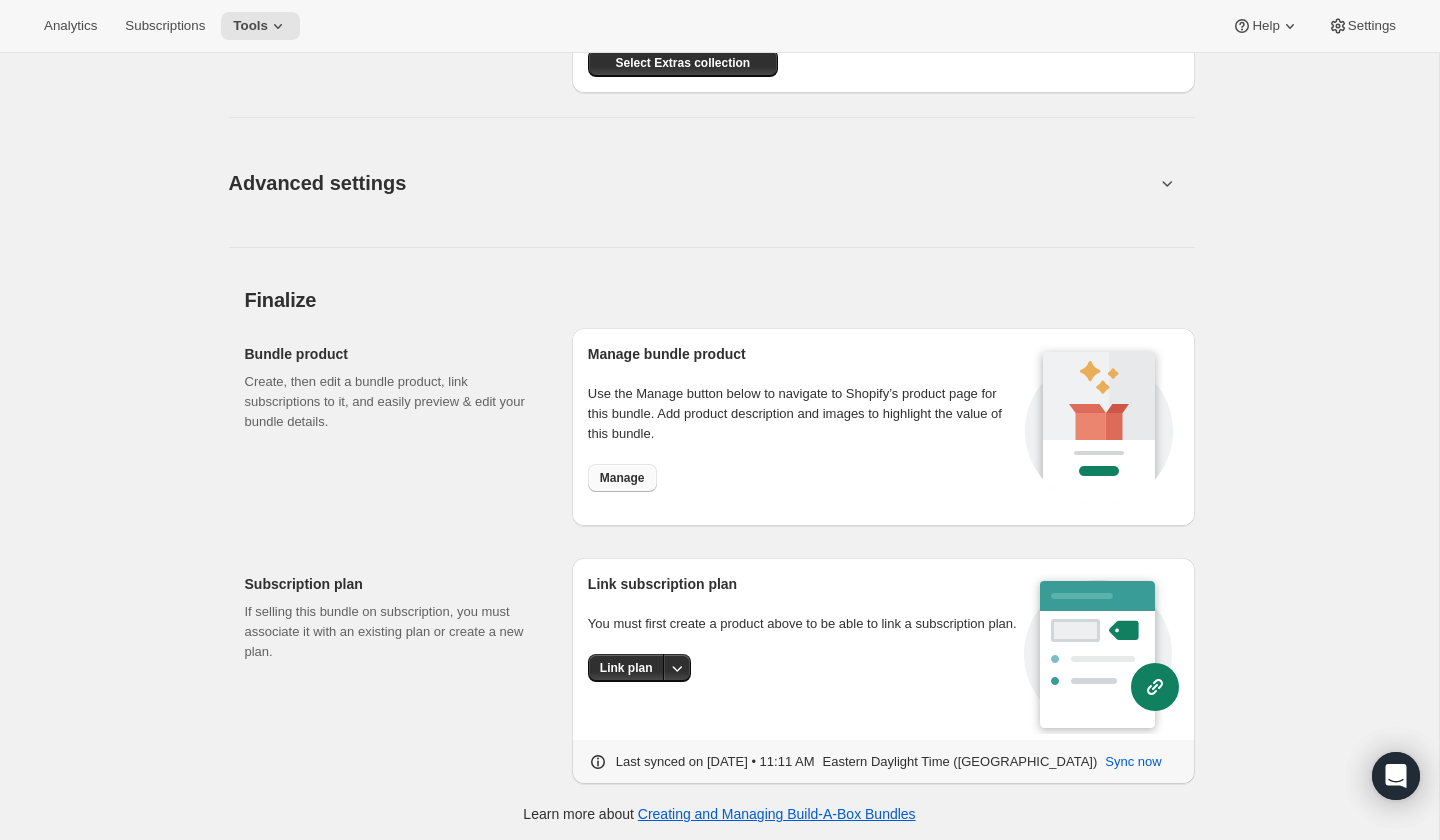 click on "Manage" at bounding box center [622, 478] 